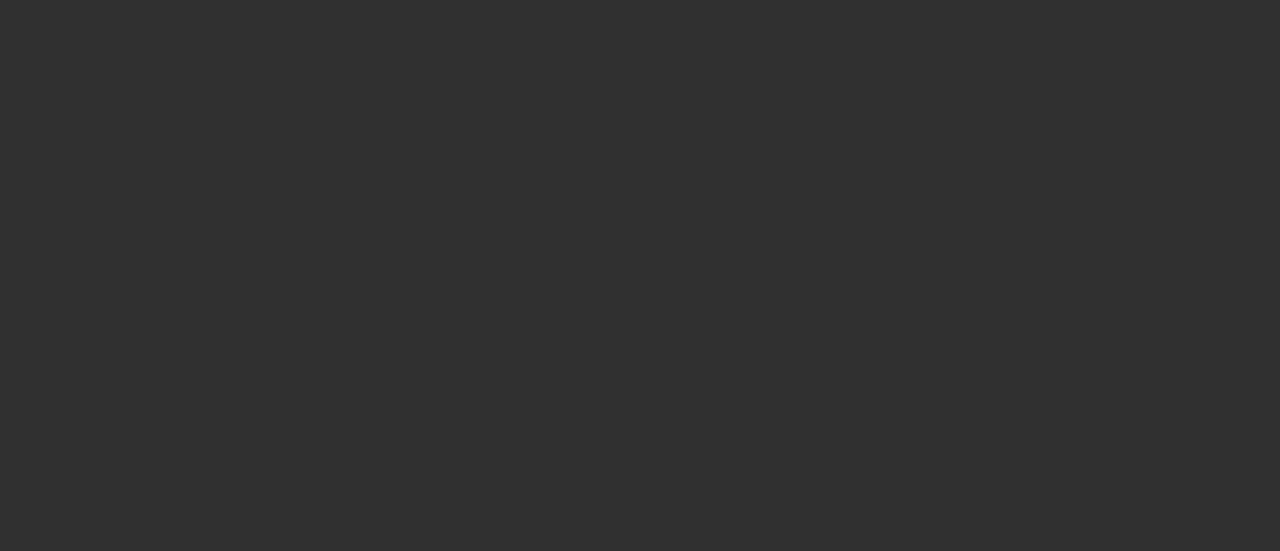 scroll, scrollTop: 0, scrollLeft: 0, axis: both 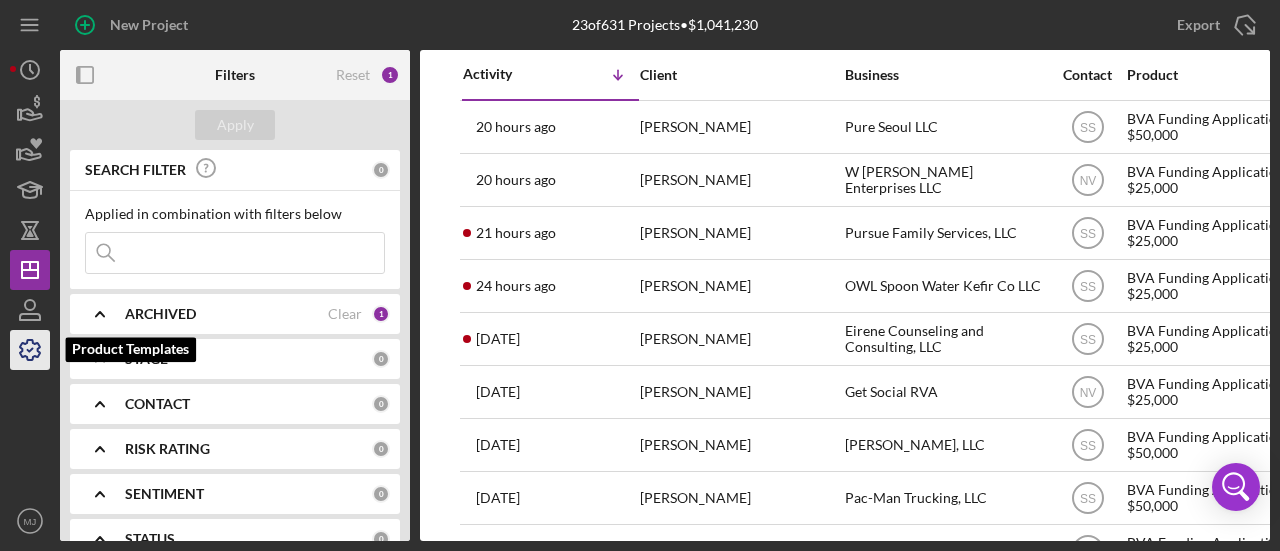 click 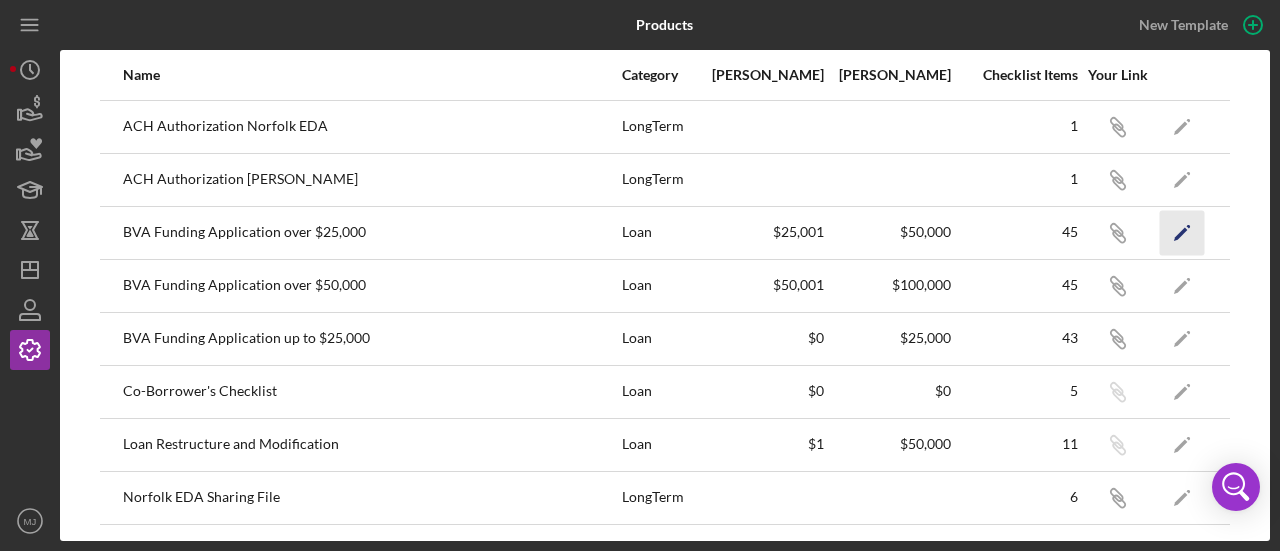 click on "Icon/Edit" 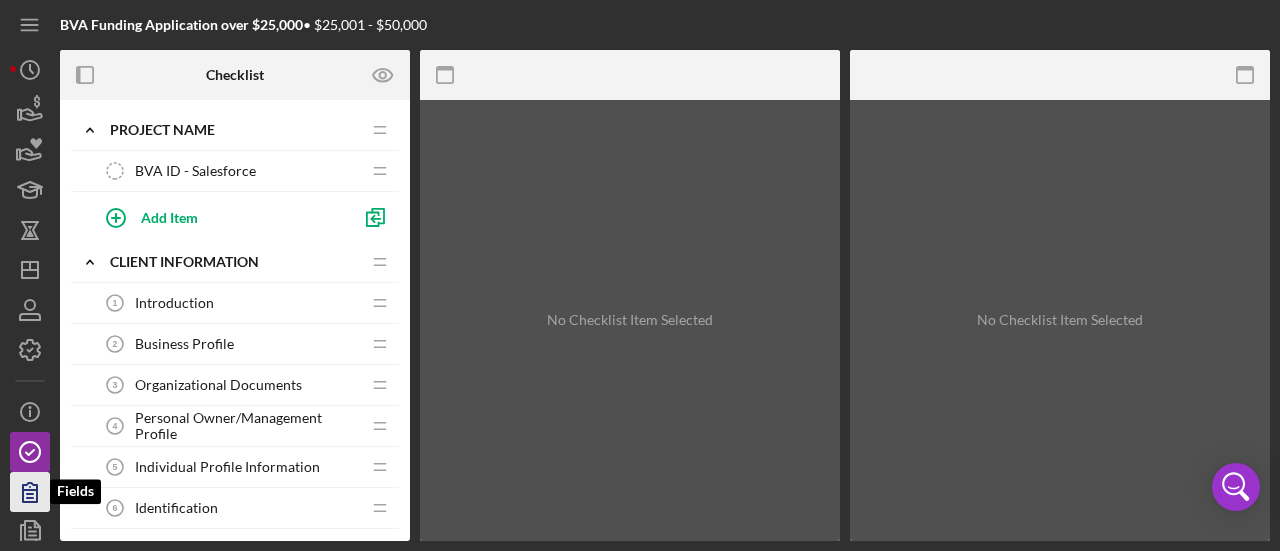 click 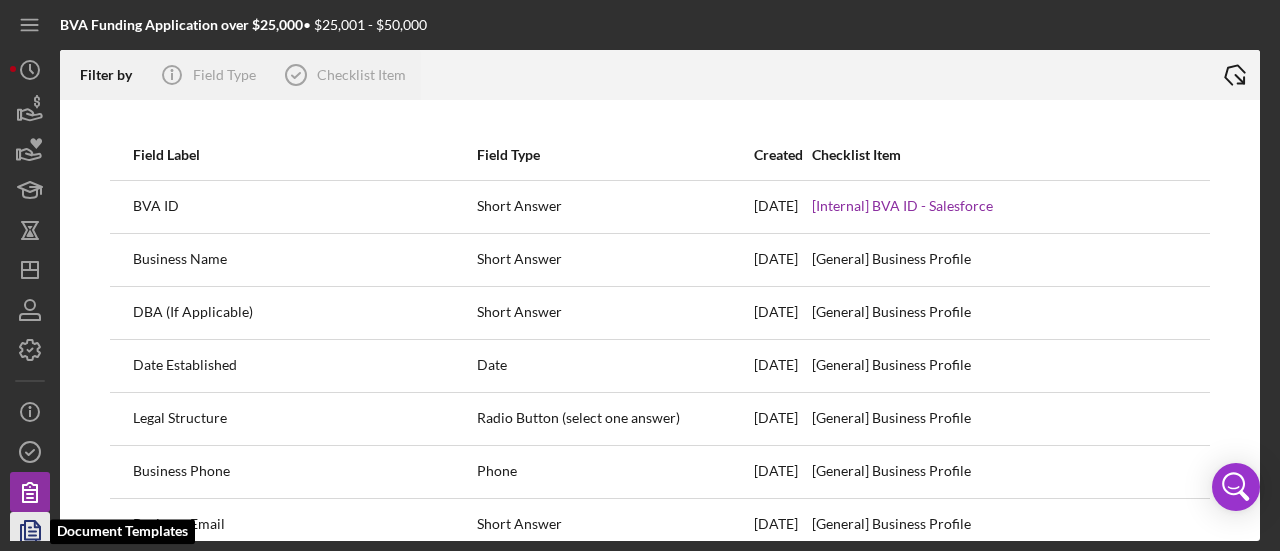 click 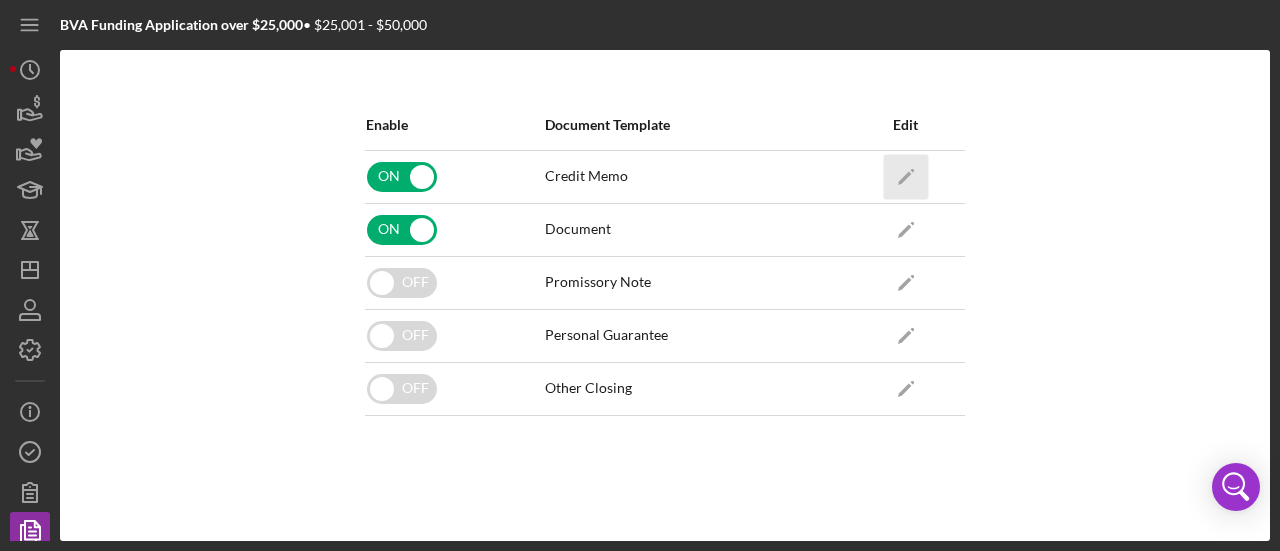 click on "Icon/Edit" 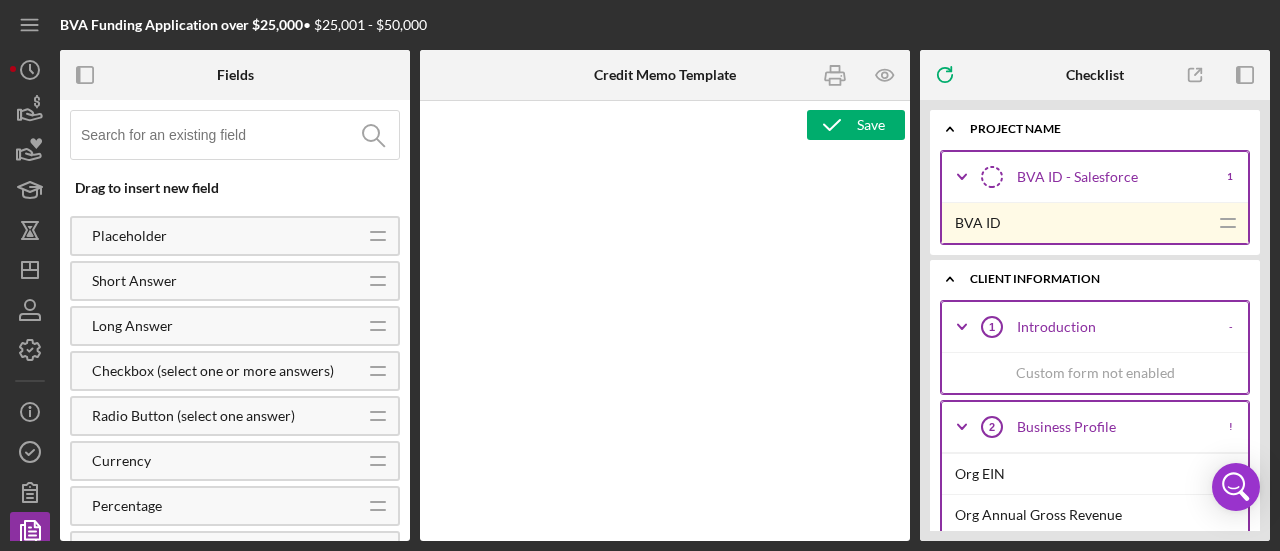 type on "<p><span style="text-decoration: underline"><strong>Loan Officer Recommendation</strong></span></p>
<table style="border-collapse: collapse; width: 100.056%; height: 438.297px" border="1"><colgroup><col style="width: 28.6222%"><col style="width: 71.4157%"></colgroup>
<tbody>
<tr style="height: 76.7812px">
<td style="height: 76.7812px">Loan Amount:</td>
<td style="height: 76.7812px"><br>$<span id="d538f17d-76ec-4b02-88ae-1c07a8536db2" class="template-field mceNonEditable template-field-internal">Loan Amount</span><br><br></td>
</tr>
<tr style="height: 76.7812px">
<td style="height: 76.7812px">Commitment/Closing Fee:</td>
<td style="height: 76.7812px"><br>$<span id="8e4e2e5b-d648-415d-a049-7f3e726afafa" class="template-field mceNonEditable template-field-internal">BVA Commitment/Closing Fee</span><br><br></td>
</tr>
<tr style="height: 76.7812px">
<td style="height: 76.7812px">Collateral/Filing Fees:</td>
<td style="height: 76.7812px"><br>$<span id="bad3efb6-daa9-4532-84b4-acb35129fe29" class="template-field ..." 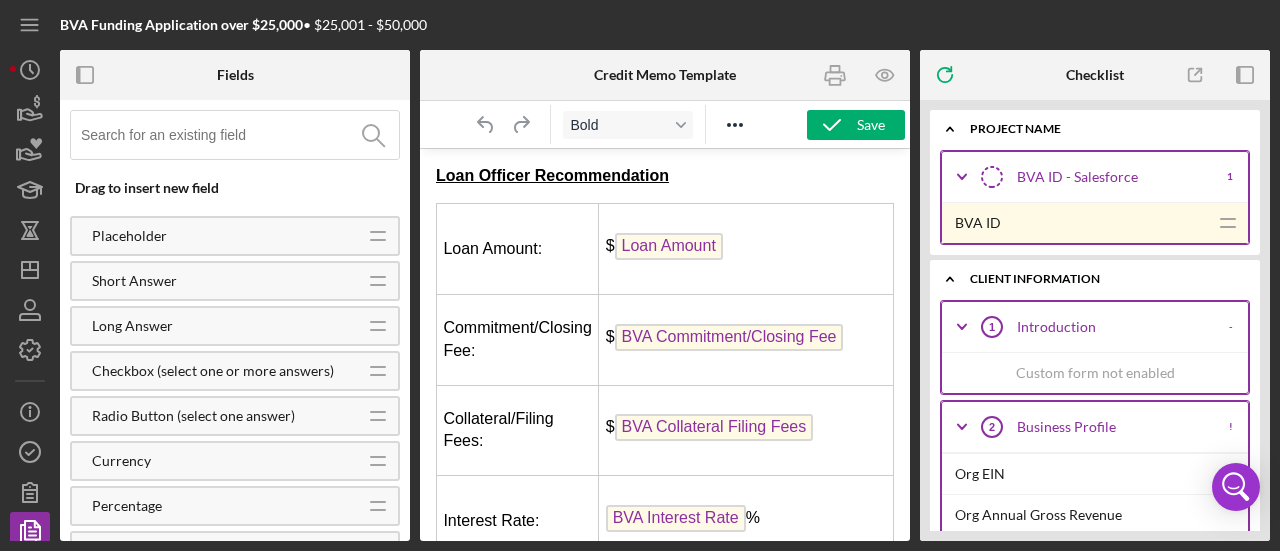 scroll, scrollTop: 0, scrollLeft: 0, axis: both 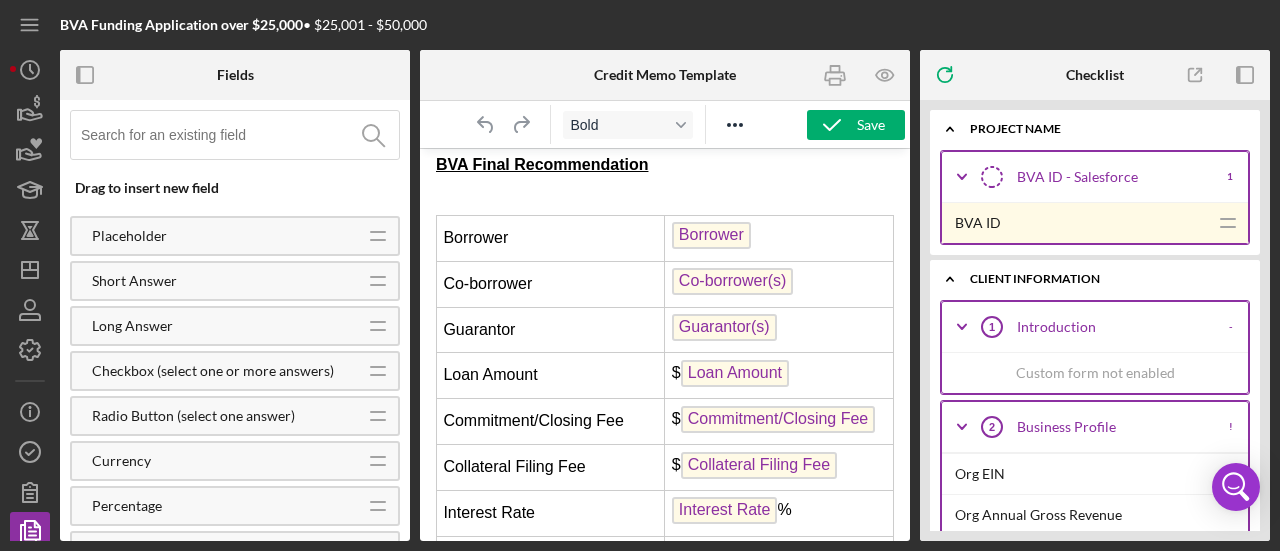 click on "Loan Officer Recommendation Loan Amount: $ Loan Amount Commitment/Closing Fee: $ BVA Commitment/Closing Fee Collateral/Filing Fees: $ BVA Collateral Filing Fees Interest Rate: BVA Interest Rate % Term (months): BVA Term (months) months Monthly Payment: $ BVA Monthly Payment Total Outstanding with BVa $ Total Outstanding with BVa Total Outstanding Participations $ Total Outstanding Participations Request Summary Request Summary Cash Flow Cash Flow Credit Credit Collateral Collateral Underwriting Recommendation Underwriter: $ Underwriter Name Decision Recommendation: Decision Recommendation Loan Amount: $ Loan Amount Commitment/Closing Fee: $ Committing/Closing Fee Collateral/Filing Fees: $ Collateral/Filing Fee Interest Rate: Interest Rate % Term (months): Term (months) months Monthly Payment: $ Monthly Payment Decision Rationale Decision Rationale Repayment Capacity Repayment Capacity Credit Credit Collateral Collateral Pre-Closing Conditions Pre-Closing Conditions BVA Final Recommendation   Borrower $ $ $ %" at bounding box center (665, -587) 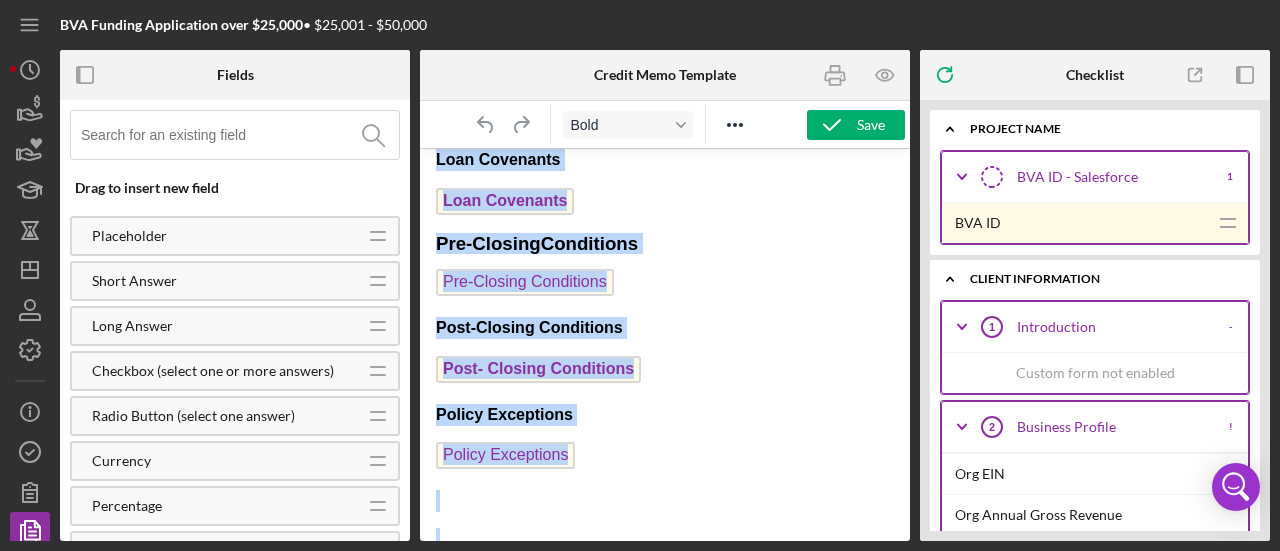 scroll, scrollTop: 3524, scrollLeft: 0, axis: vertical 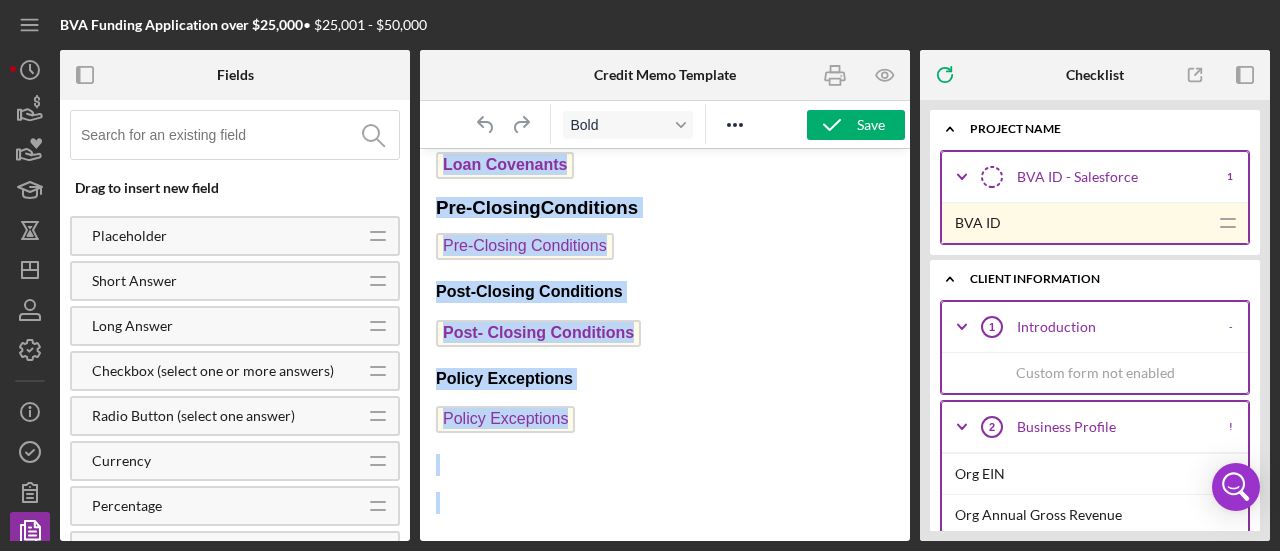 drag, startPoint x: 436, startPoint y: 166, endPoint x: 802, endPoint y: 577, distance: 550.3426 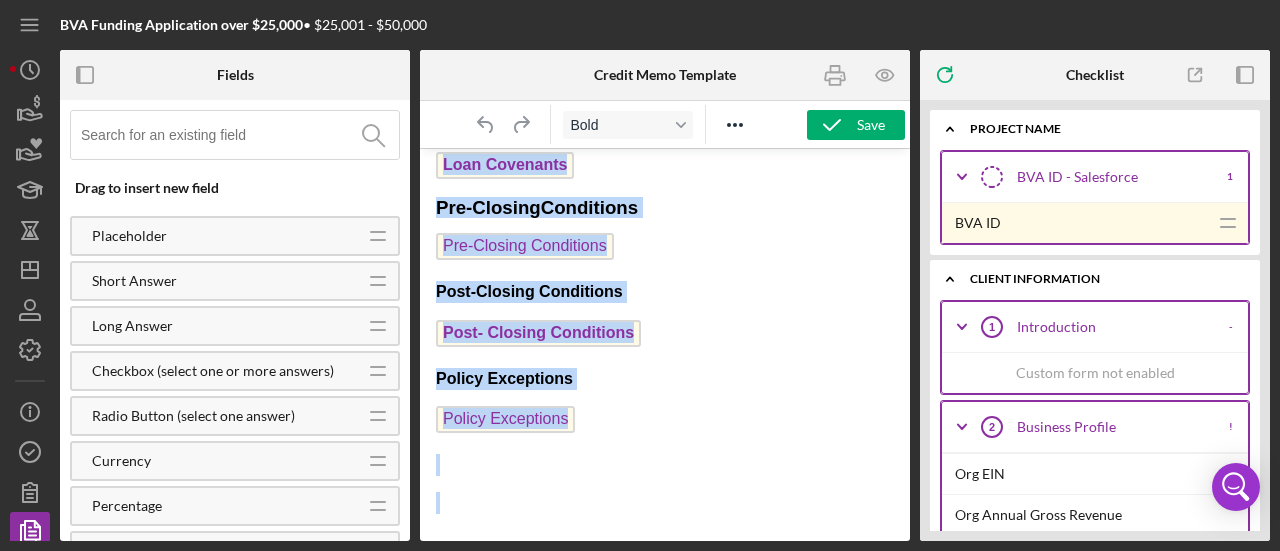 click on "Loan Officer Recommendation Loan Amount: $ Loan Amount Commitment/Closing Fee: $ BVA Commitment/Closing Fee Collateral/Filing Fees: $ BVA Collateral Filing Fees Interest Rate: BVA Interest Rate % Term (months): BVA Term (months) months Monthly Payment: $ BVA Monthly Payment Total Outstanding with BVa $ Total Outstanding with BVa Total Outstanding Participations $ Total Outstanding Participations Request Summary Request Summary Cash Flow Cash Flow Credit Credit Collateral Collateral Underwriting Recommendation Underwriter: $ Underwriter Name Decision Recommendation: Decision Recommendation Loan Amount: $ Loan Amount Commitment/Closing Fee: $ Committing/Closing Fee Collateral/Filing Fees: $ Collateral/Filing Fee Interest Rate: Interest Rate % Term (months): Term (months) months Monthly Payment: $ Monthly Payment Decision Rationale Decision Rationale Repayment Capacity Repayment Capacity Credit Credit Collateral Collateral Pre-Closing Conditions Pre-Closing Conditions BVA Final Recommendation   Borrower $ $ $ %" at bounding box center [665, -1411] 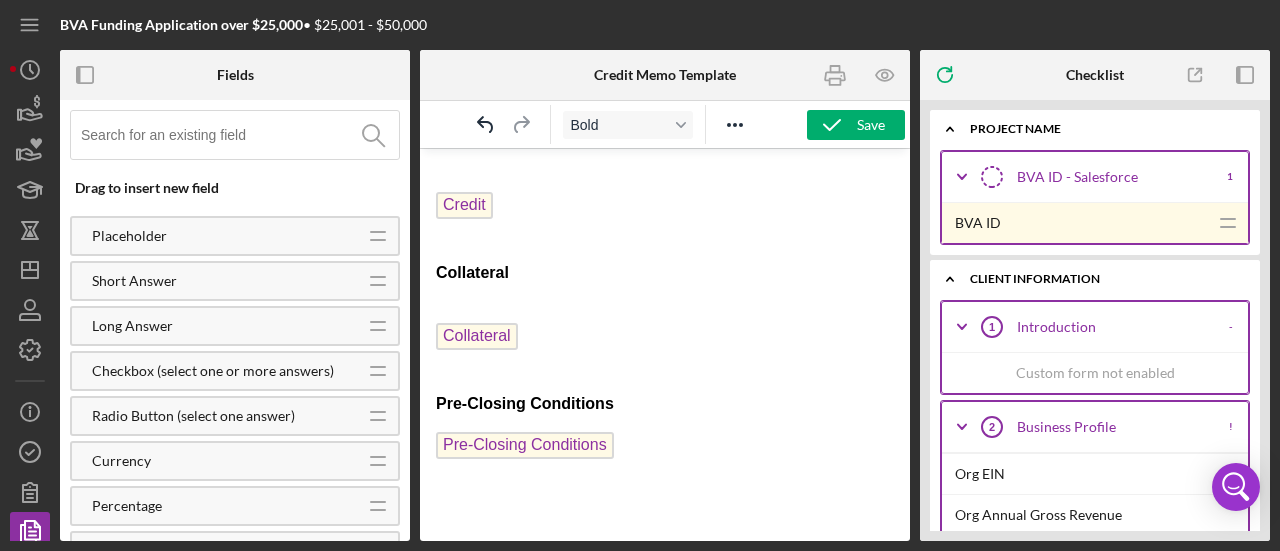 scroll, scrollTop: 2344, scrollLeft: 0, axis: vertical 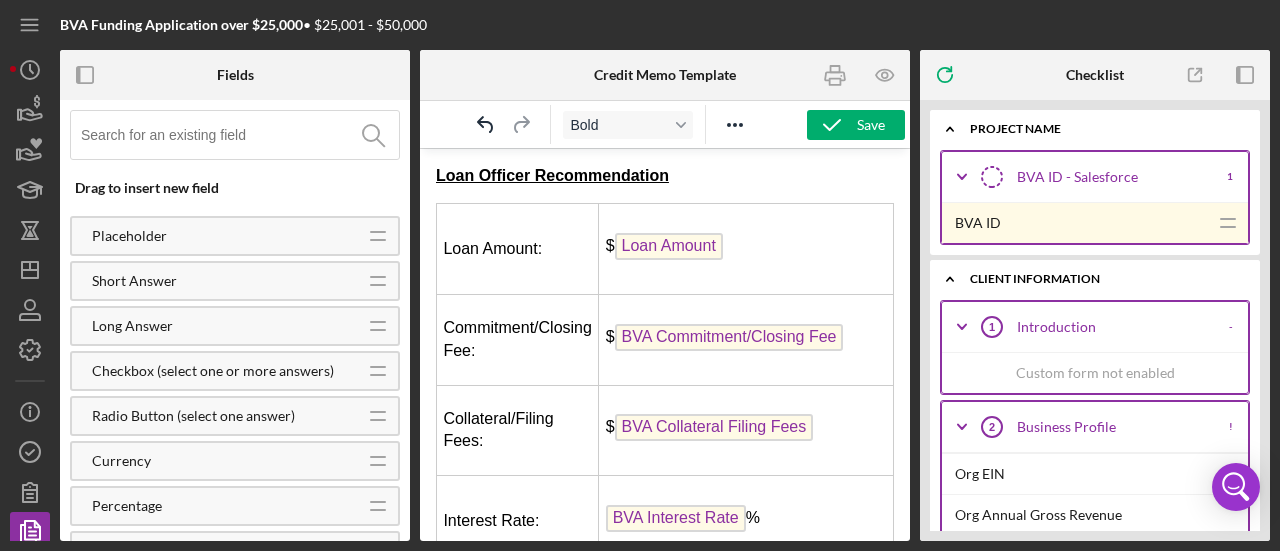 drag, startPoint x: 902, startPoint y: 495, endPoint x: 943, endPoint y: 283, distance: 215.92822 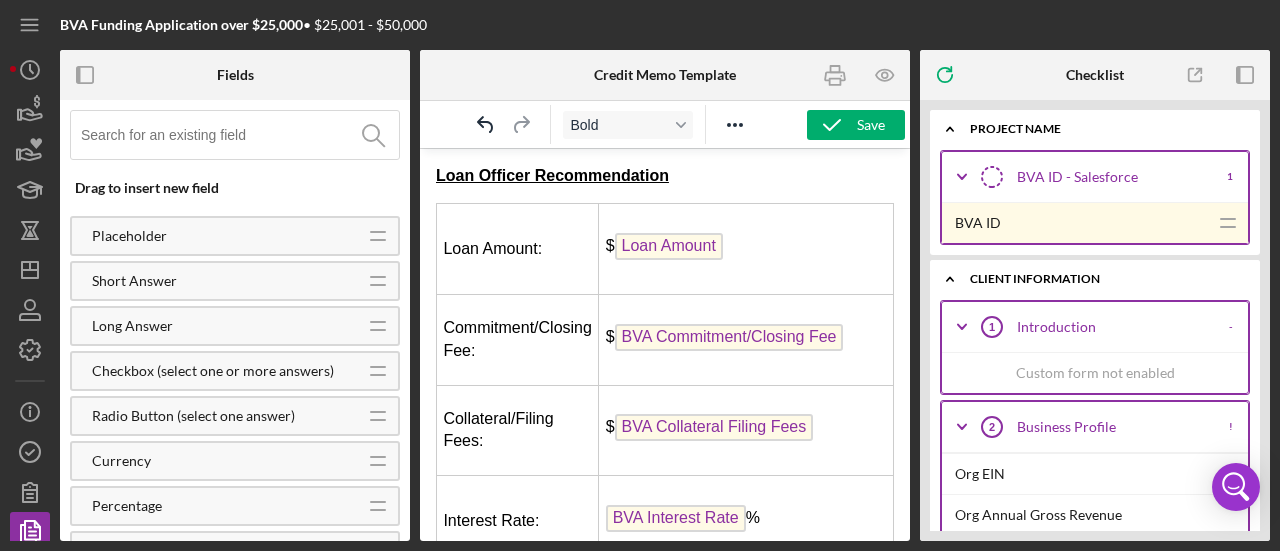 click on "Loan Officer Recommendation" at bounding box center (552, 175) 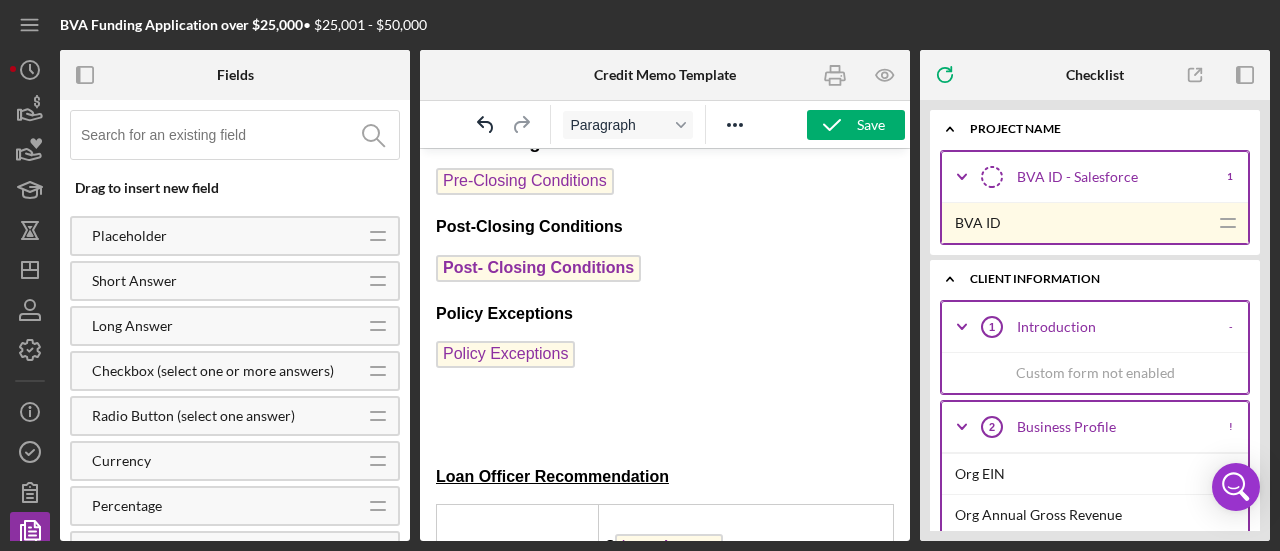 scroll, scrollTop: 1100, scrollLeft: 0, axis: vertical 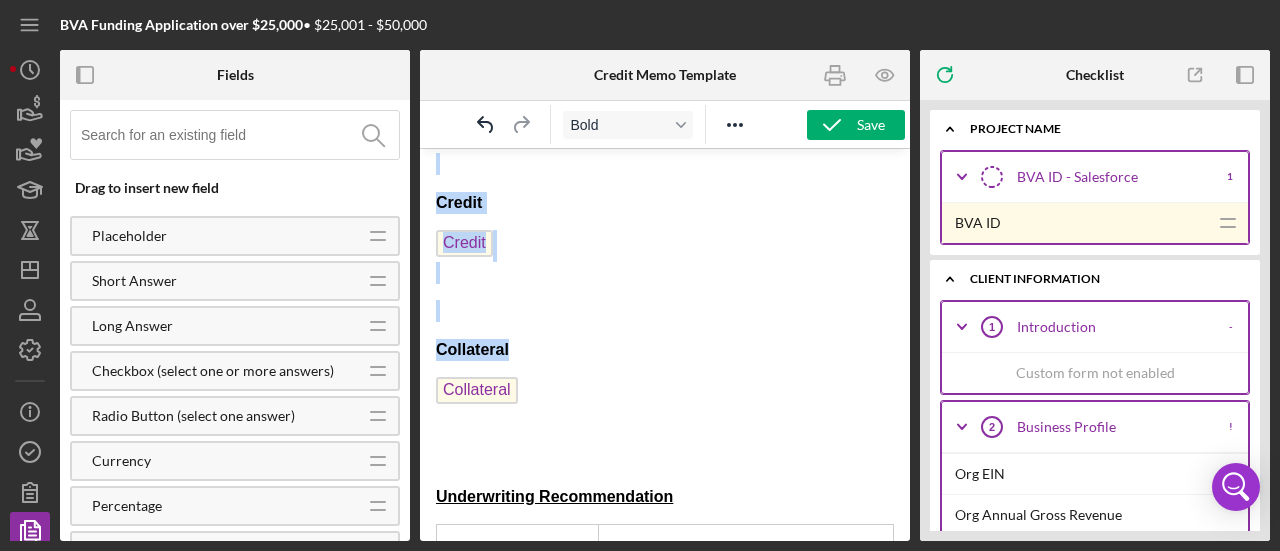 drag, startPoint x: 436, startPoint y: 274, endPoint x: 776, endPoint y: 369, distance: 353.02267 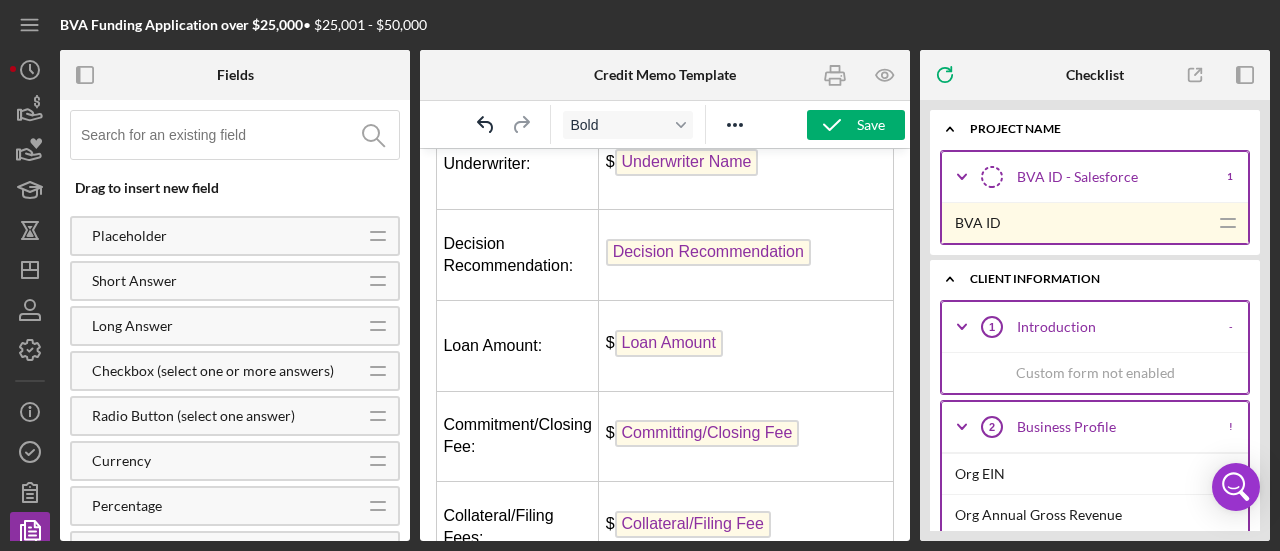 scroll, scrollTop: 1062, scrollLeft: 0, axis: vertical 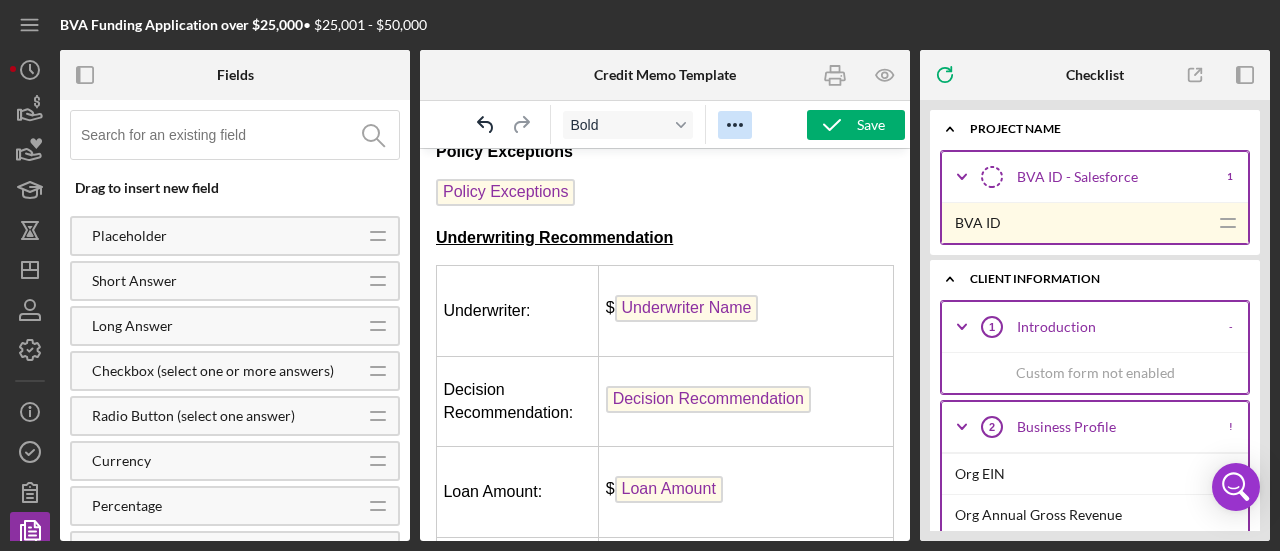 click at bounding box center [735, 125] 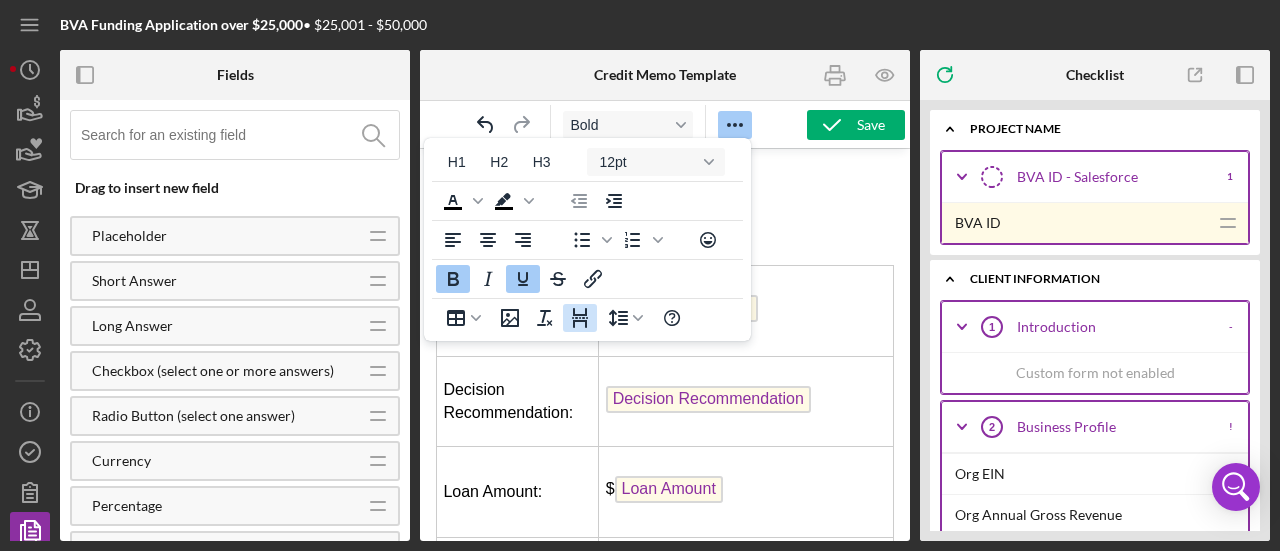 click 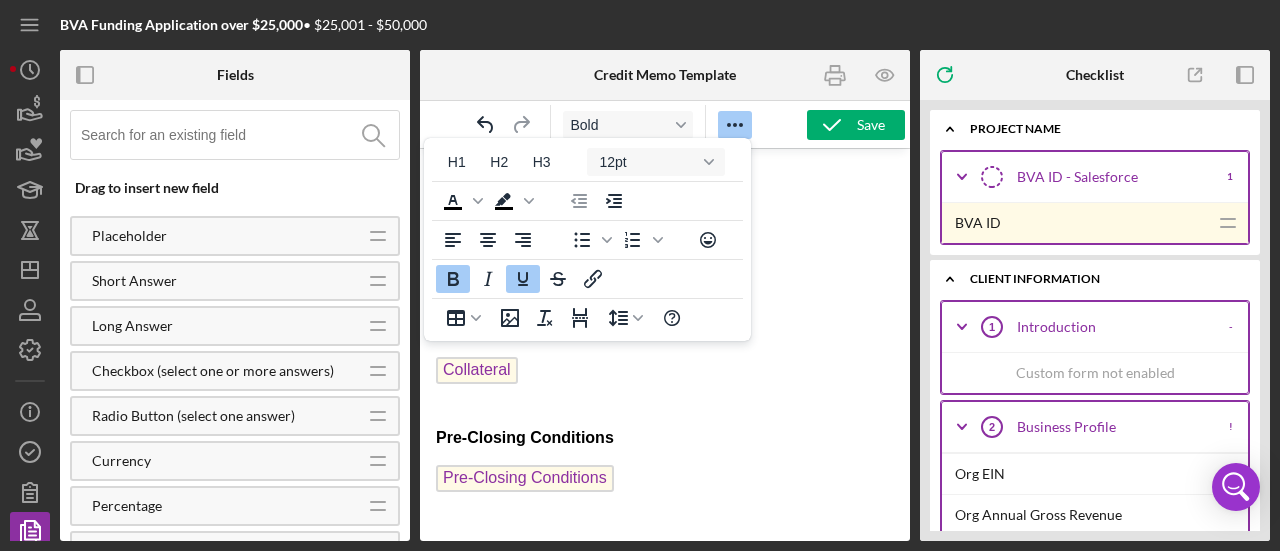 scroll, scrollTop: 2201, scrollLeft: 0, axis: vertical 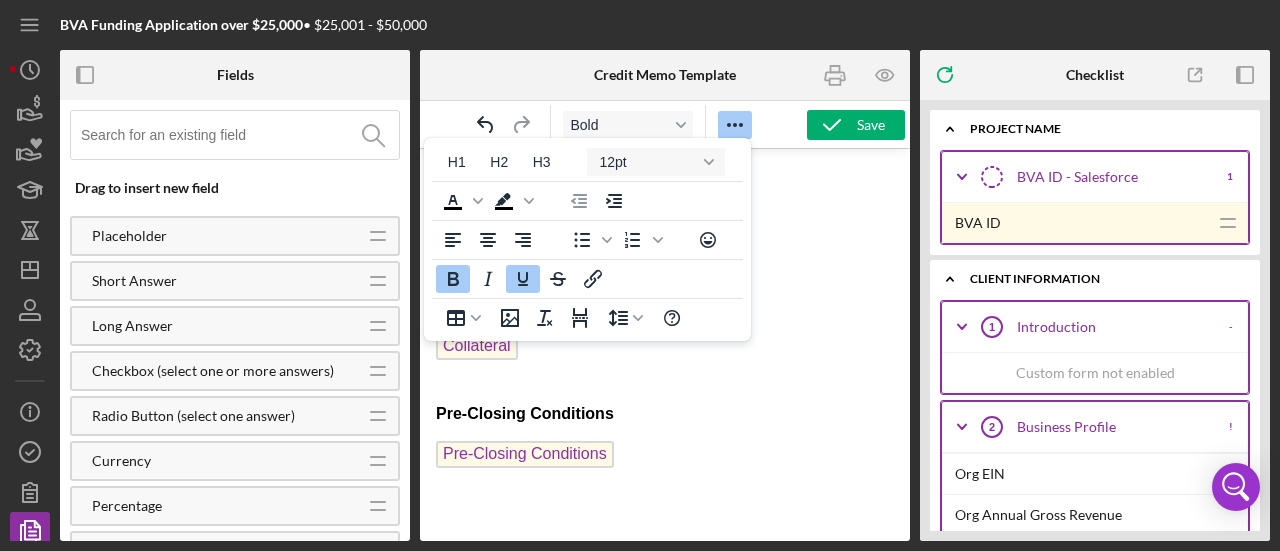 click on "BVA Final Recommendation   Borrower Borrower  Co-borrower Co-borrower(s) Guarantor Guarantor(s) Loan Amount $ Loan Amount Commitment/Closing Fee $ Commitment/Closing Fee Collateral Filing Fee $ Collateral Filing Fee Interest Rate Interest Rate % Term (months) Term (months) Monthly Payment $ Monthly Payment Business Overview Business Overview Recommendation Details Recommendation Details Collateral Collateral Loan Covenants Loan Covenants Pre-Closing  Conditions  Pre-Closing Conditions Post-Closing Conditions Post- Closing Conditions Policy Exceptions Policy Exceptions Underwriting Recommendation Underwriter: $ Underwriter Name Decision Recommendation: Decision Recommendation Loan Amount: $ Loan Amount Commitment/Closing Fee: $ Committing/Closing Fee Collateral/Filing Fees: $ Collateral/Filing Fee Interest Rate: Interest Rate % Term (months): Term (months) months Monthly Payment: $ Monthly Payment Decision Rationale Decision Rationale Repayment Capacity Repayment Capacity Credit Credit Collateral Collateral" at bounding box center [665, -751] 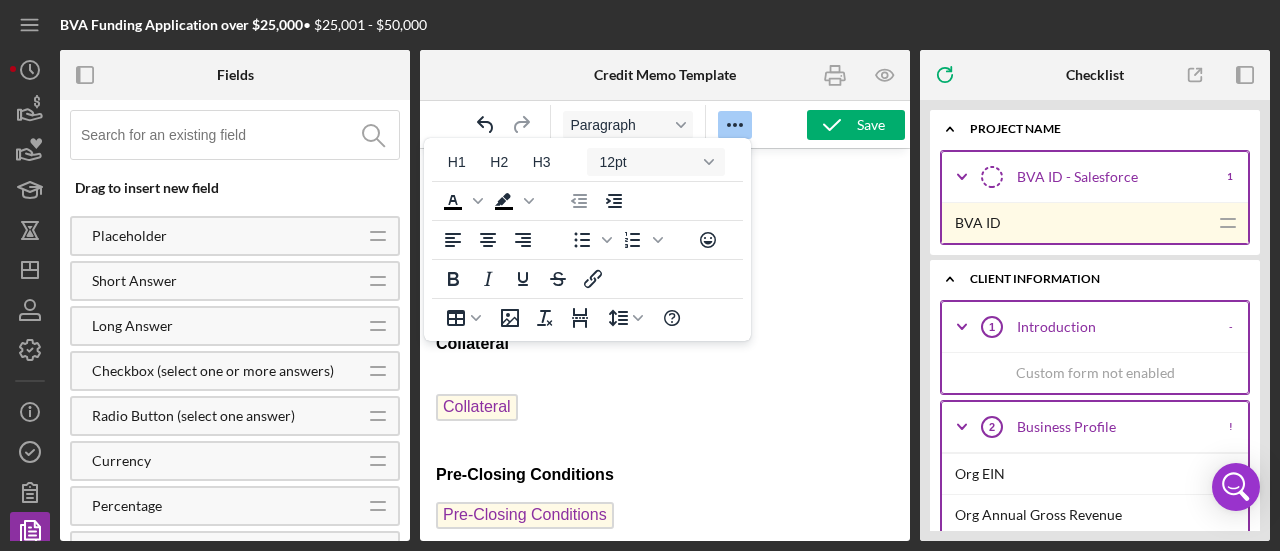 scroll, scrollTop: 2178, scrollLeft: 0, axis: vertical 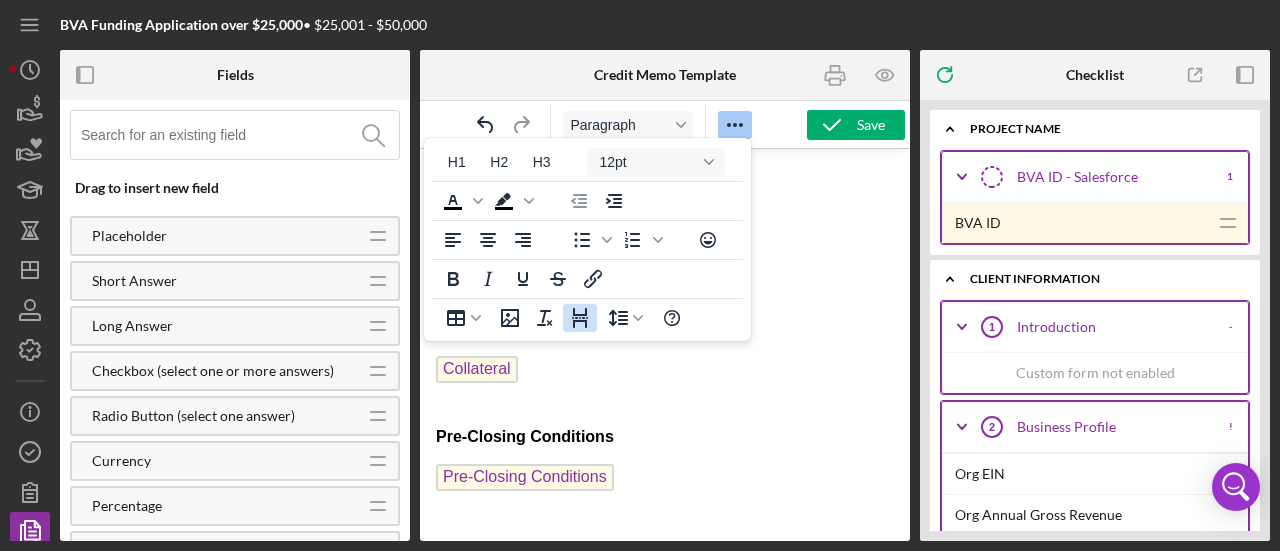 click 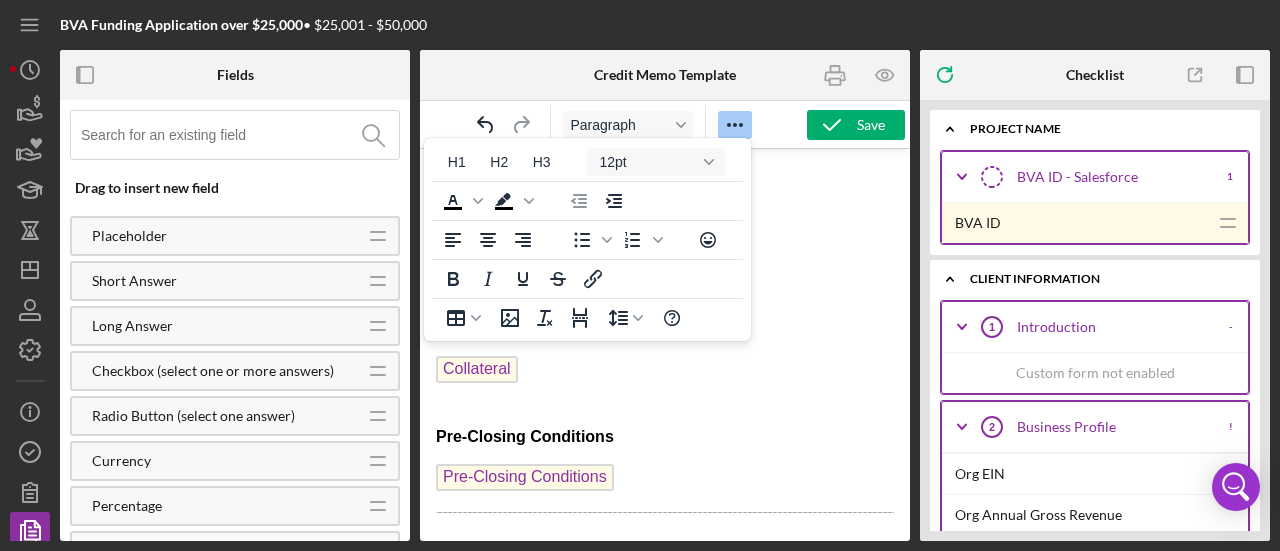 scroll, scrollTop: 2195, scrollLeft: 0, axis: vertical 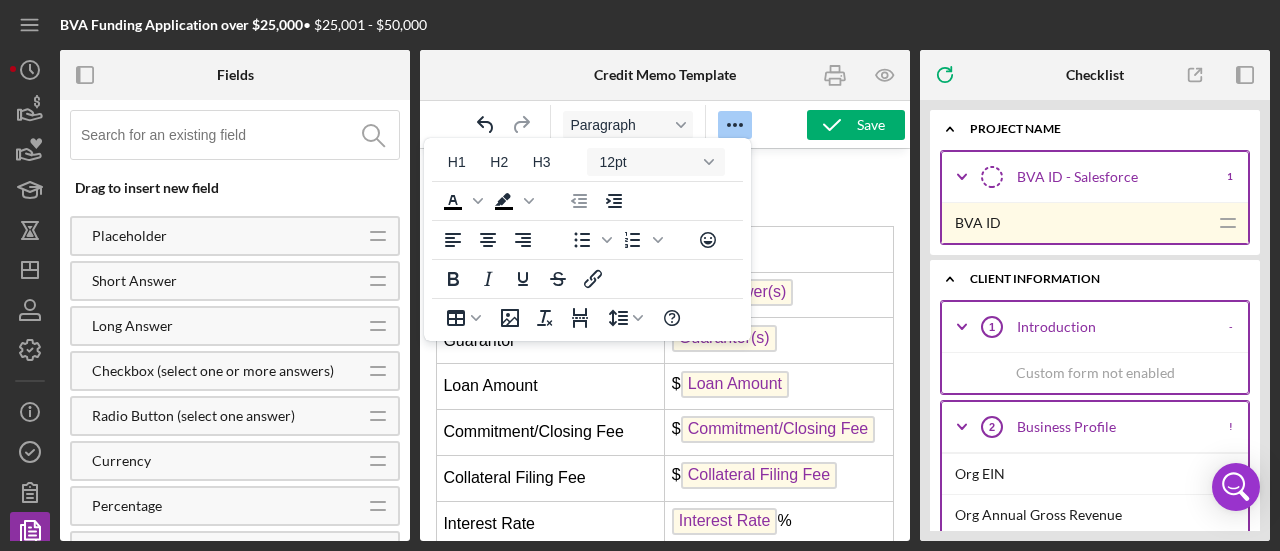 click on "BVA Final Recommendation" at bounding box center [665, 187] 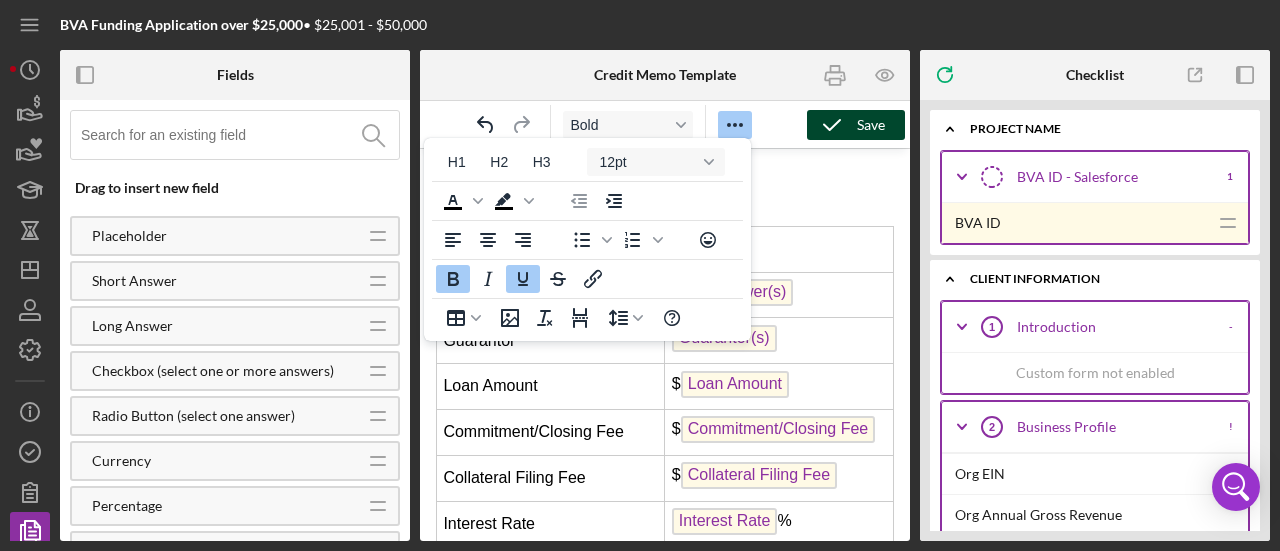 click on "Save" at bounding box center [871, 125] 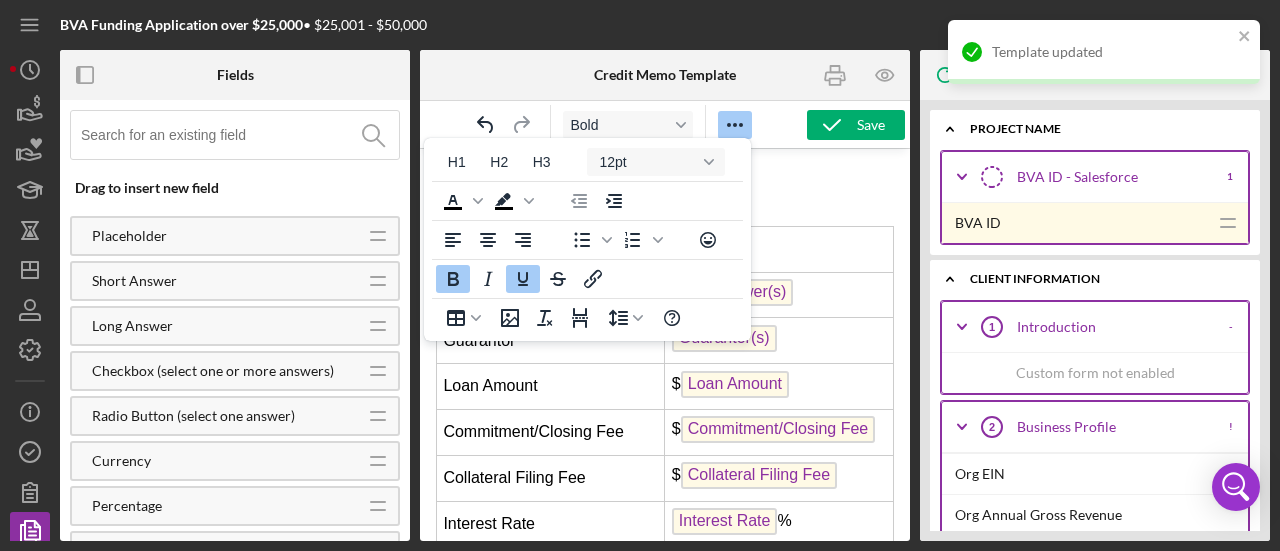 click 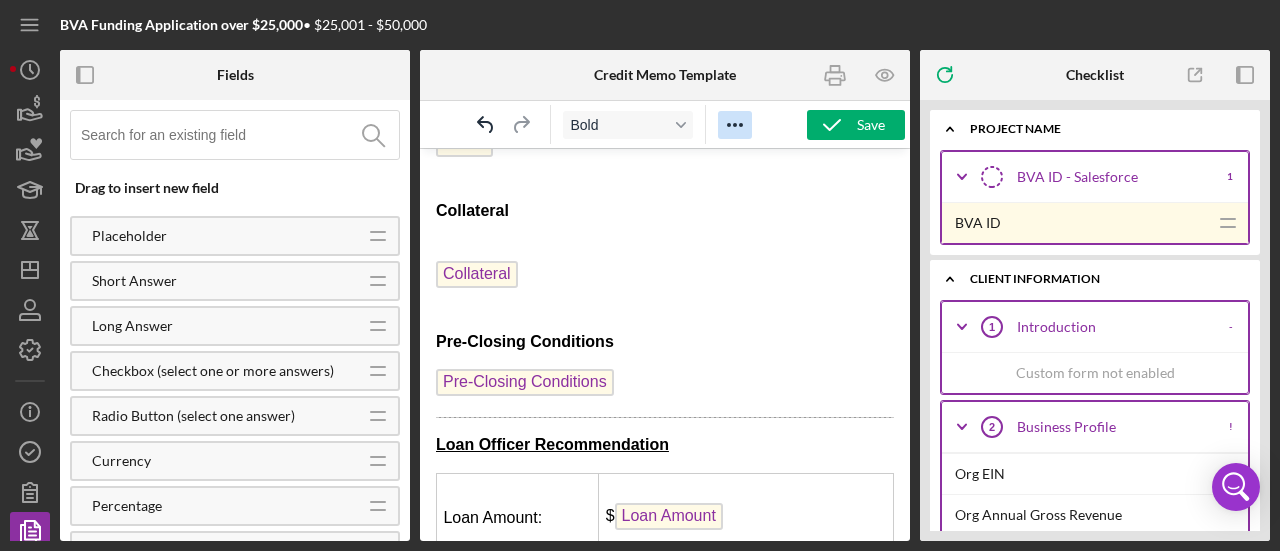 scroll, scrollTop: 2400, scrollLeft: 0, axis: vertical 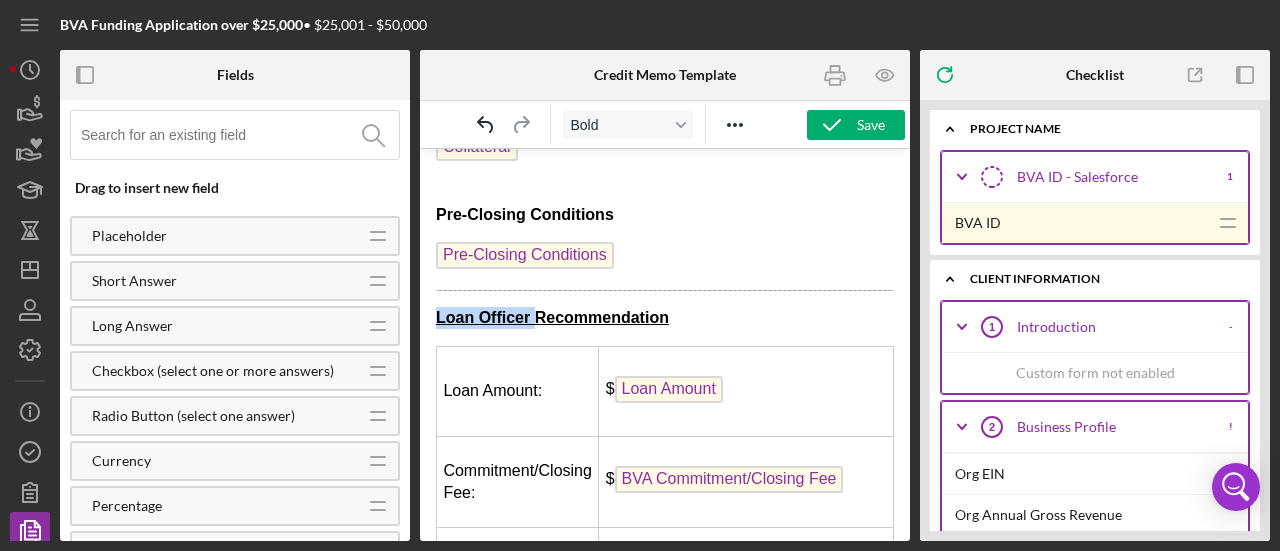 drag, startPoint x: 532, startPoint y: 307, endPoint x: 425, endPoint y: 303, distance: 107.07474 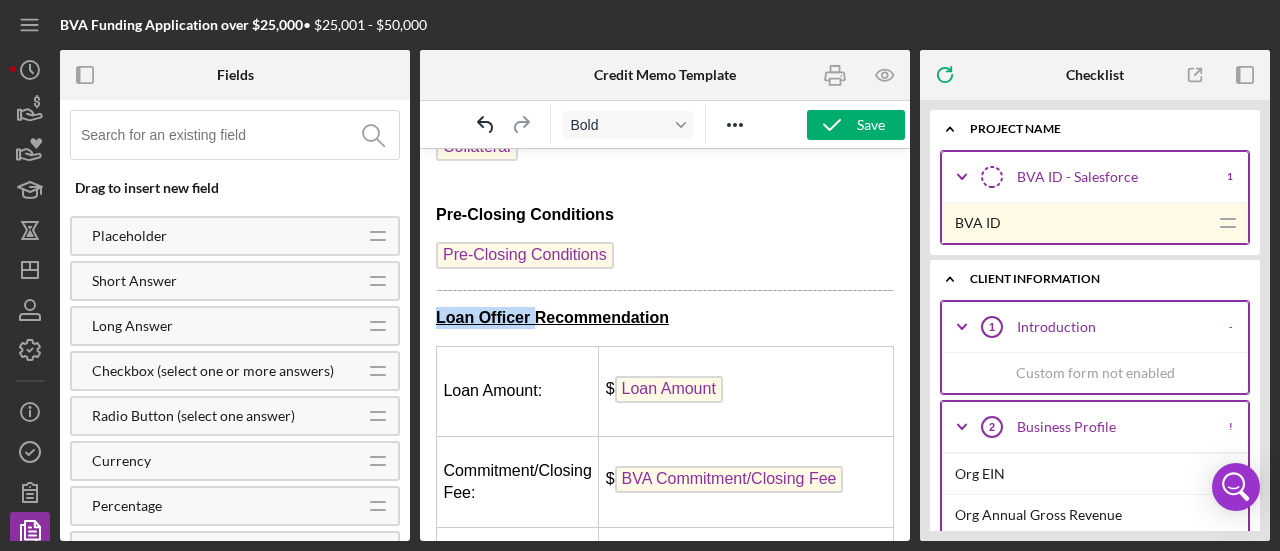 type 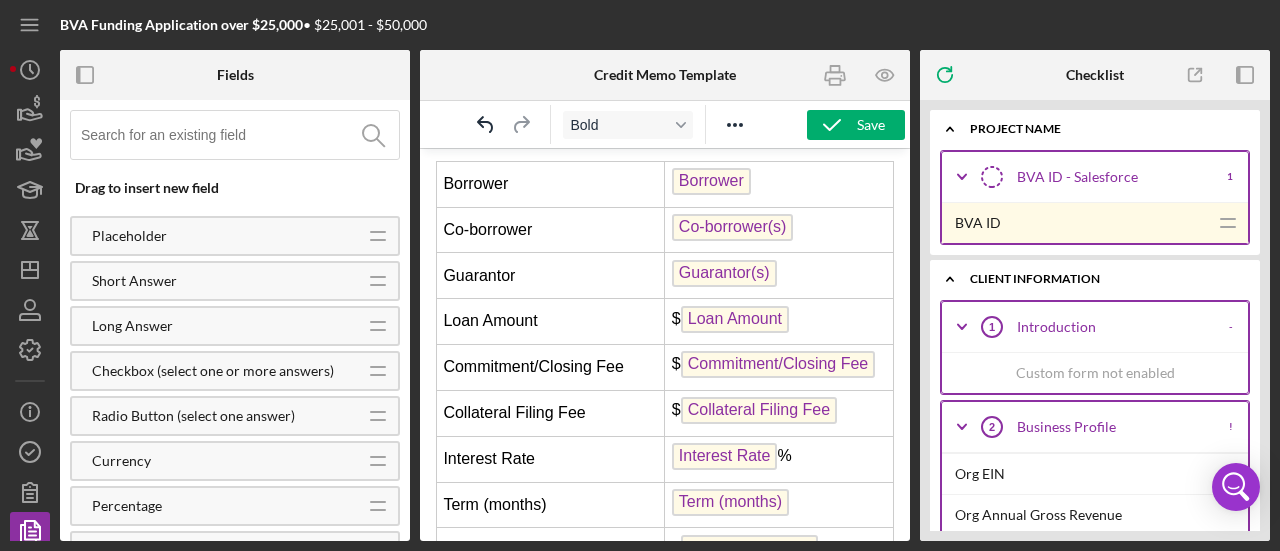 scroll, scrollTop: 0, scrollLeft: 0, axis: both 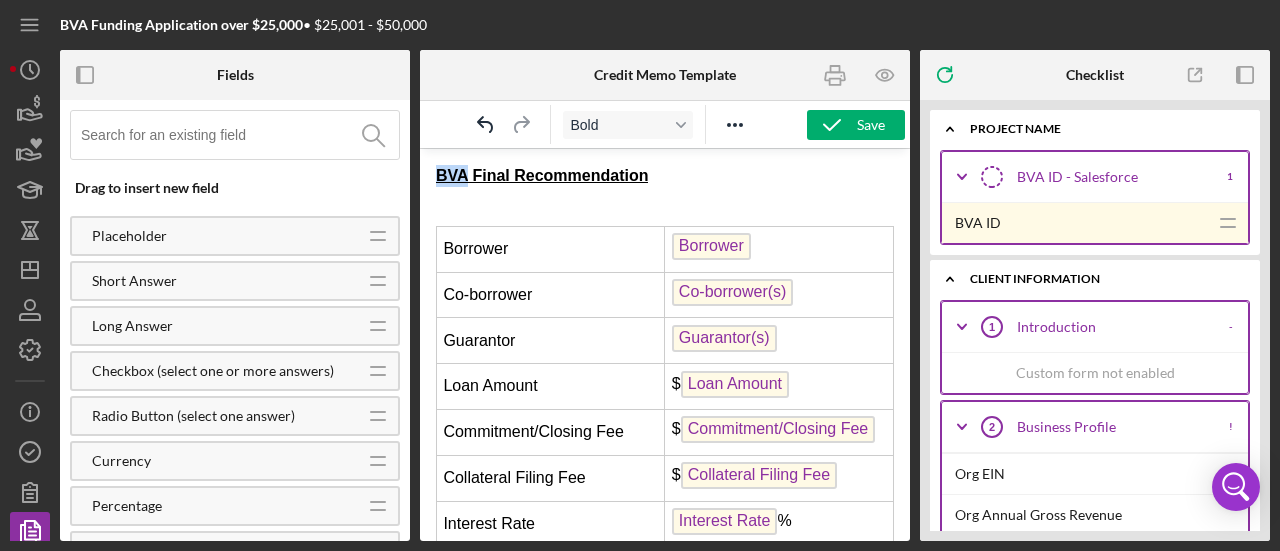 drag, startPoint x: 468, startPoint y: 173, endPoint x: 434, endPoint y: 172, distance: 34.0147 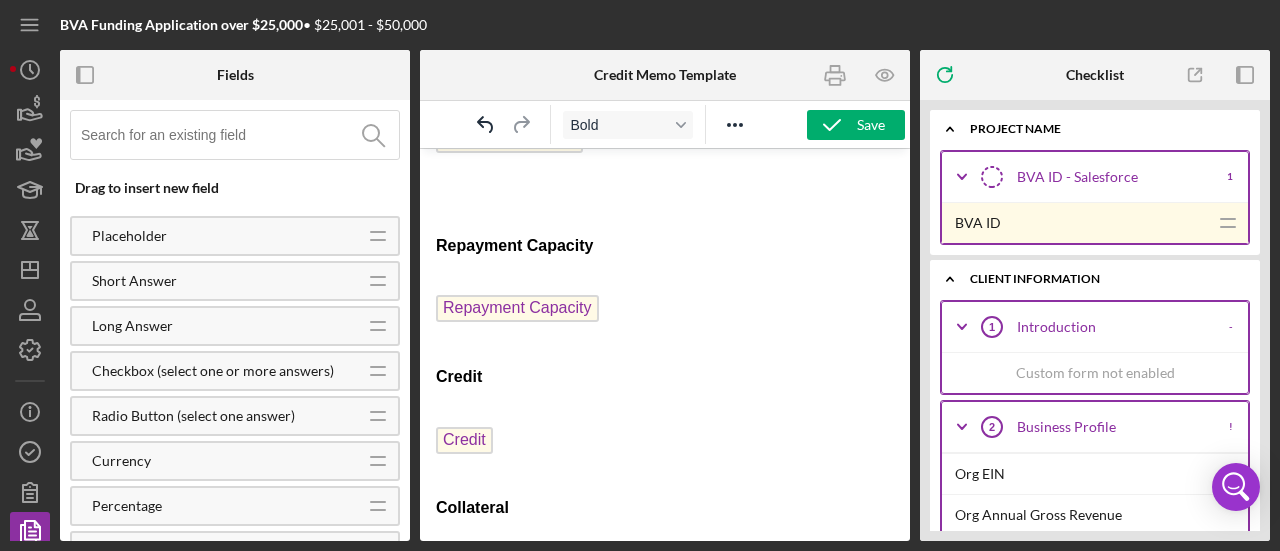 scroll, scrollTop: 1776, scrollLeft: 0, axis: vertical 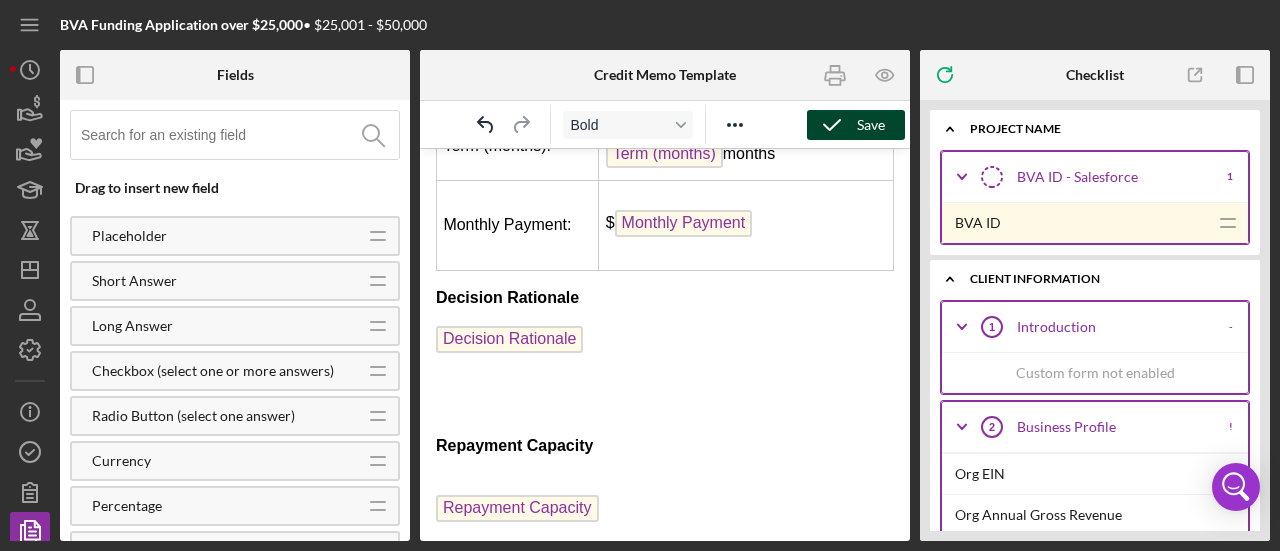 click 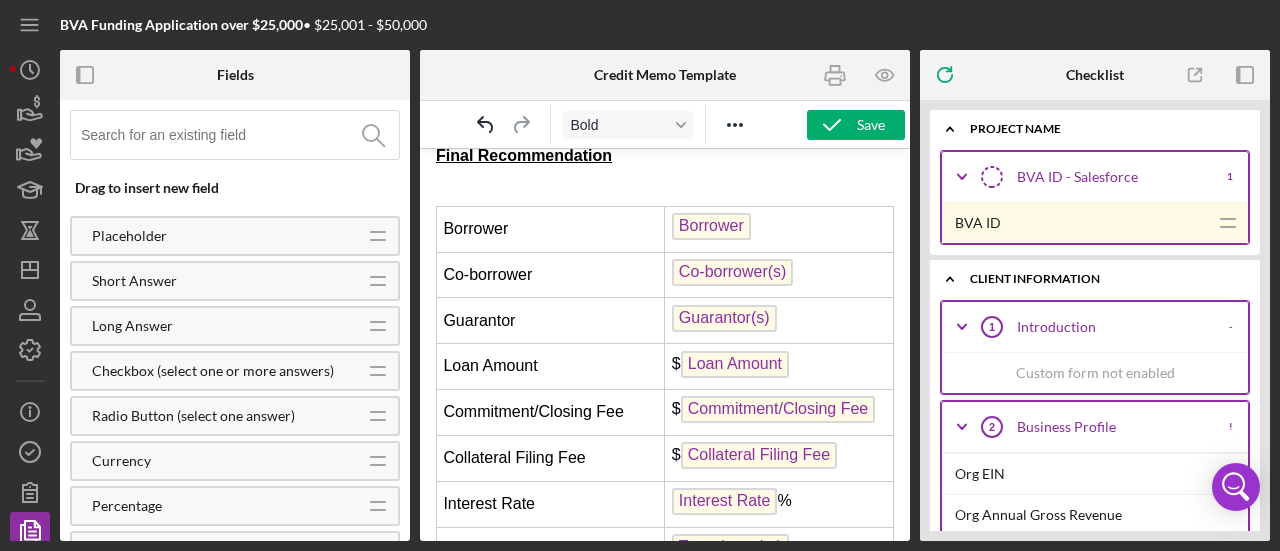 scroll, scrollTop: 0, scrollLeft: 0, axis: both 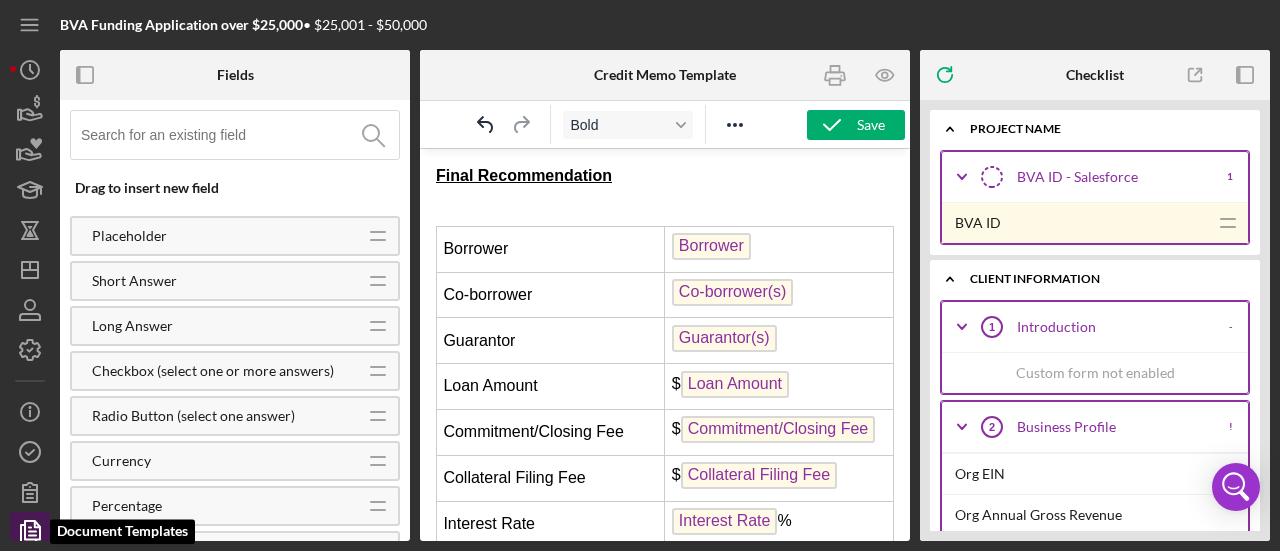 click 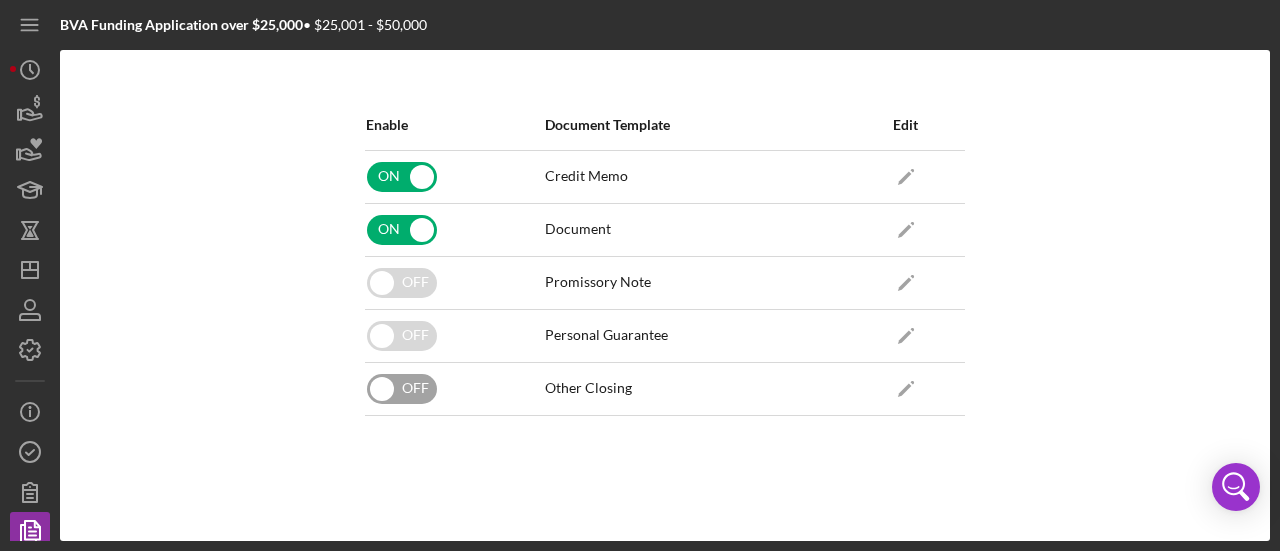 click at bounding box center (402, 389) 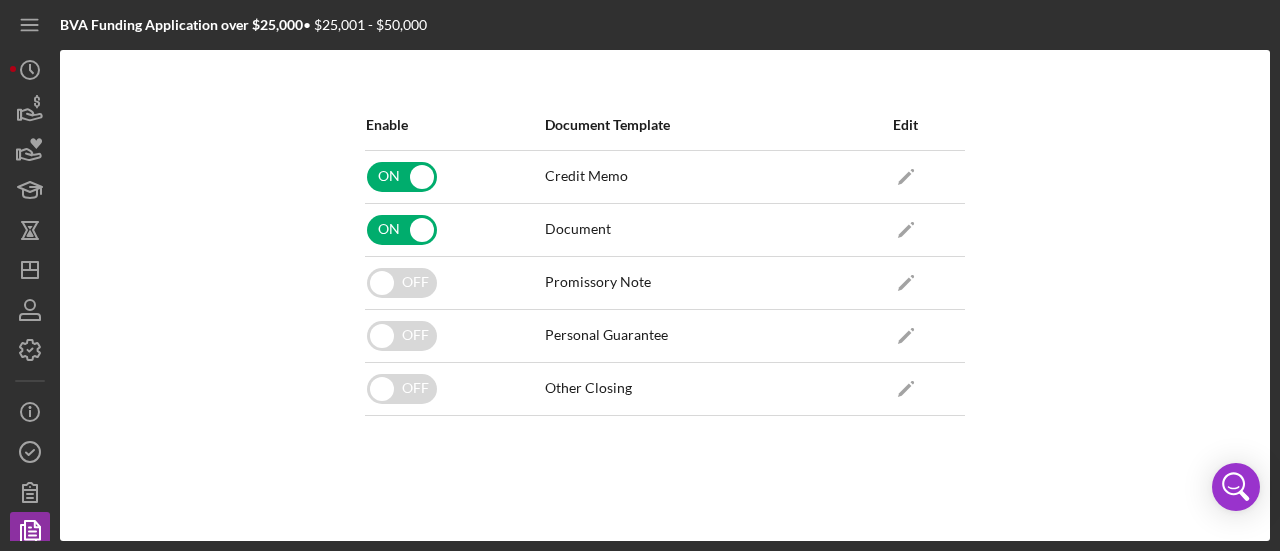 checkbox on "true" 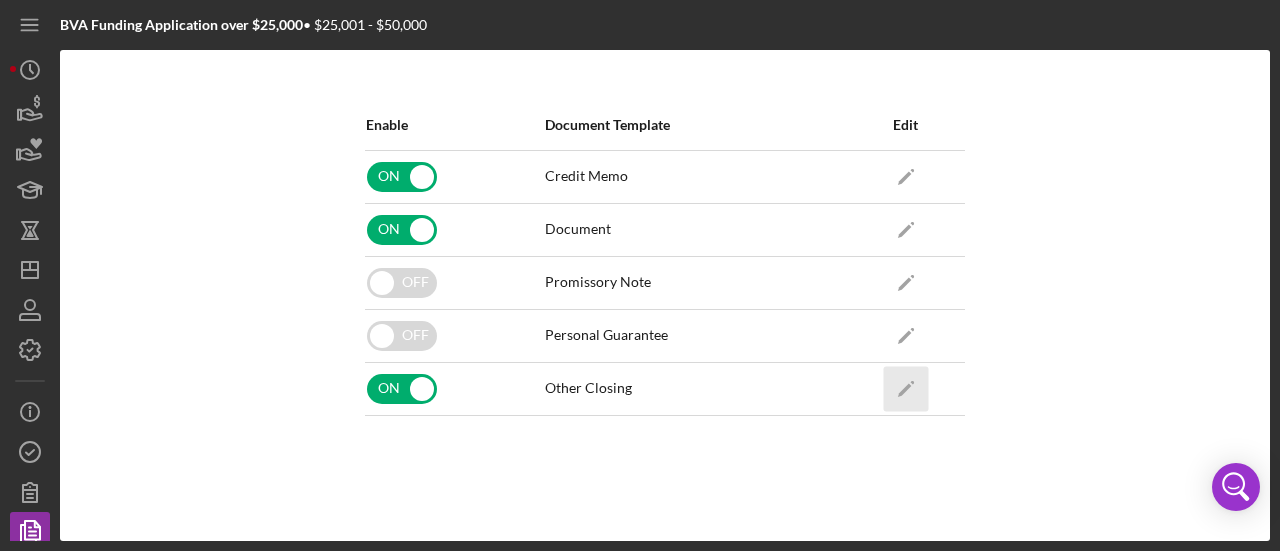 click on "Icon/Edit" 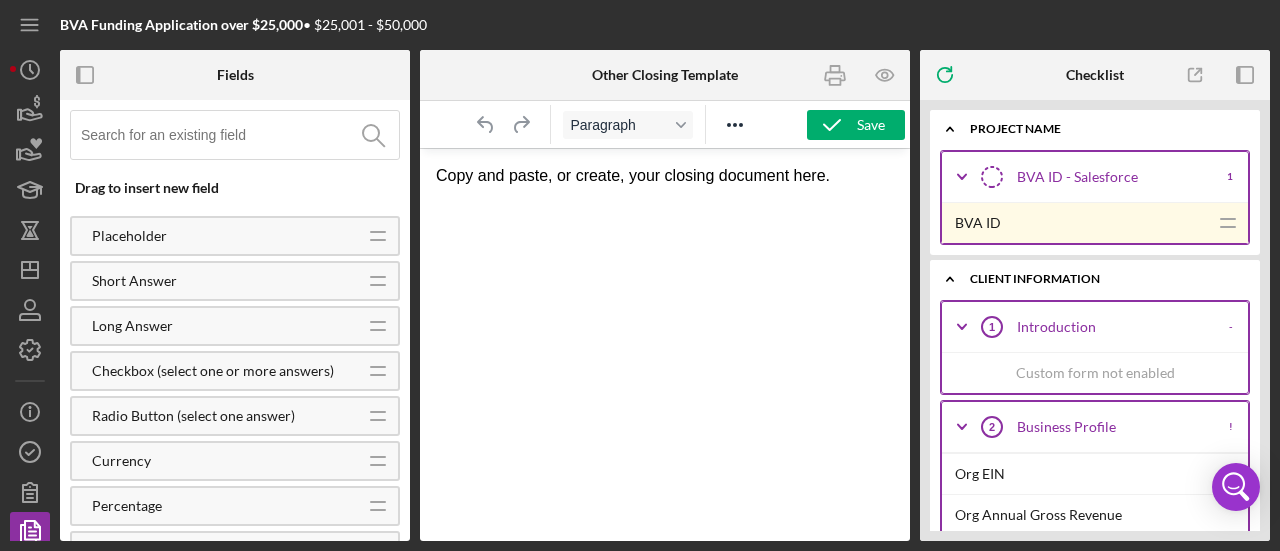 scroll, scrollTop: 0, scrollLeft: 0, axis: both 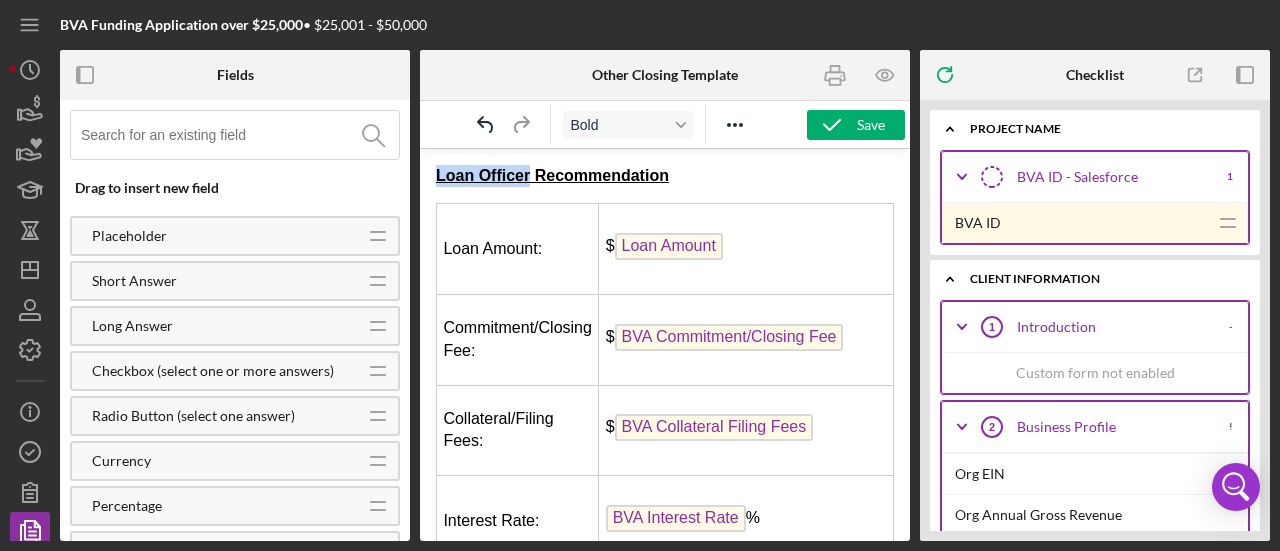 drag, startPoint x: 529, startPoint y: 174, endPoint x: 831, endPoint y: 335, distance: 342.2353 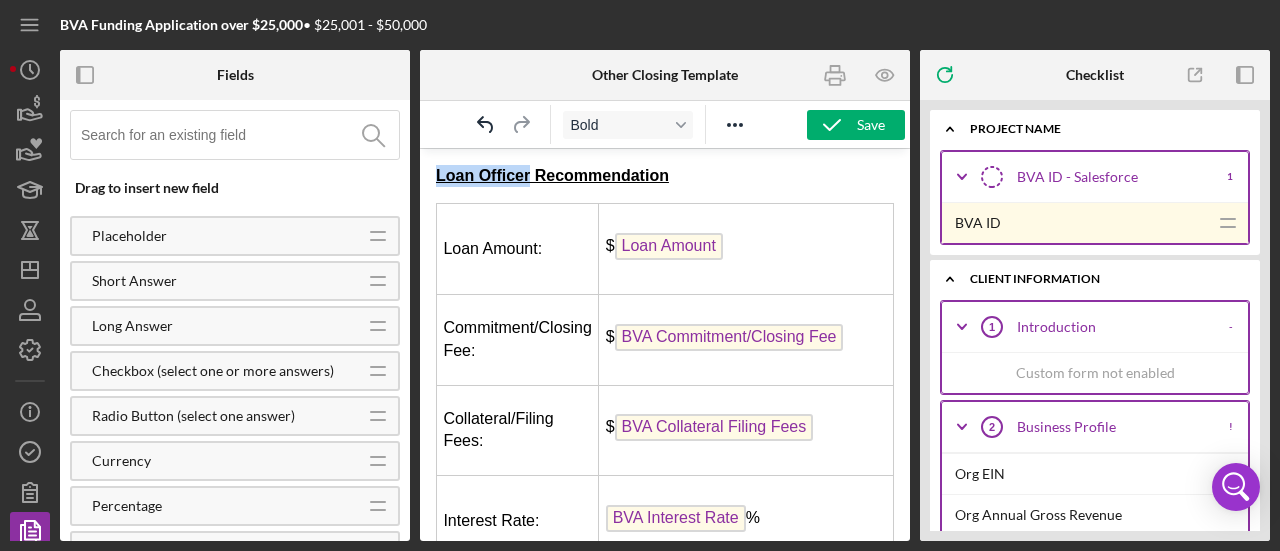 type 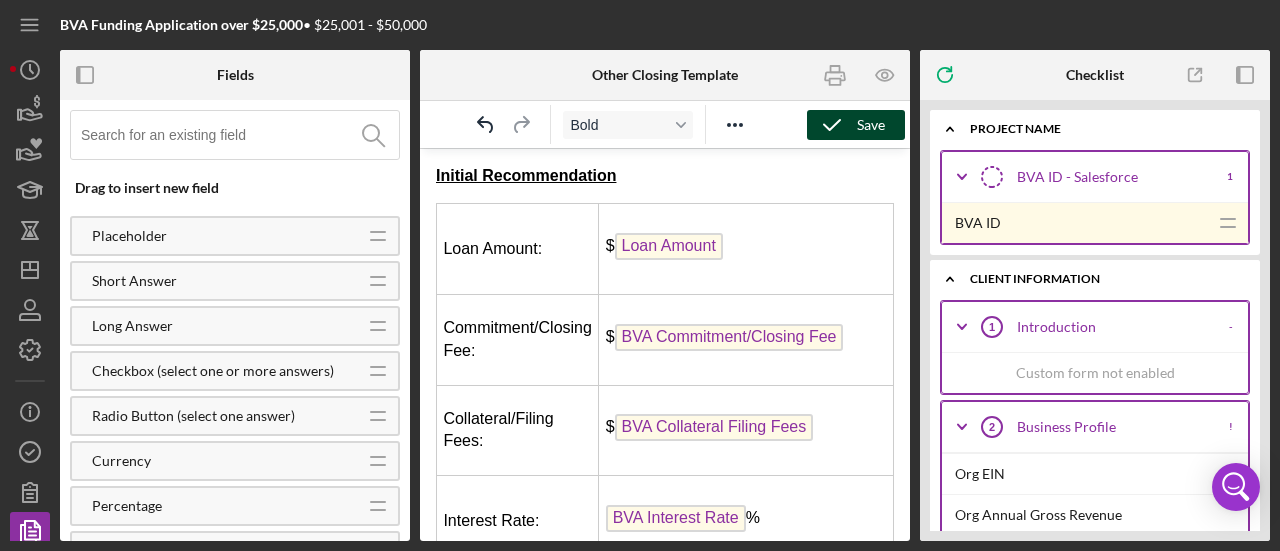 click on "Save" at bounding box center (871, 125) 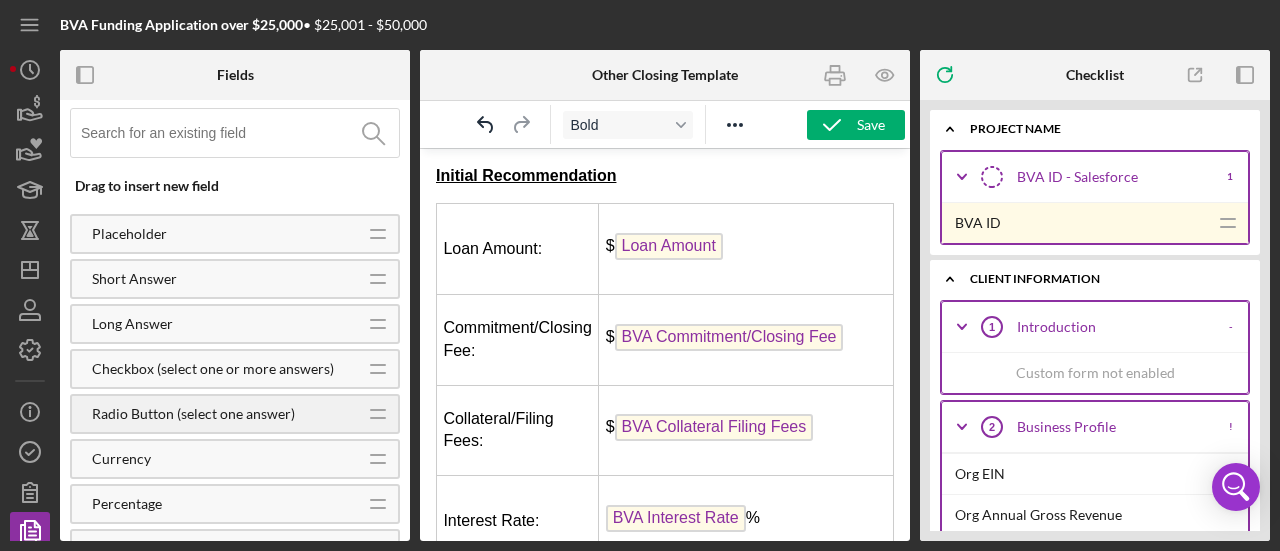 scroll, scrollTop: 0, scrollLeft: 0, axis: both 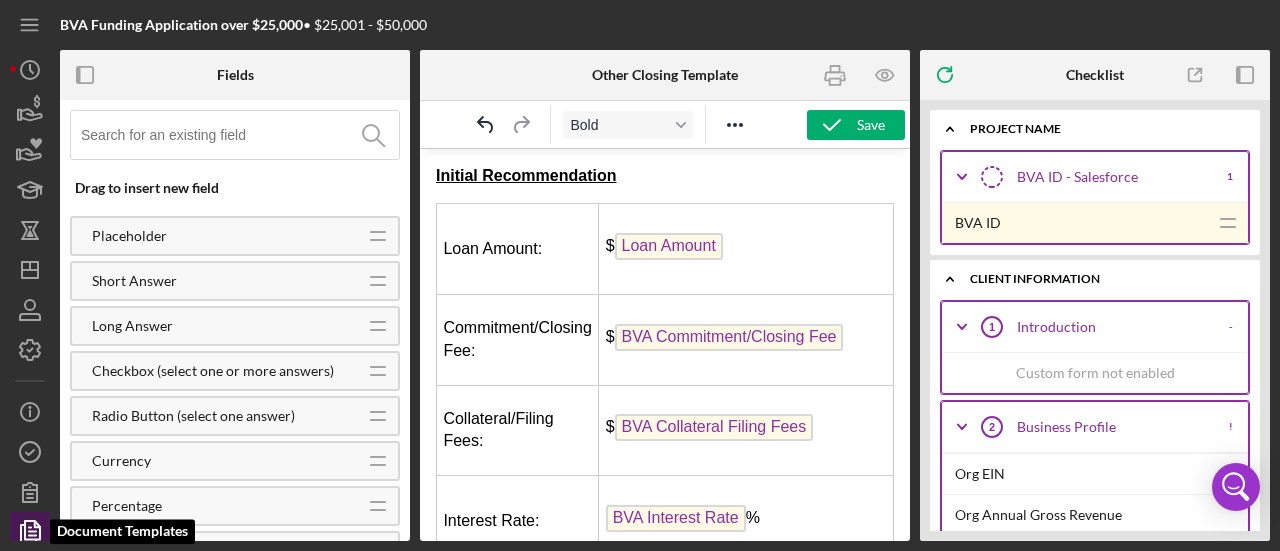 click 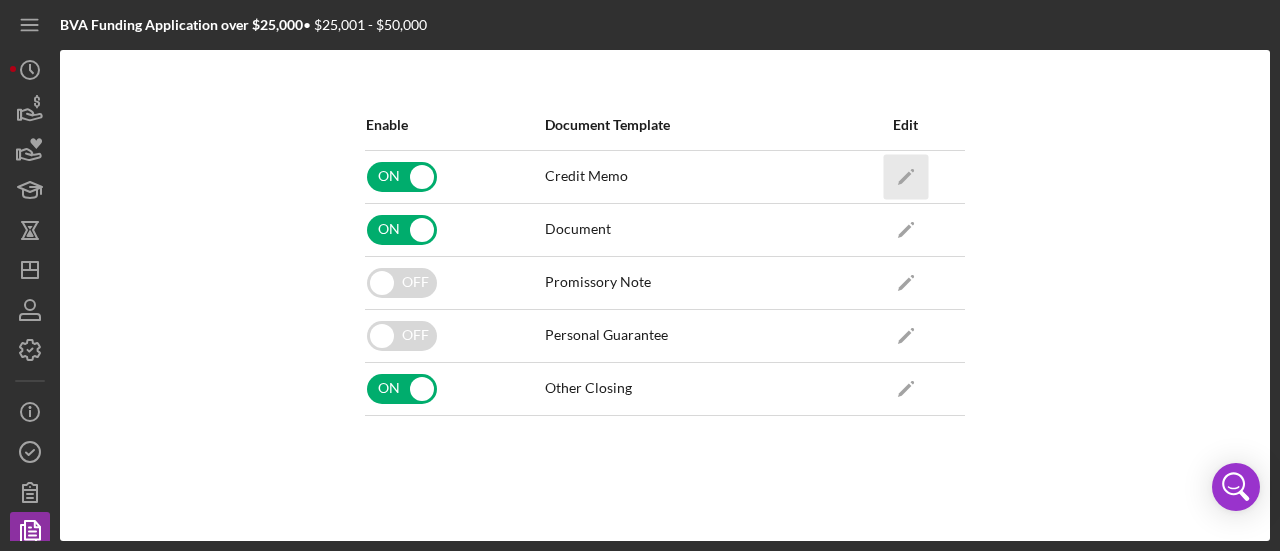 click on "Icon/Edit" 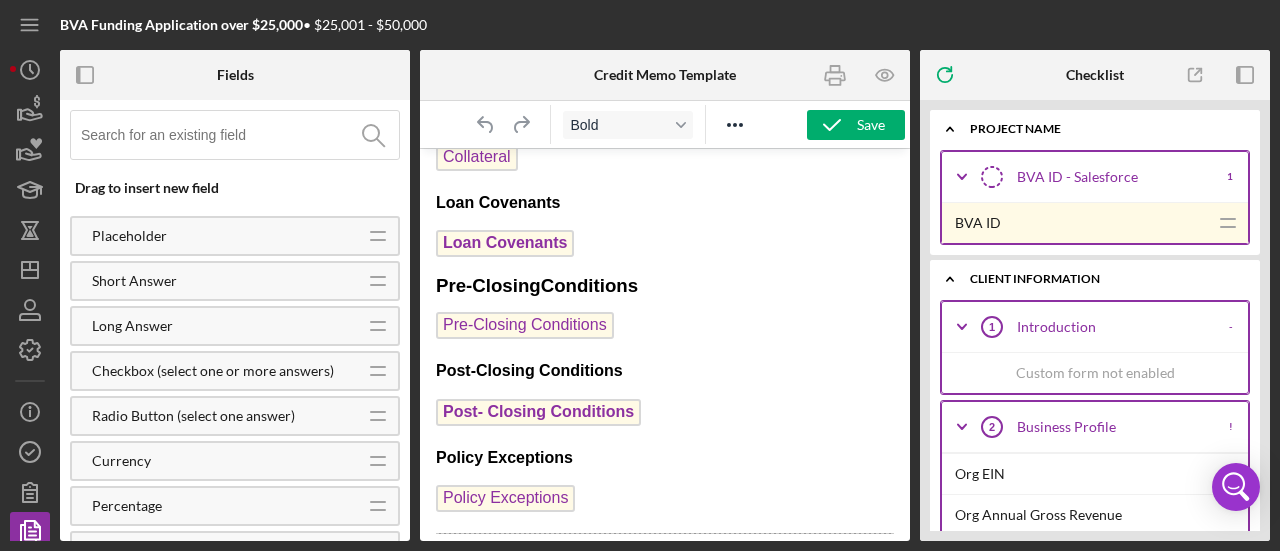scroll, scrollTop: 576, scrollLeft: 0, axis: vertical 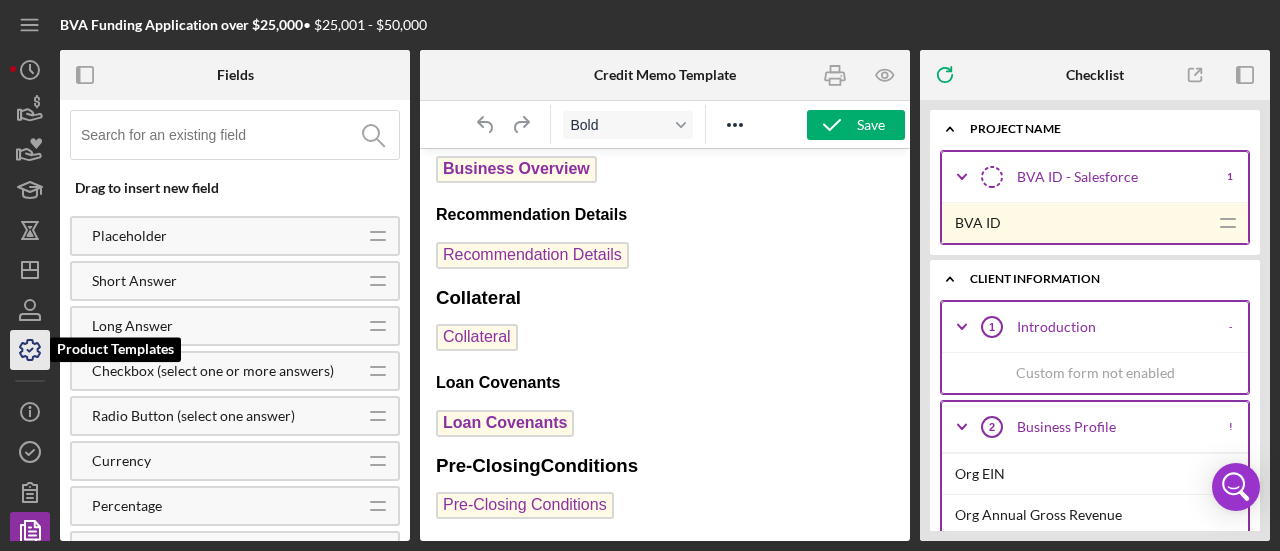 click 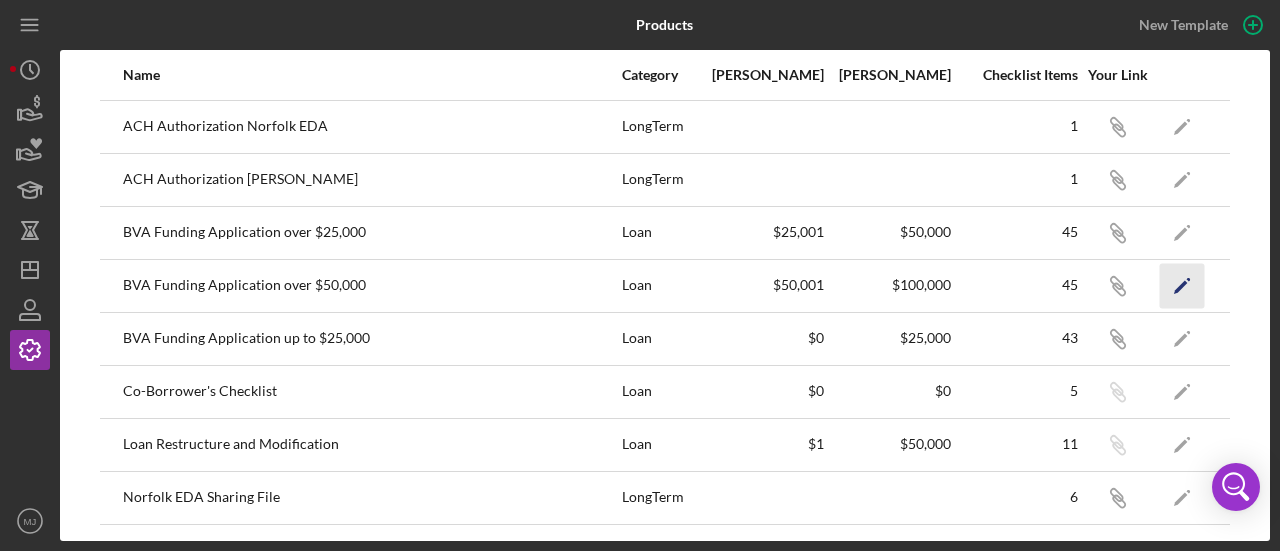 click on "Icon/Edit" 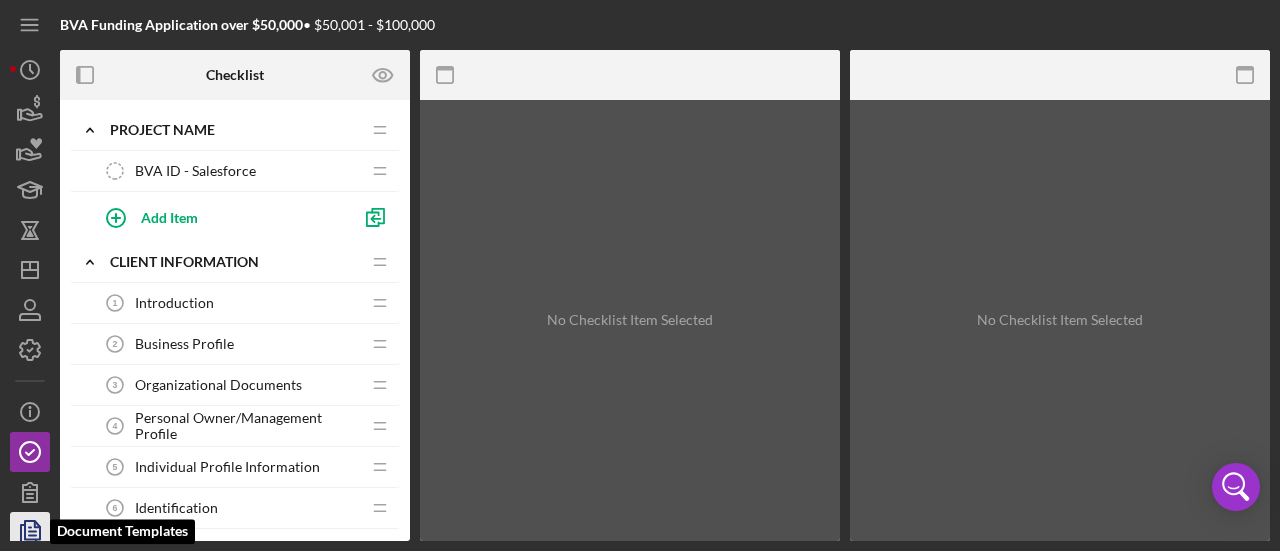 click 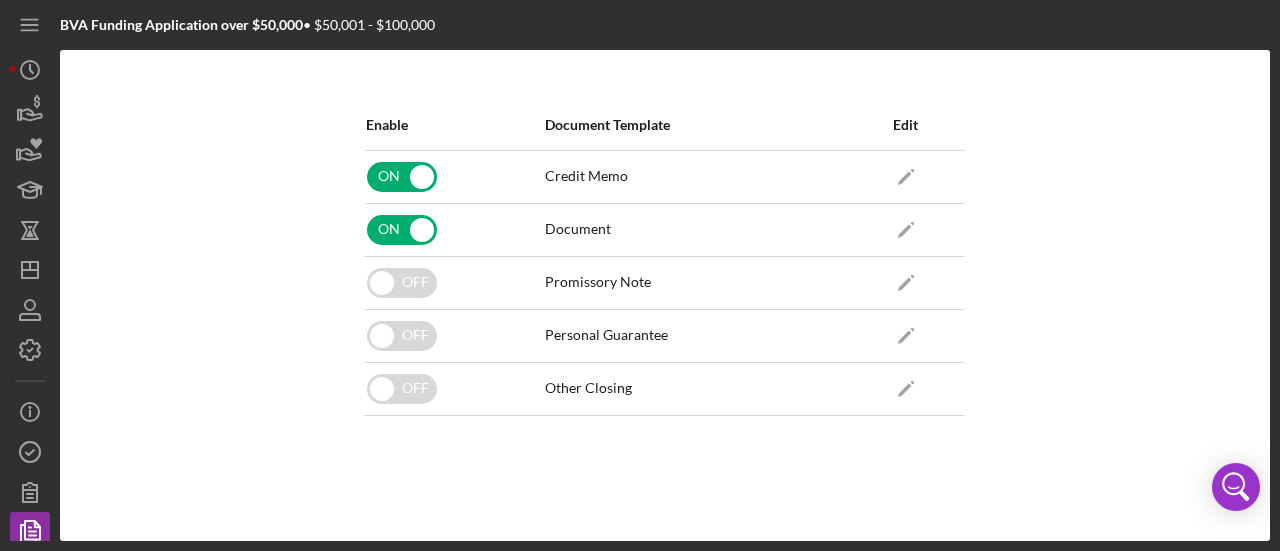 click on "Document" at bounding box center (578, 229) 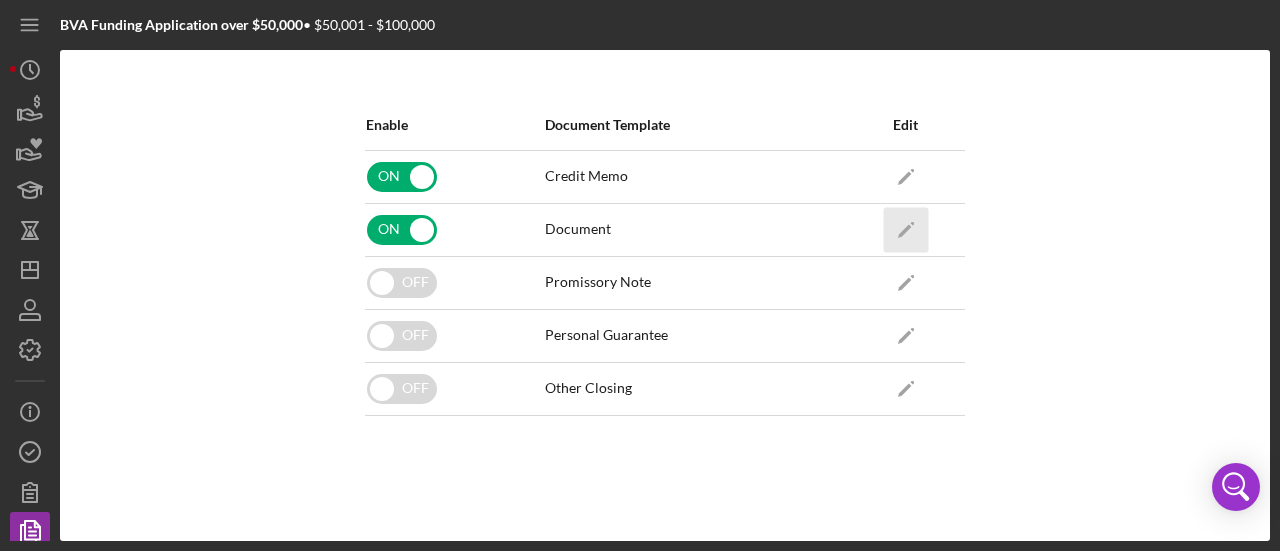 click on "Icon/Edit" 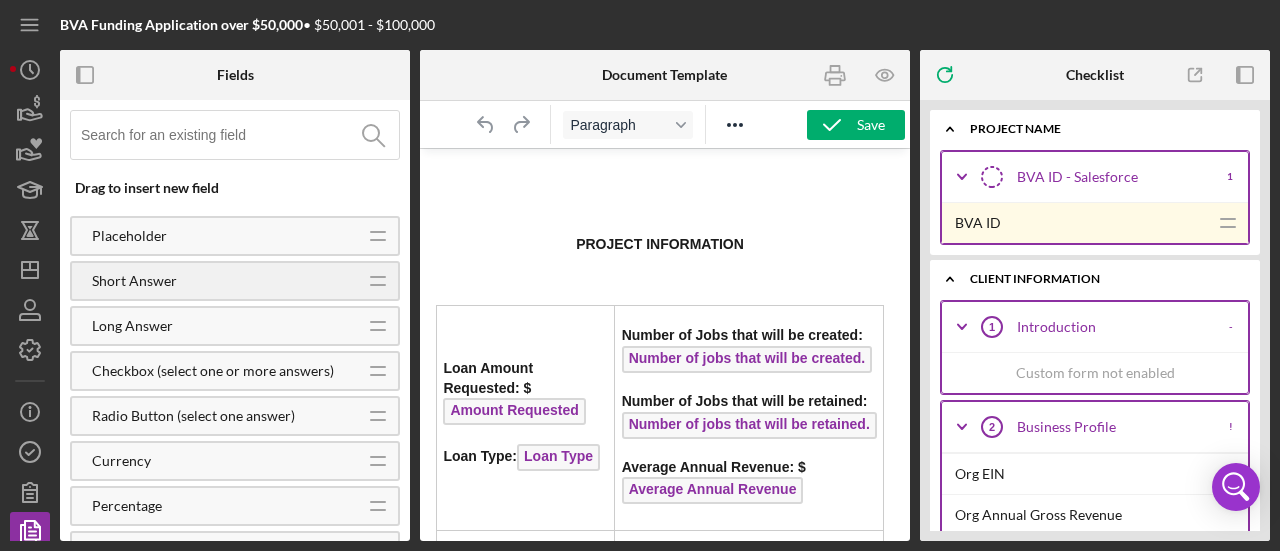 scroll, scrollTop: 0, scrollLeft: 0, axis: both 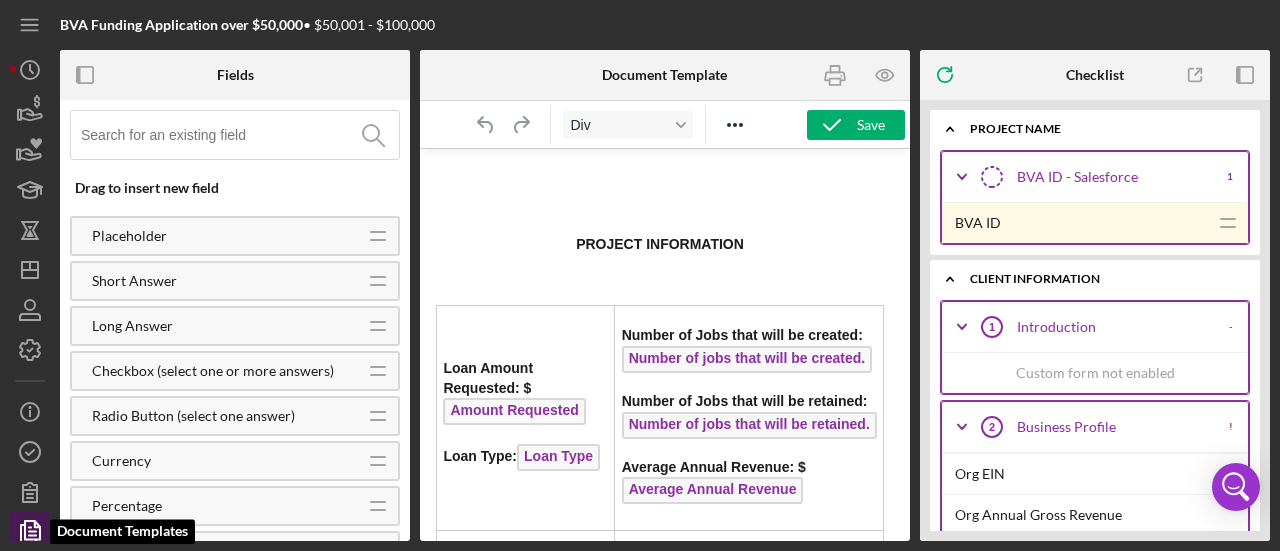 click 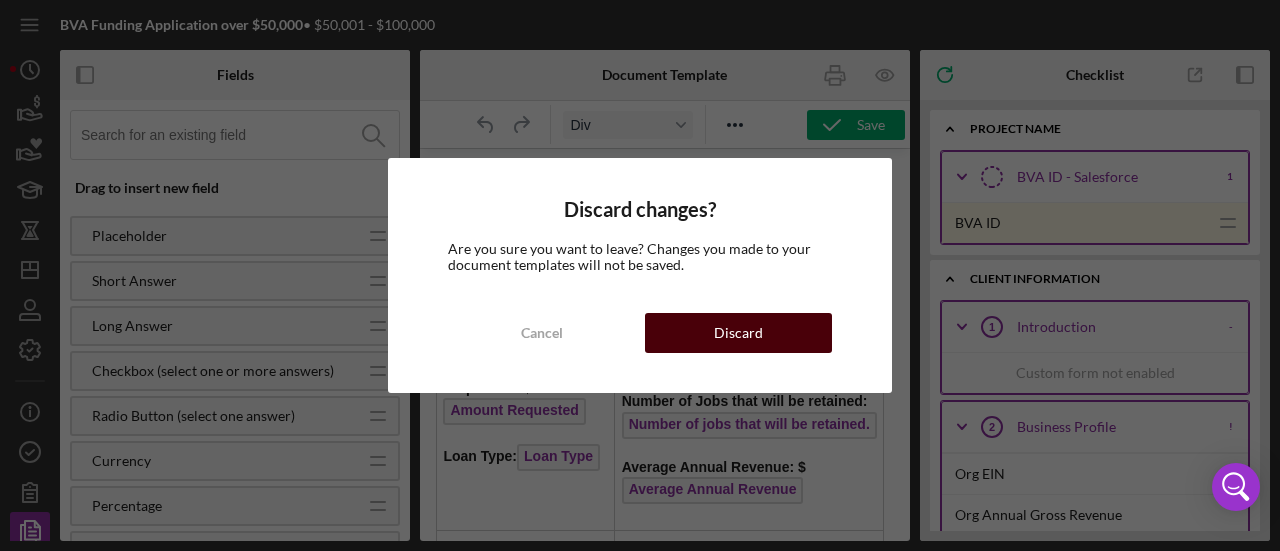 click on "Discard" at bounding box center [738, 333] 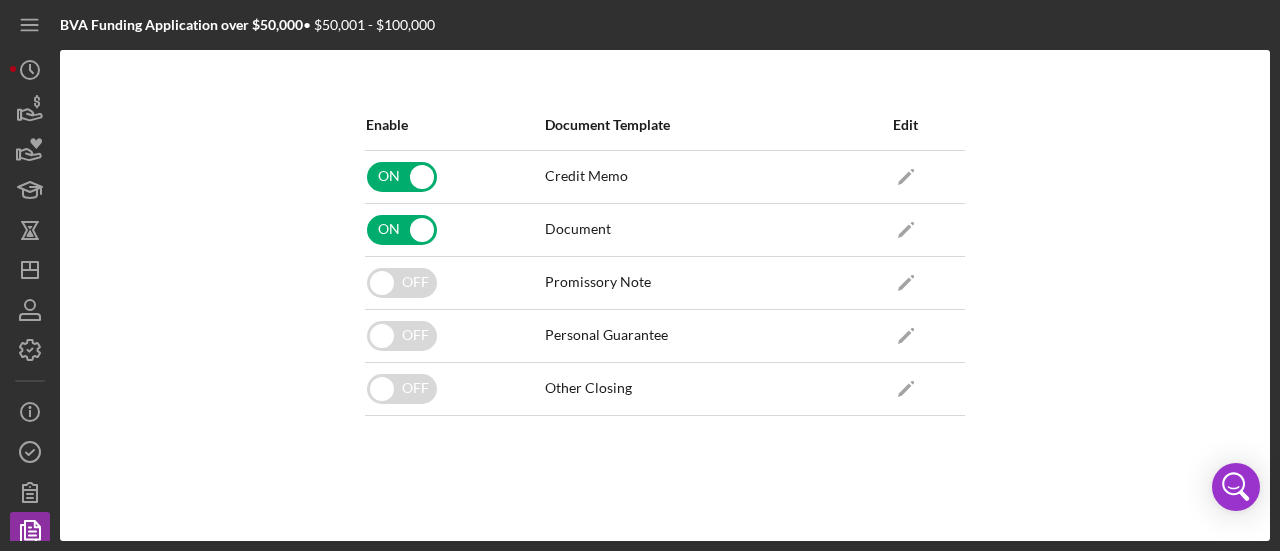 scroll, scrollTop: 10, scrollLeft: 0, axis: vertical 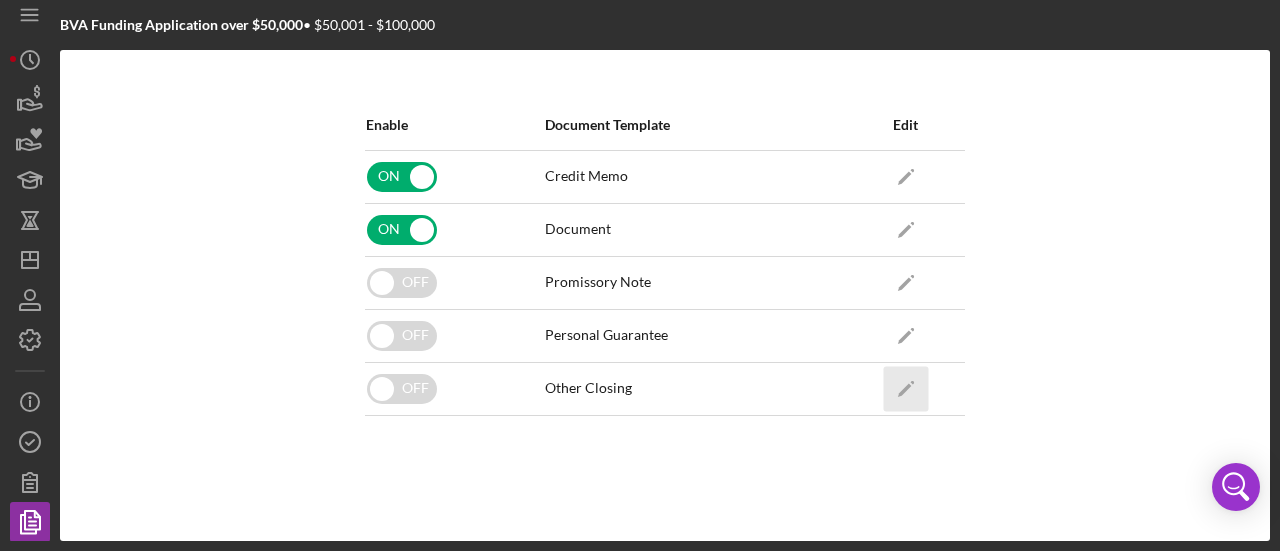 click on "Icon/Edit" 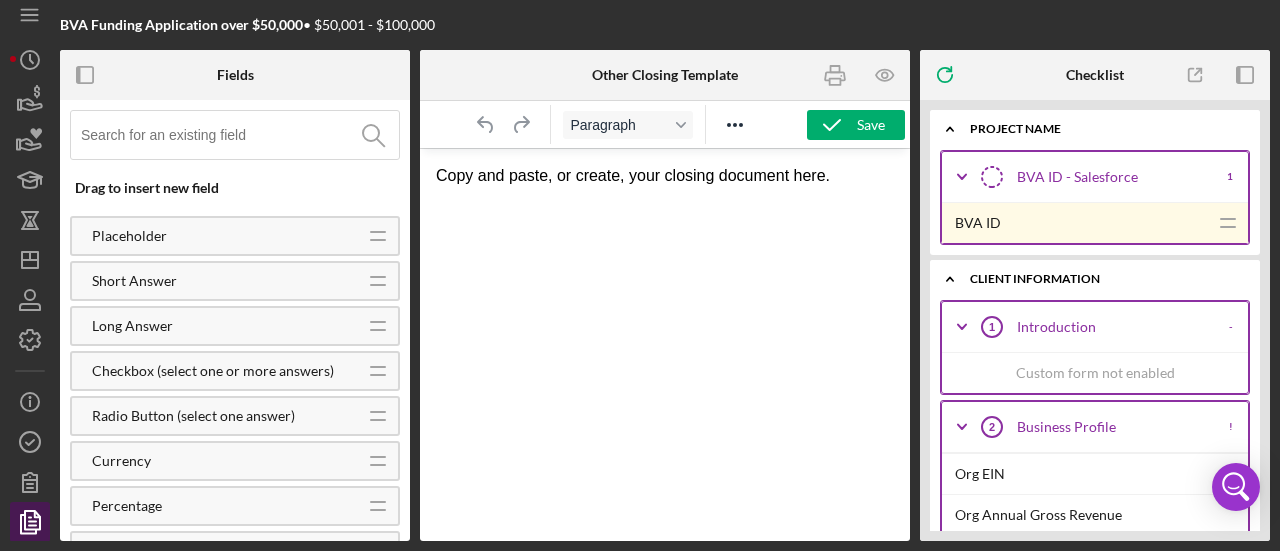 scroll, scrollTop: 0, scrollLeft: 0, axis: both 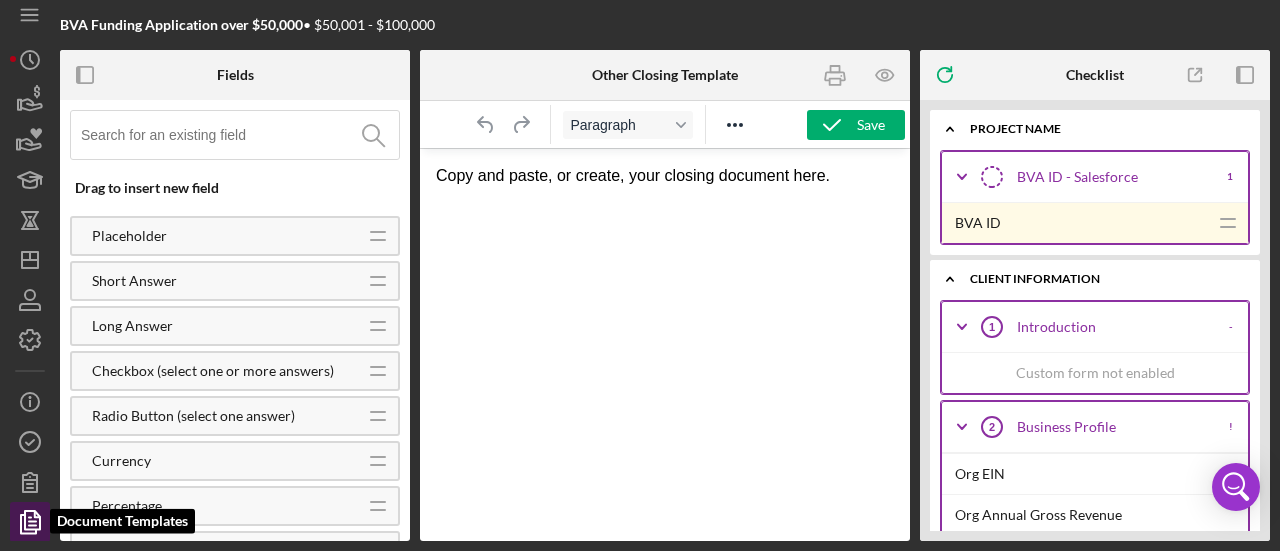 click 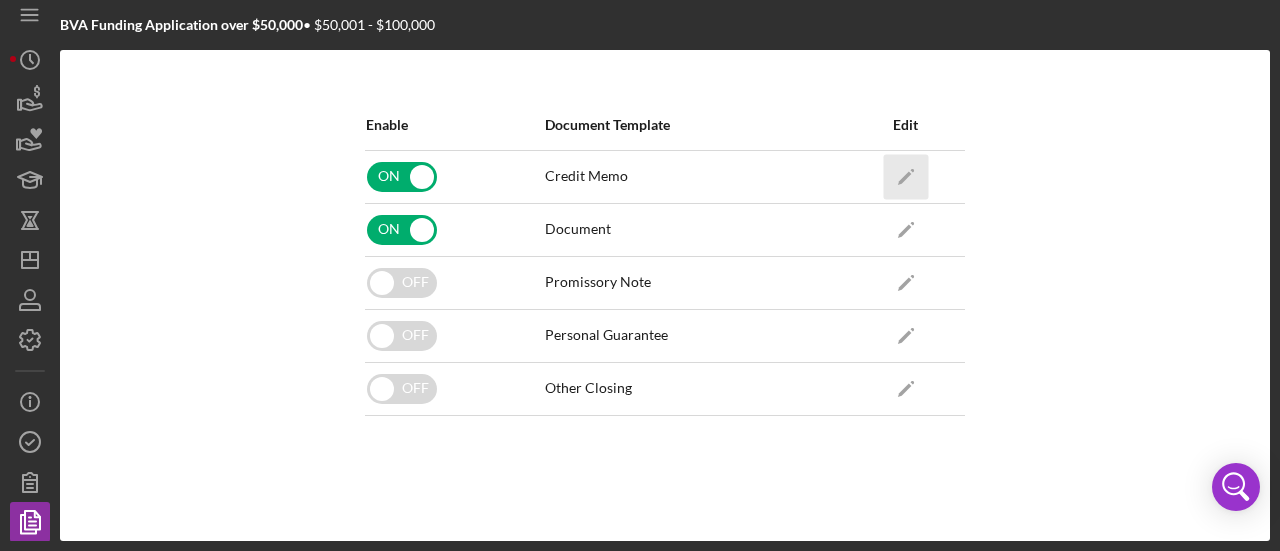 click on "Icon/Edit" 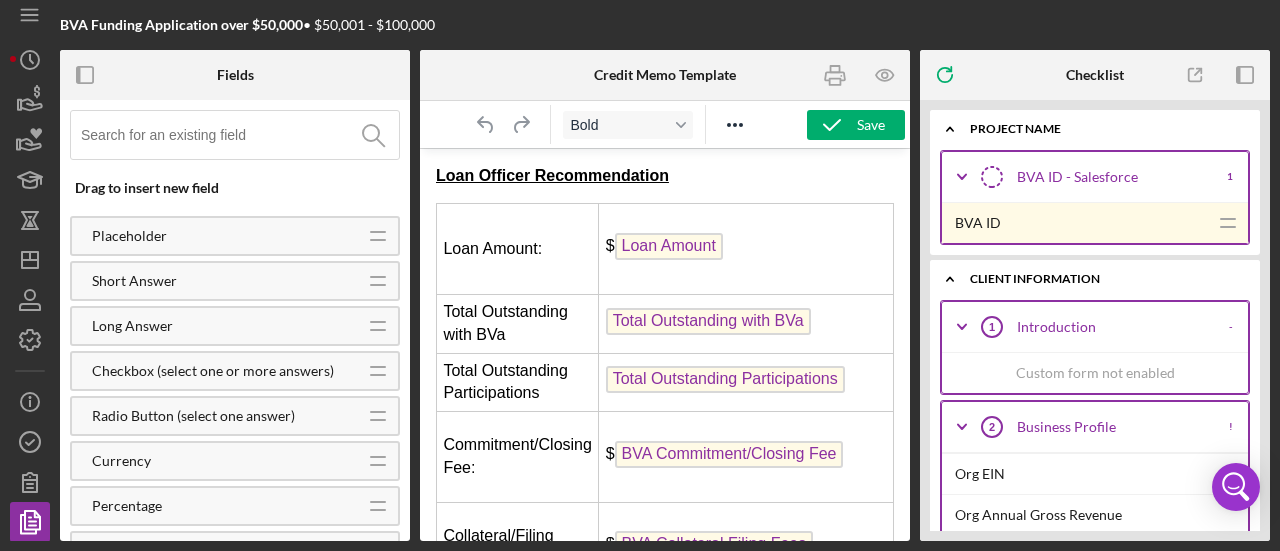 scroll, scrollTop: 0, scrollLeft: 0, axis: both 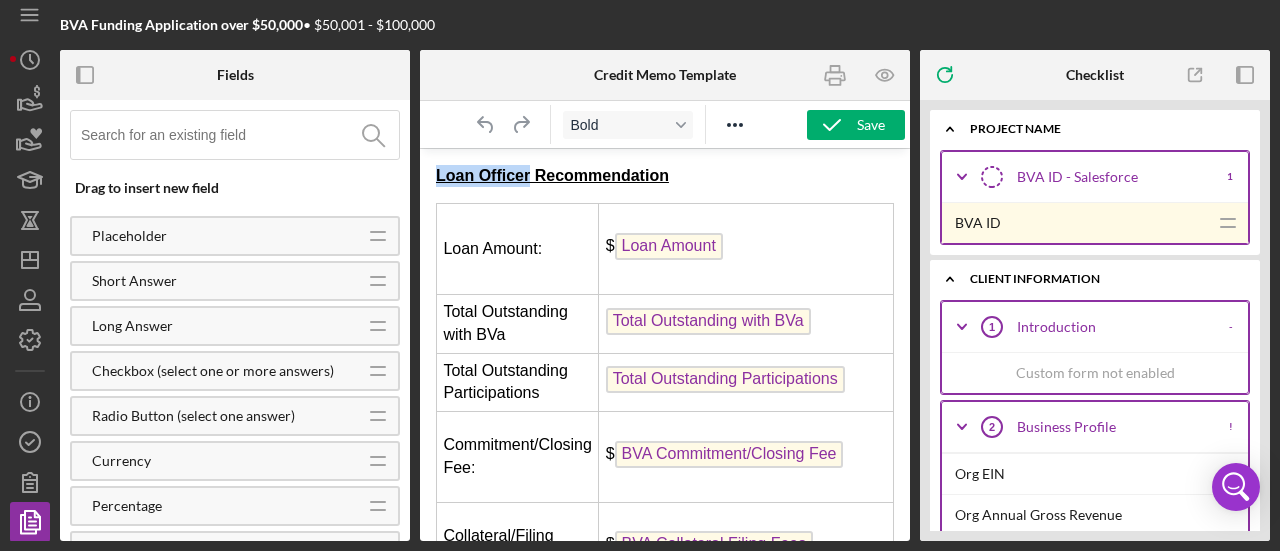 drag, startPoint x: 530, startPoint y: 178, endPoint x: 836, endPoint y: 326, distance: 339.91174 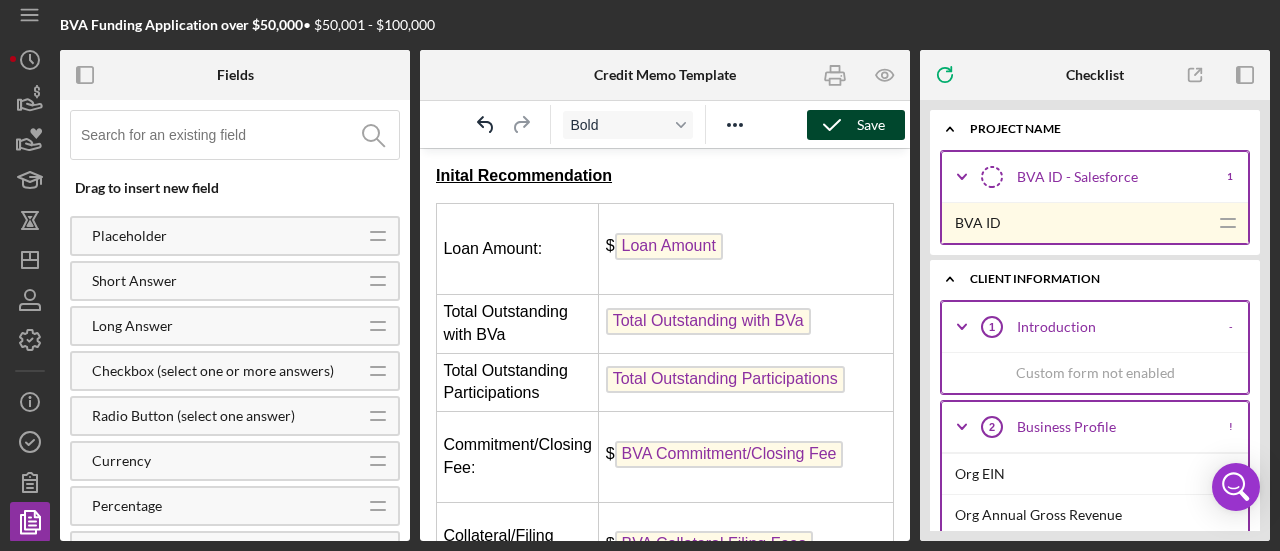 click on "Save" at bounding box center [871, 125] 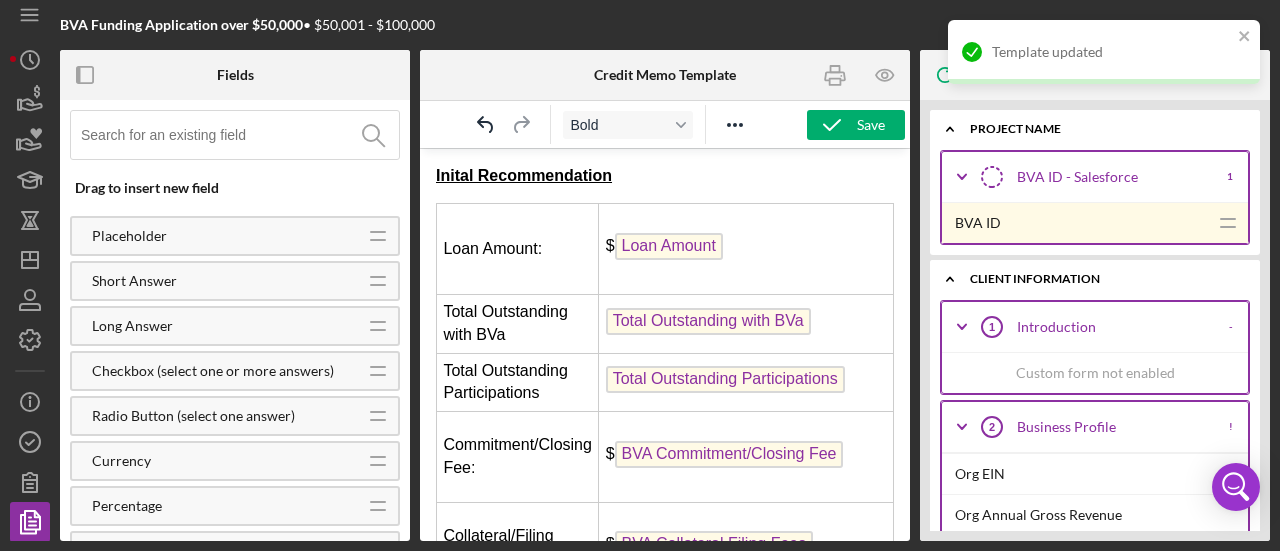 click on "Inital Recommendation" at bounding box center (524, 175) 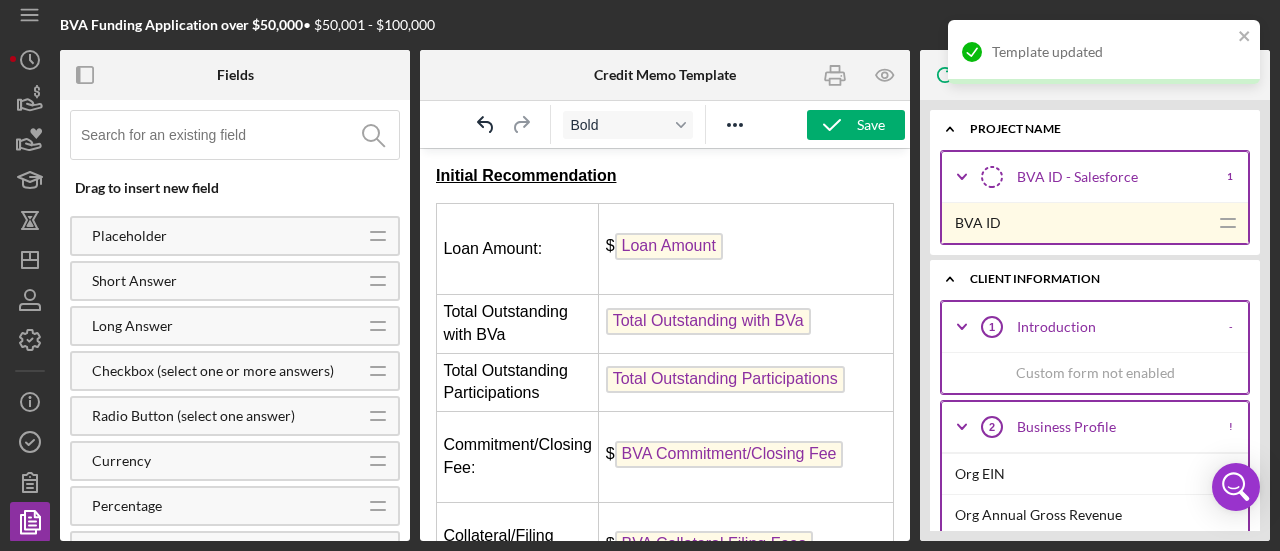 click on "Initial Recommendation Loan Amount: $ Loan Amount Total Outstanding with BVa Total Outstanding with BVa Total Outstanding Participations Total Outstanding Participations Commitment/Closing Fee: $ BVA Commitment/Closing Fee Collateral/Filing Fees: $ BVA Collateral Filing Fees Interest Rate: BVA Interest Rate % Term (months): BVA Term (months) months Monthly Payment: $ BVA Monthly Payment Total Outstanding with BVa $ Total Outstanding with BVa Total Outstanding Participations $ Total Outstanding Participations Request Summary Request Summary Cash Flow Cash Flow Credit Credit Collateral Collateral Underwriting Recommendation Underwriter: Underwriter Name Decision Recommendation: Decision Recommendation Loan Amount: $ Loan Amount Commitment/Closing Fee: $ Committing/Closing Fee Collateral/Filing Fees: $ Collateral/Filing Fee Interest Rate: Interest Rate % Term (months): Term (months) months Monthly Payment: $ Monthly Payment Decision Rationale Decision Rationale Repayment Capacity Repayment Capacity Credit Credit" at bounding box center (665, 2217) 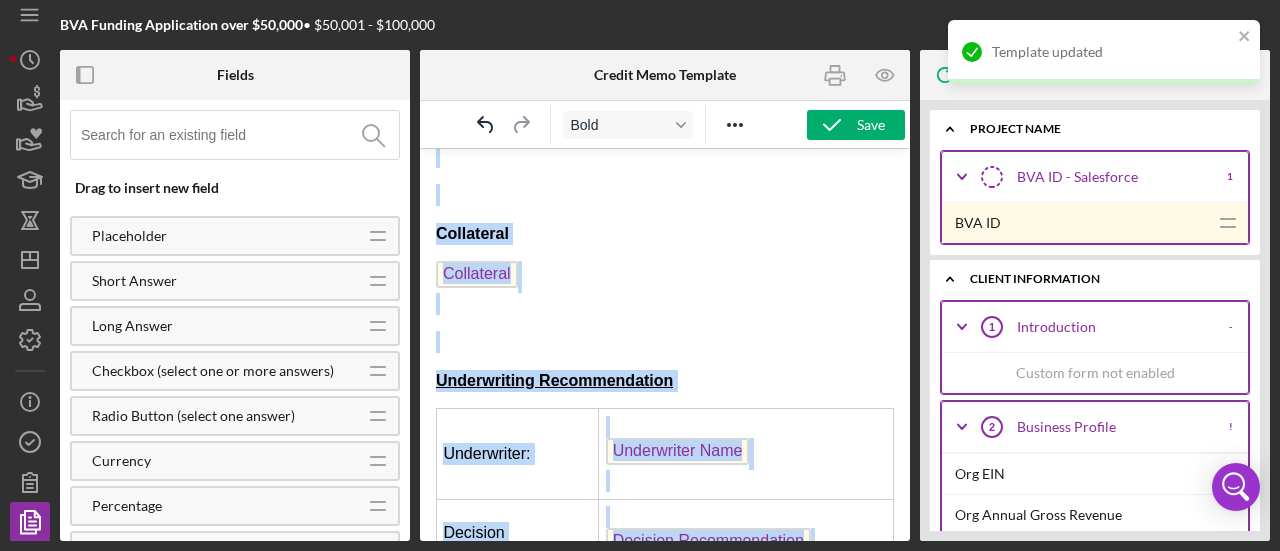 scroll, scrollTop: 1428, scrollLeft: 0, axis: vertical 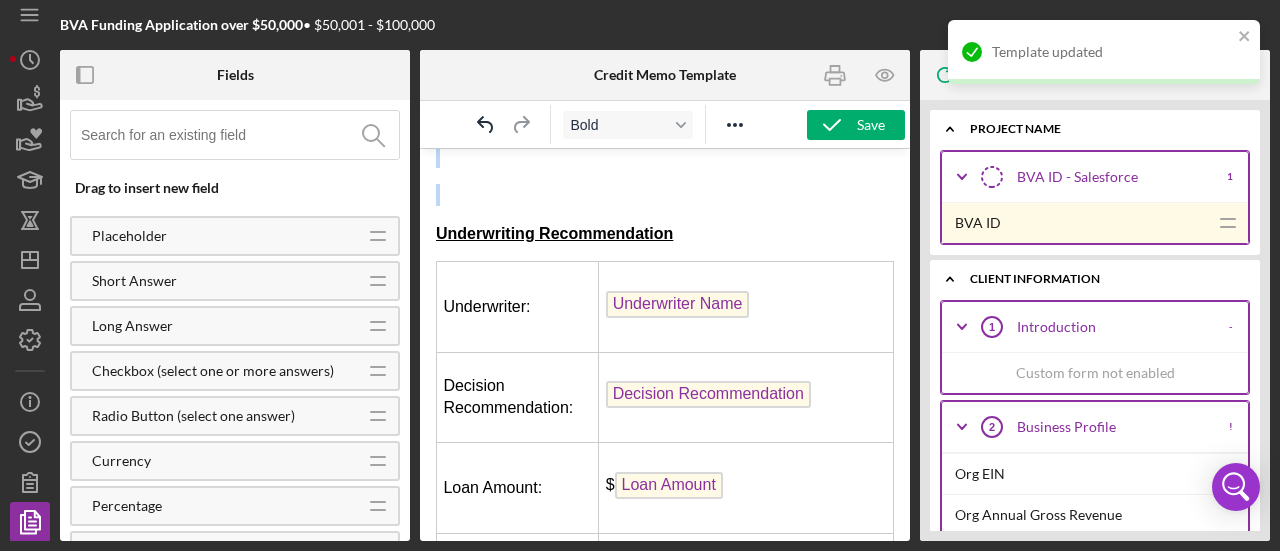 drag, startPoint x: 436, startPoint y: 177, endPoint x: 756, endPoint y: 176, distance: 320.00156 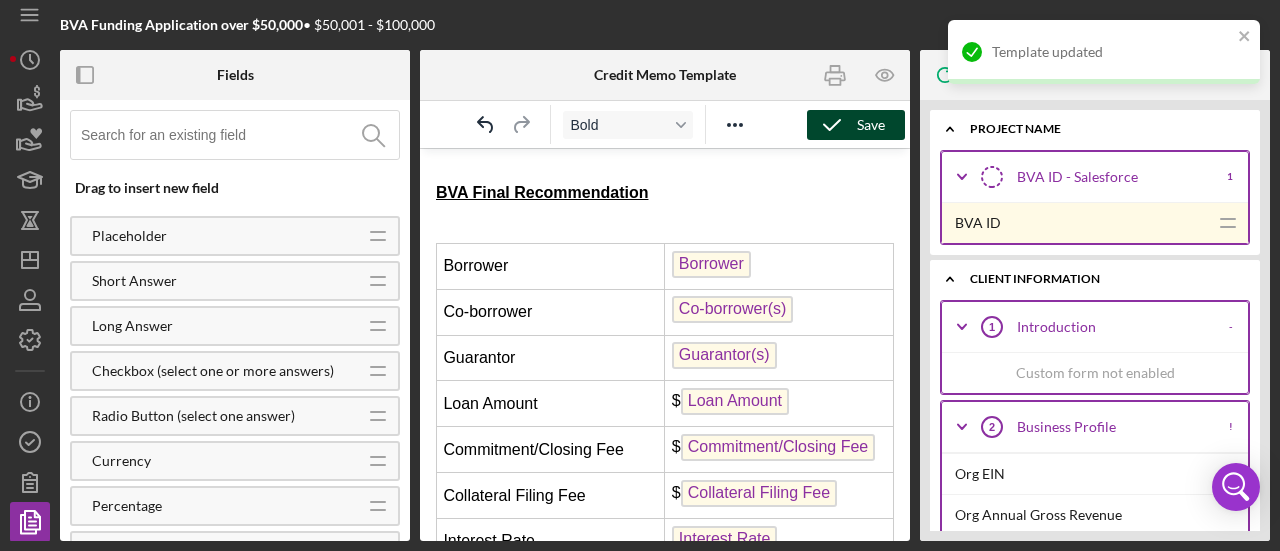 click 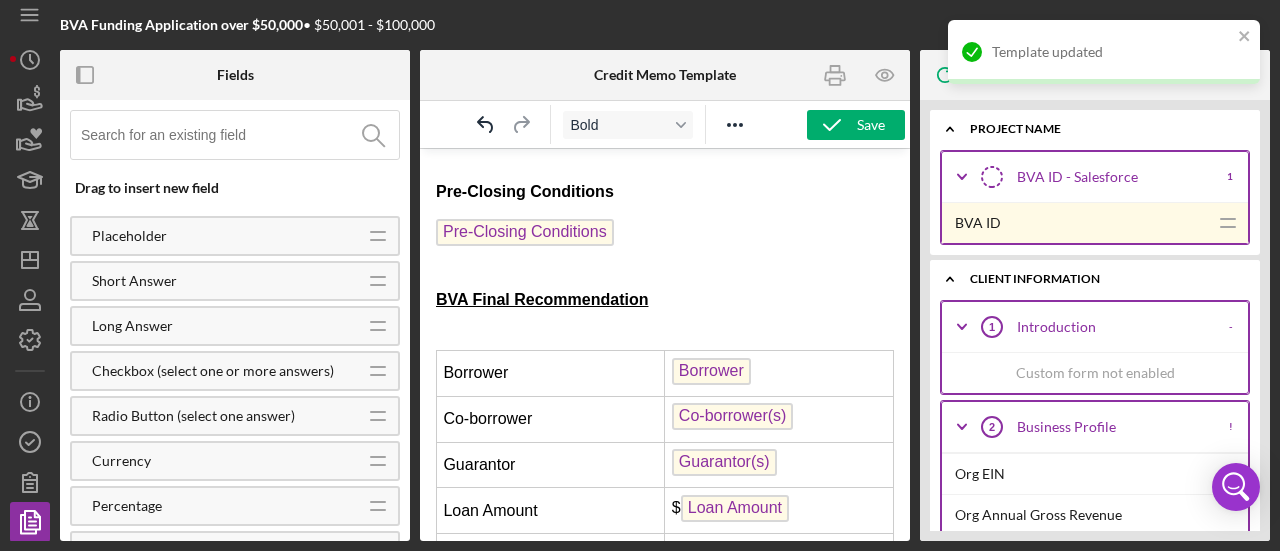 scroll, scrollTop: 1296, scrollLeft: 0, axis: vertical 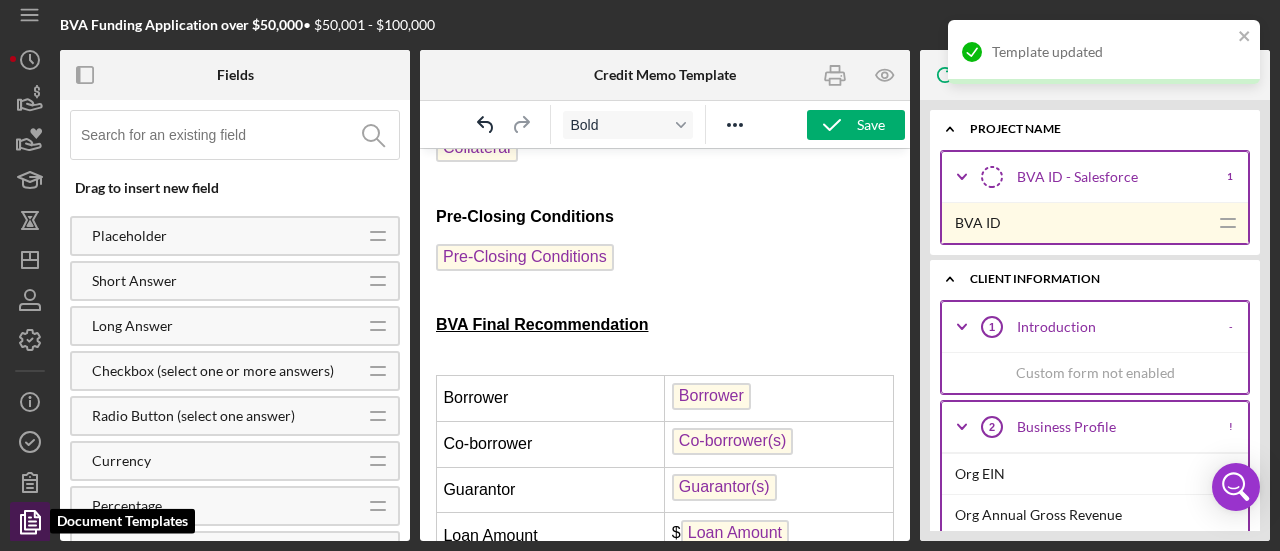 click 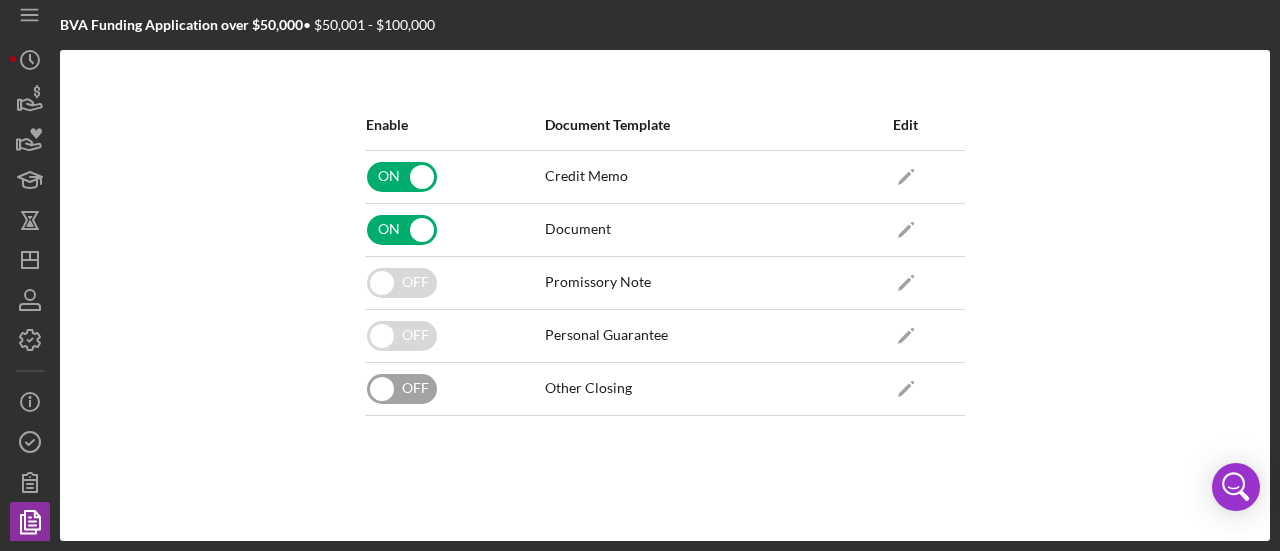 click at bounding box center [402, 389] 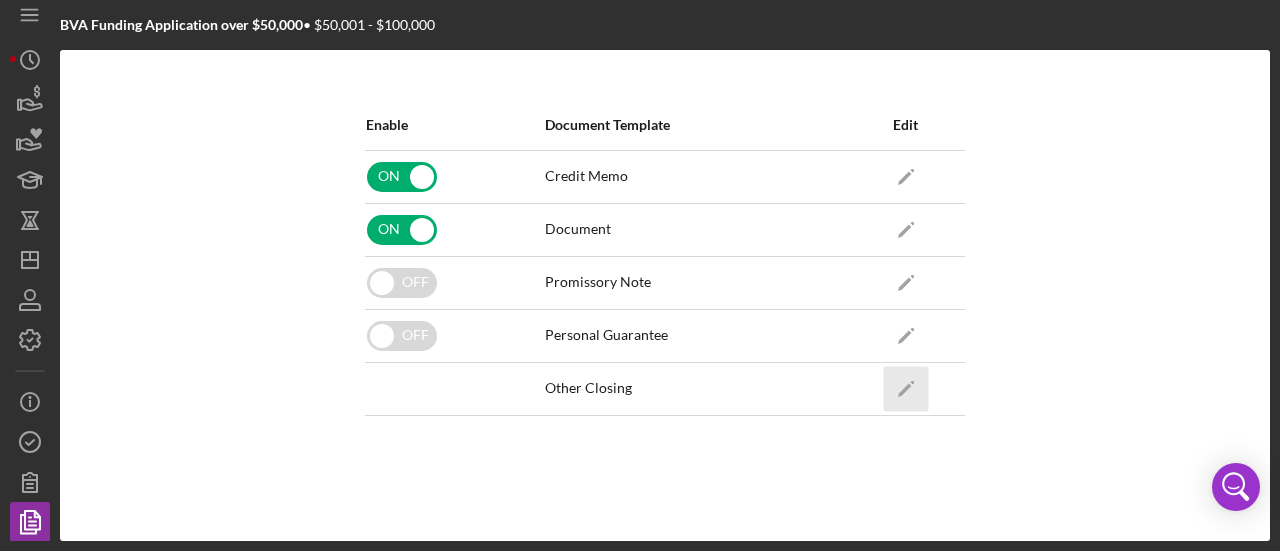 checkbox on "true" 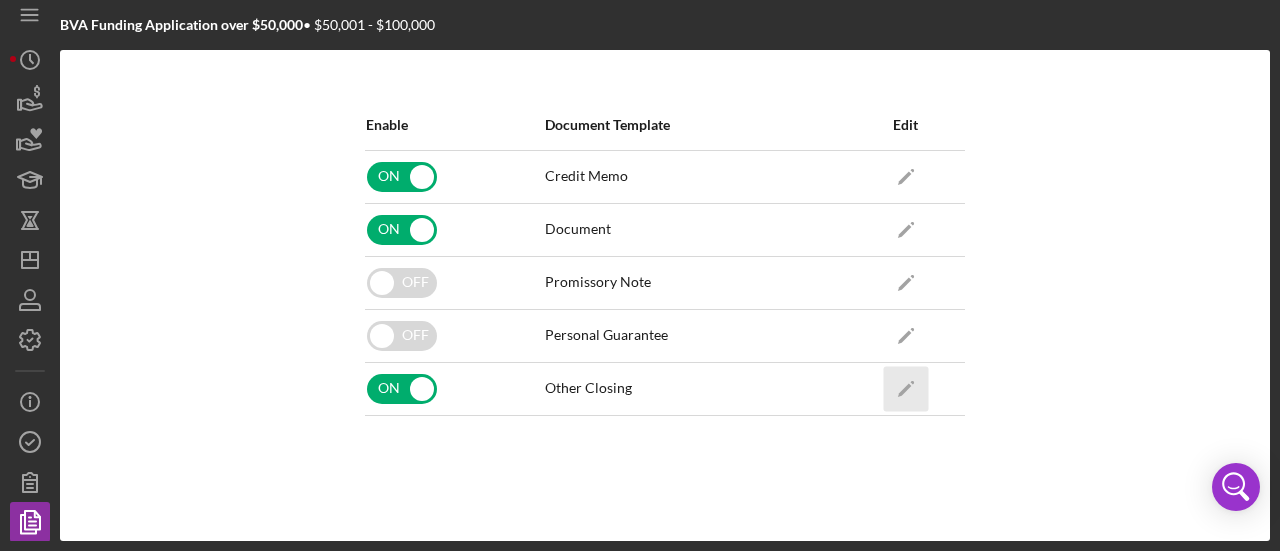 click on "Icon/Edit" 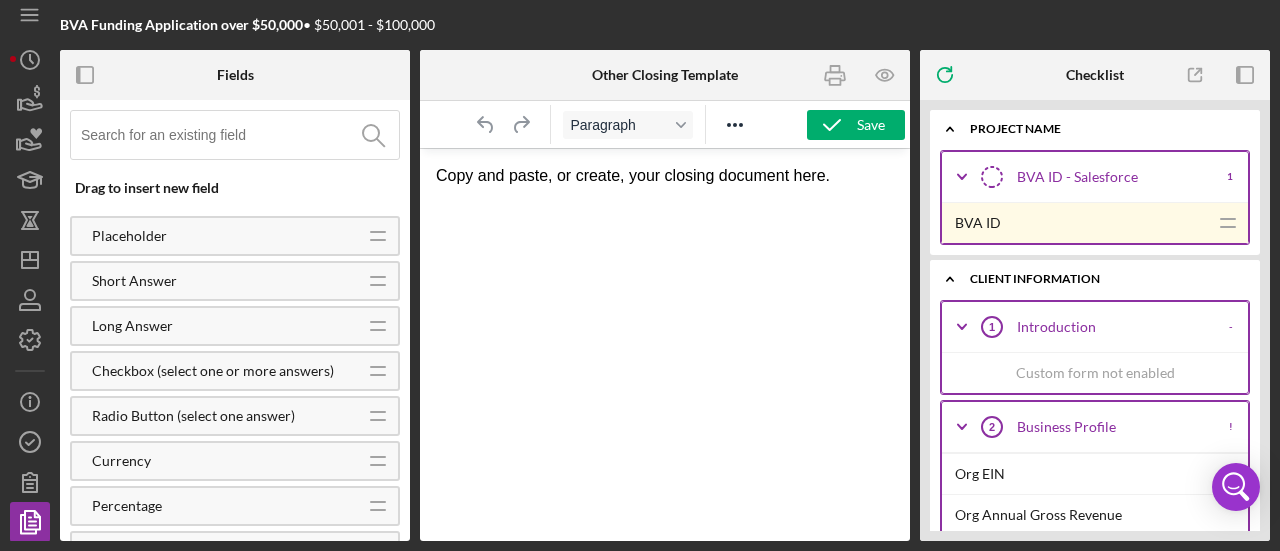 scroll, scrollTop: 0, scrollLeft: 0, axis: both 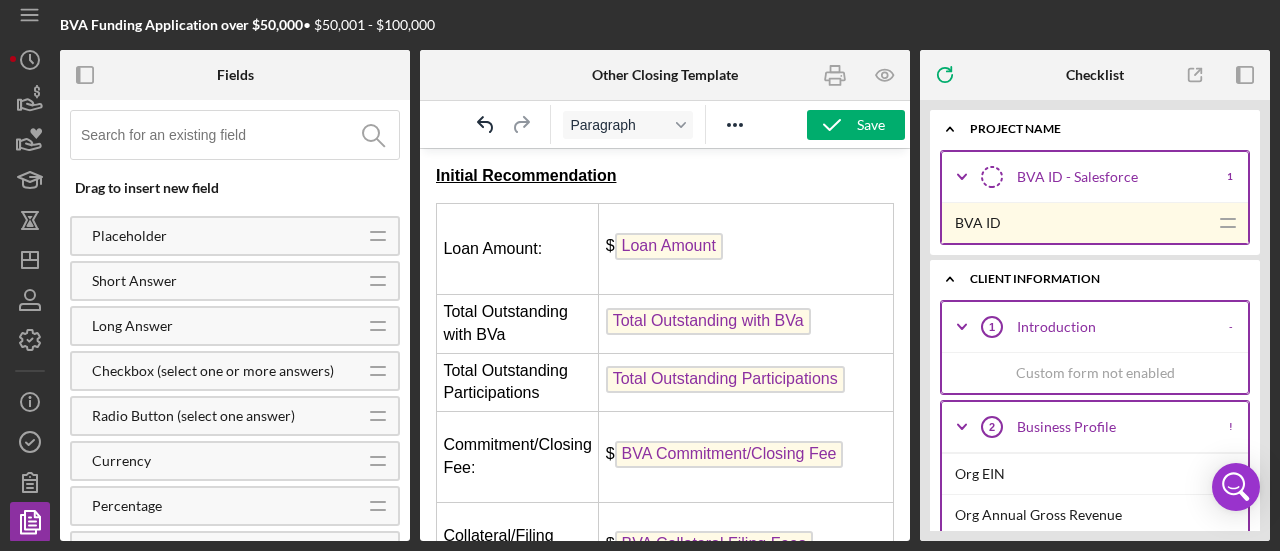 click on "Paragraph" at bounding box center (665, 124) 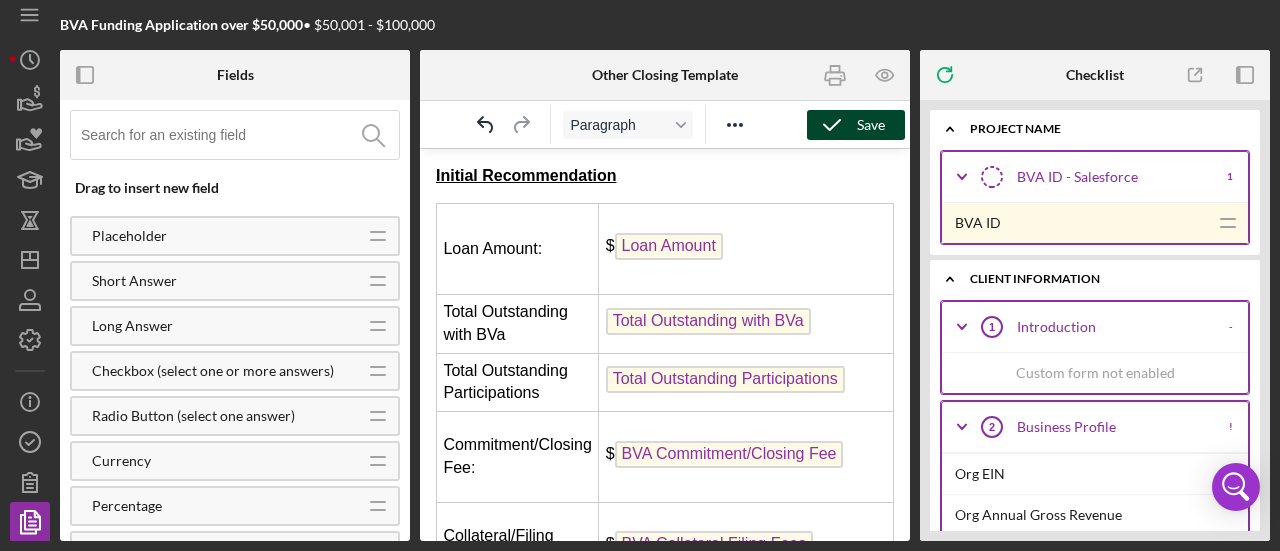 click on "Save" at bounding box center [871, 125] 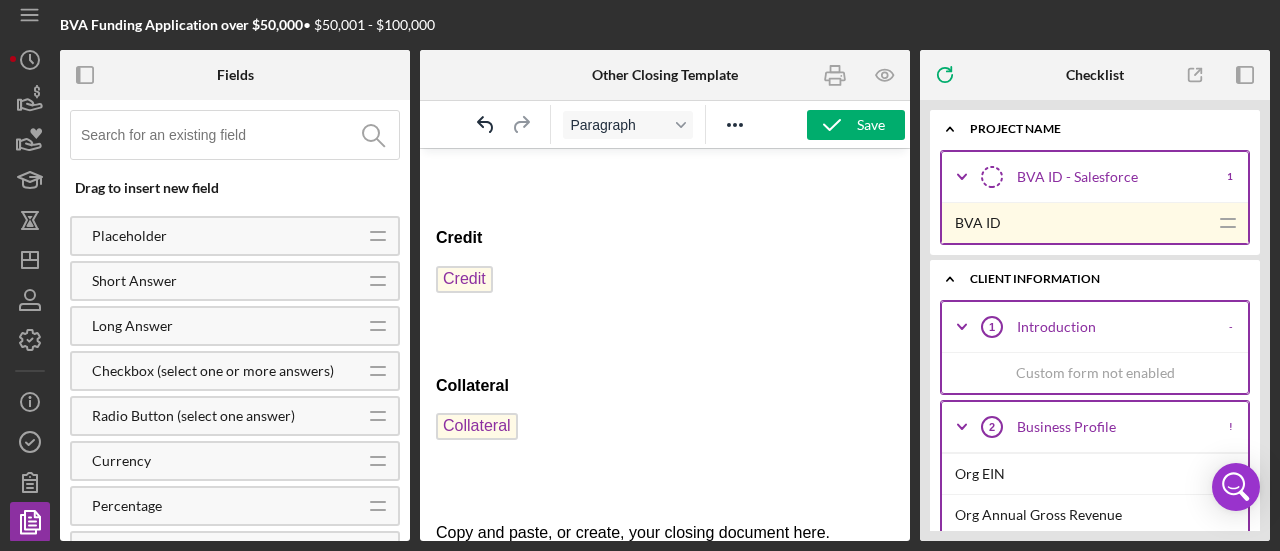 scroll, scrollTop: 1143, scrollLeft: 0, axis: vertical 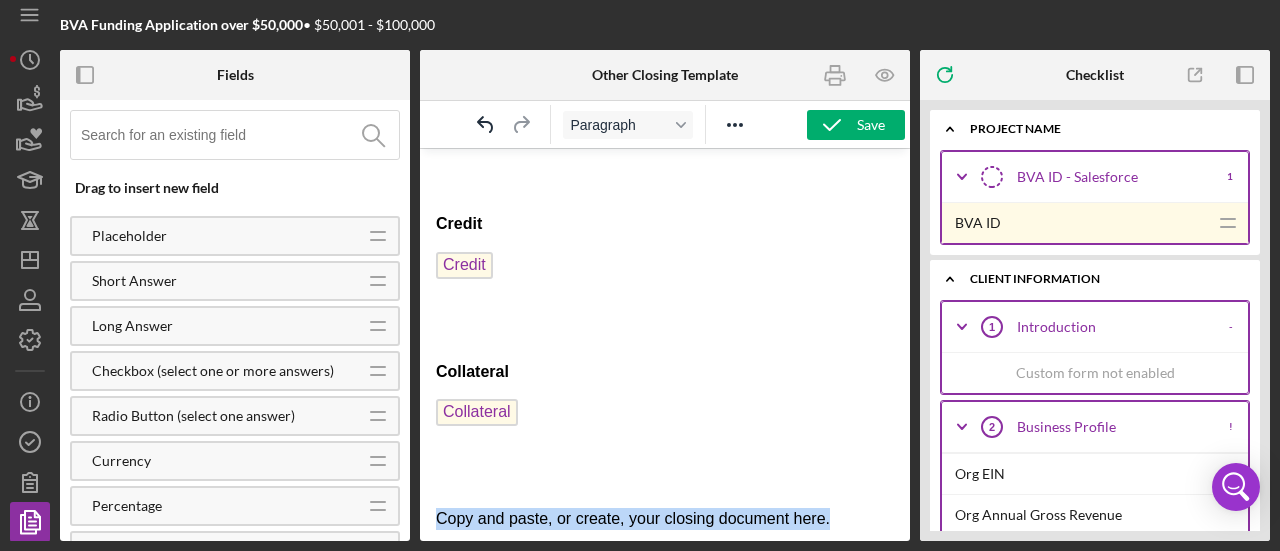 drag, startPoint x: 849, startPoint y: 518, endPoint x: 401, endPoint y: 517, distance: 448.00113 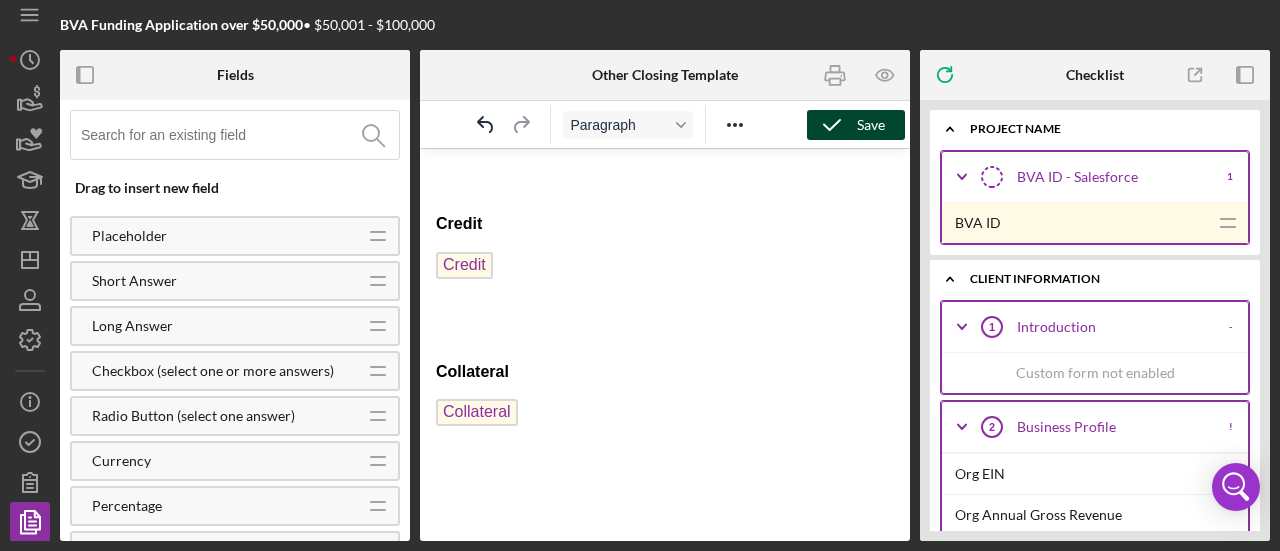 click 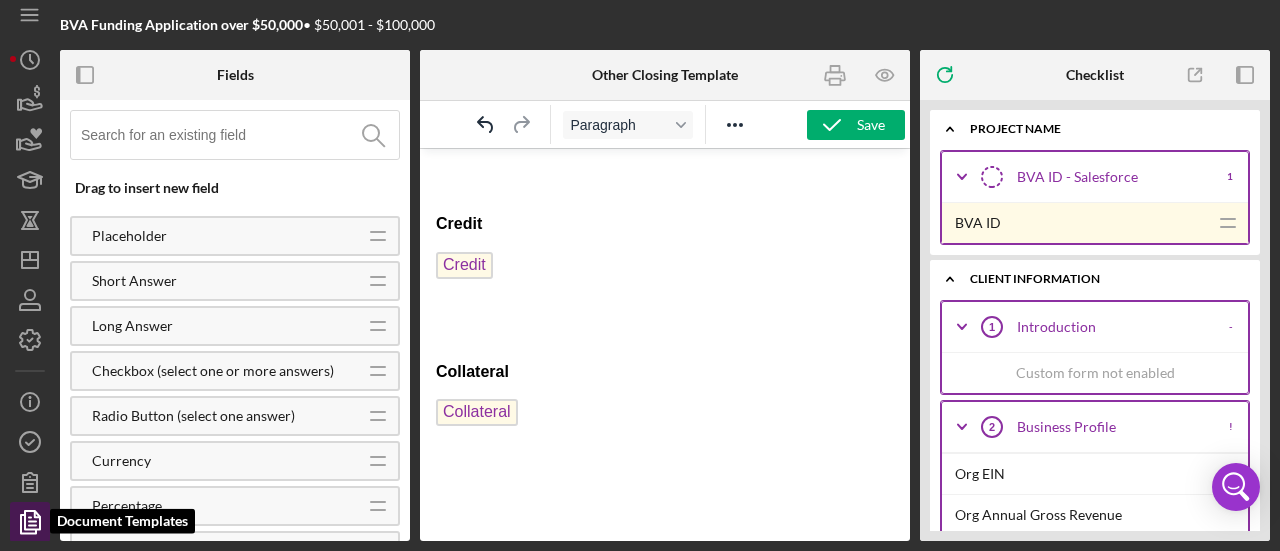click 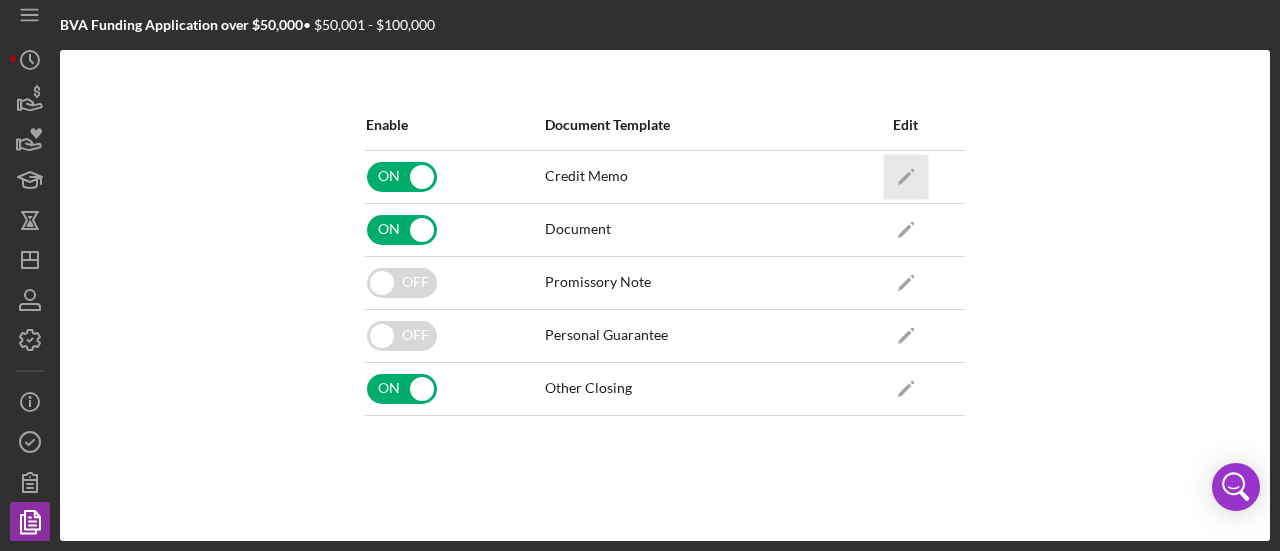 click on "Icon/Edit" 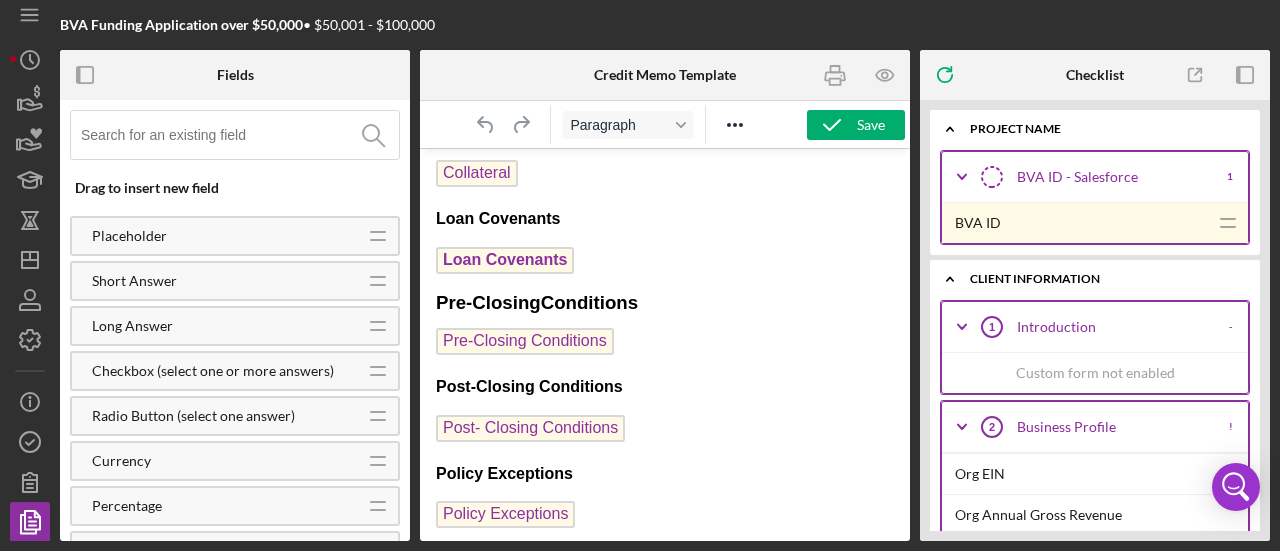 scroll, scrollTop: 2288, scrollLeft: 0, axis: vertical 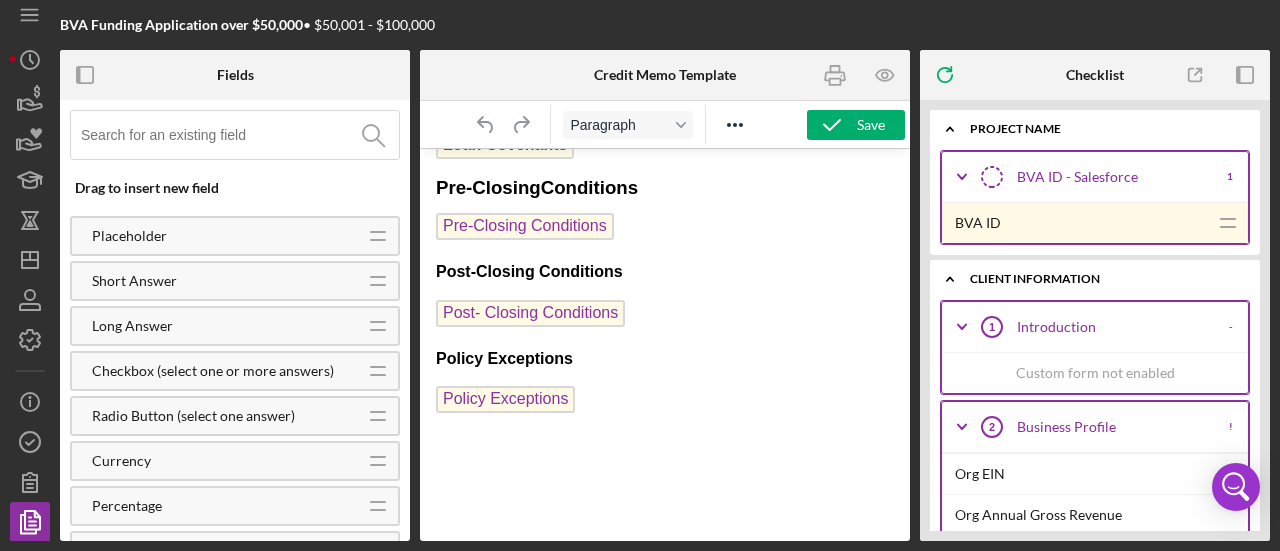drag, startPoint x: 643, startPoint y: 400, endPoint x: 384, endPoint y: 113, distance: 386.58765 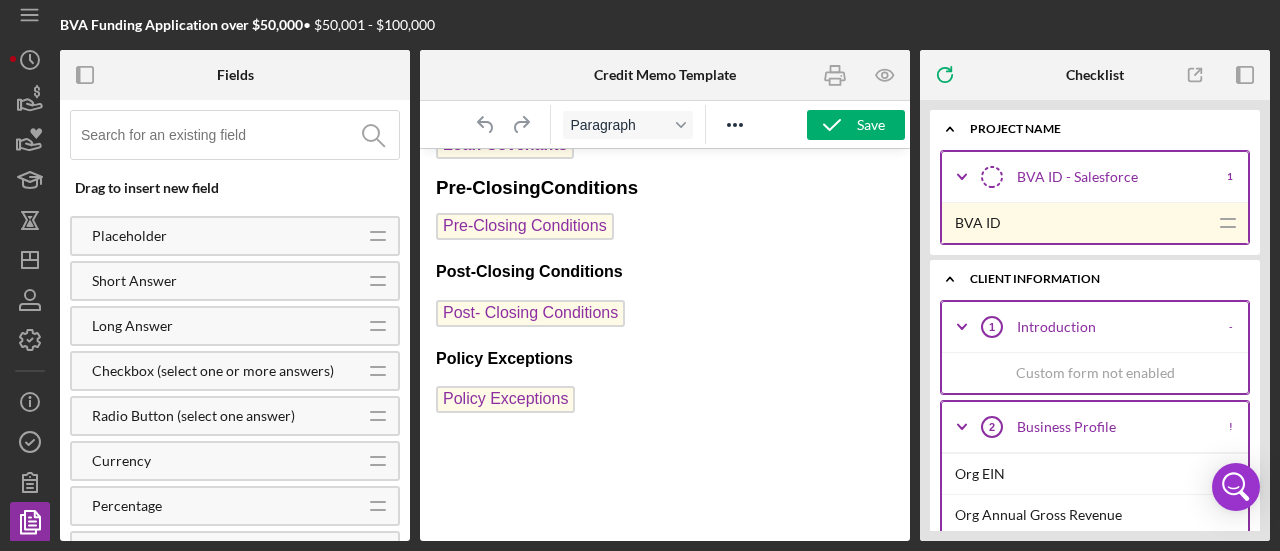 click on "Underwriting Recommendation Underwriter: Underwriter Name Decision Recommendation: Decision Recommendation Loan Amount: $ Loan Amount Commitment/Closing Fee: $ Committing/Closing Fee Collateral/Filing Fees: $ Collateral/Filing Fee Interest Rate: Interest Rate % Term (months): Term (months) months Monthly Payment: $ Monthly Payment Decision Rationale Decision Rationale Repayment Capacity Repayment Capacity Credit Credit Collateral Collateral Pre-Closing Conditions Pre-Closing Conditions BVA Final Recommendation   Borrower Borrower  Co-borrower Co-borrower(s) Guarantor Guarantor(s) Loan Amount $ Loan Amount Commitment/Closing Fee $ Commitment/Closing Fee Collateral Filing Fee $ Collateral Filing Fee Interest Rate Interest Rate Term (months) Term (months) Monthly Payment $ Monthly Payment Business Overview Business Overview Recommendation Details Recommendation Details Collateral Collateral Loan Covenants Loan Covenants Pre-Closing  Conditions  Pre-Closing Conditions Post-Closing Conditions Policy Exceptions" at bounding box center [665, -795] 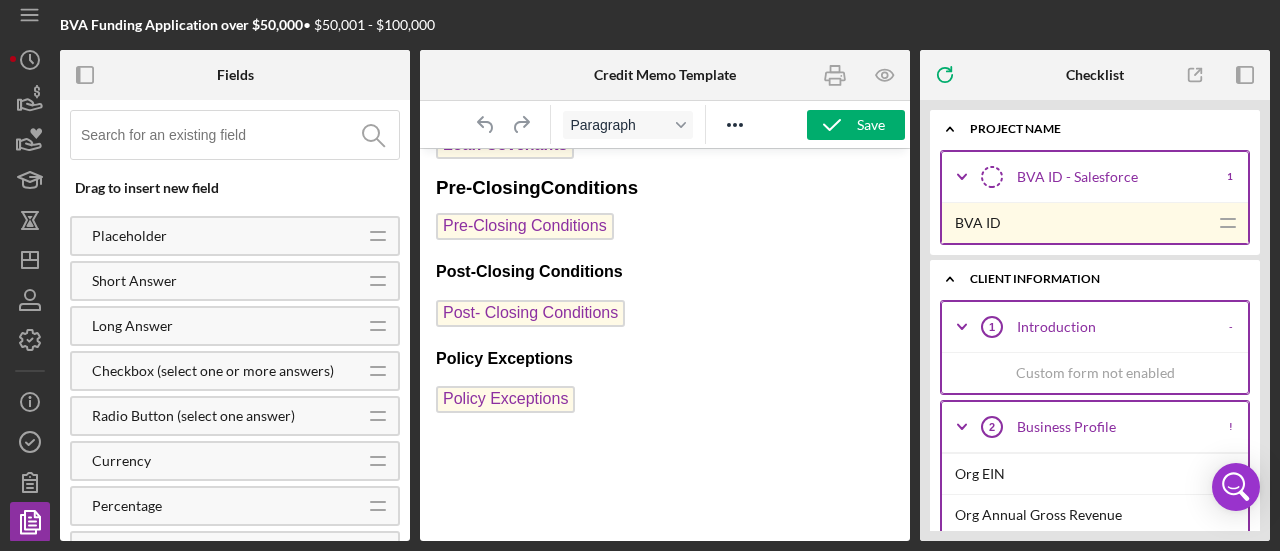 drag, startPoint x: 602, startPoint y: 396, endPoint x: 428, endPoint y: 281, distance: 208.56894 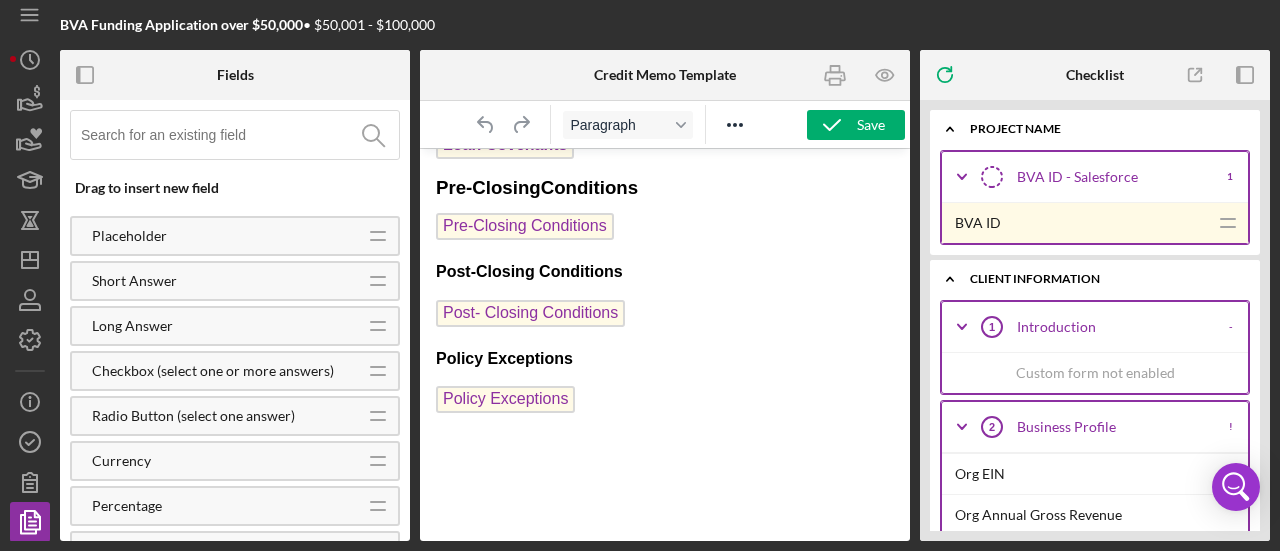click on "Underwriting Recommendation Underwriter: Underwriter Name Decision Recommendation: Decision Recommendation Loan Amount: $ Loan Amount Commitment/Closing Fee: $ Committing/Closing Fee Collateral/Filing Fees: $ Collateral/Filing Fee Interest Rate: Interest Rate % Term (months): Term (months) months Monthly Payment: $ Monthly Payment Decision Rationale Decision Rationale Repayment Capacity Repayment Capacity Credit Credit Collateral Collateral Pre-Closing Conditions Pre-Closing Conditions BVA Final Recommendation   Borrower Borrower  Co-borrower Co-borrower(s) Guarantor Guarantor(s) Loan Amount $ Loan Amount Commitment/Closing Fee $ Commitment/Closing Fee Collateral Filing Fee $ Collateral Filing Fee Interest Rate Interest Rate Term (months) Term (months) Monthly Payment $ Monthly Payment Business Overview Business Overview Recommendation Details Recommendation Details Collateral Collateral Loan Covenants Loan Covenants Pre-Closing  Conditions  Pre-Closing Conditions Post-Closing Conditions Policy Exceptions" at bounding box center [665, -795] 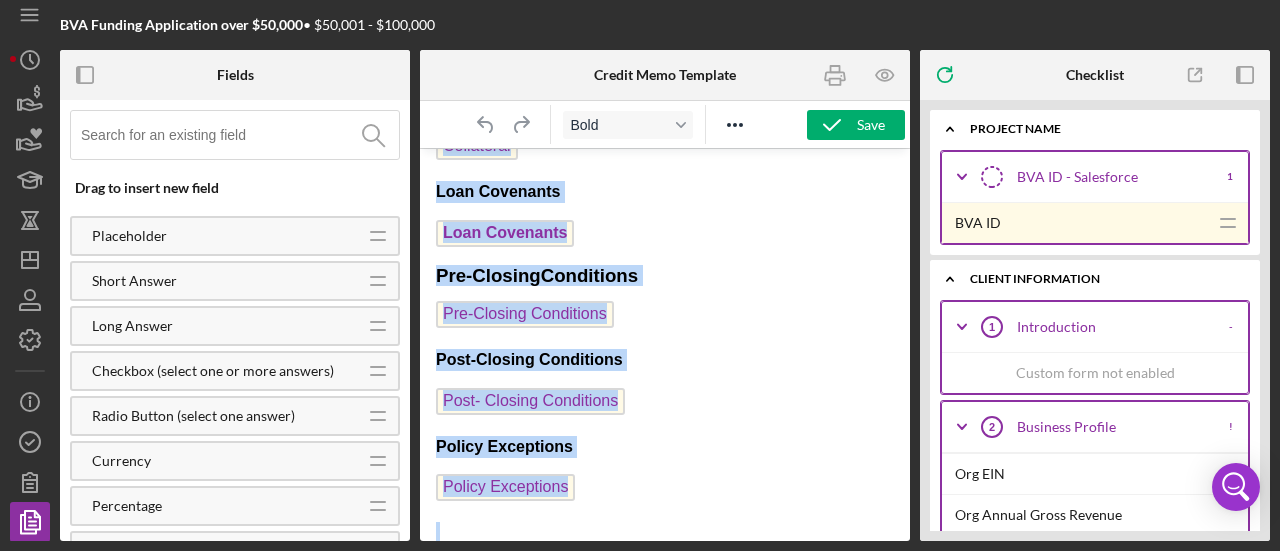 scroll, scrollTop: 2270, scrollLeft: 0, axis: vertical 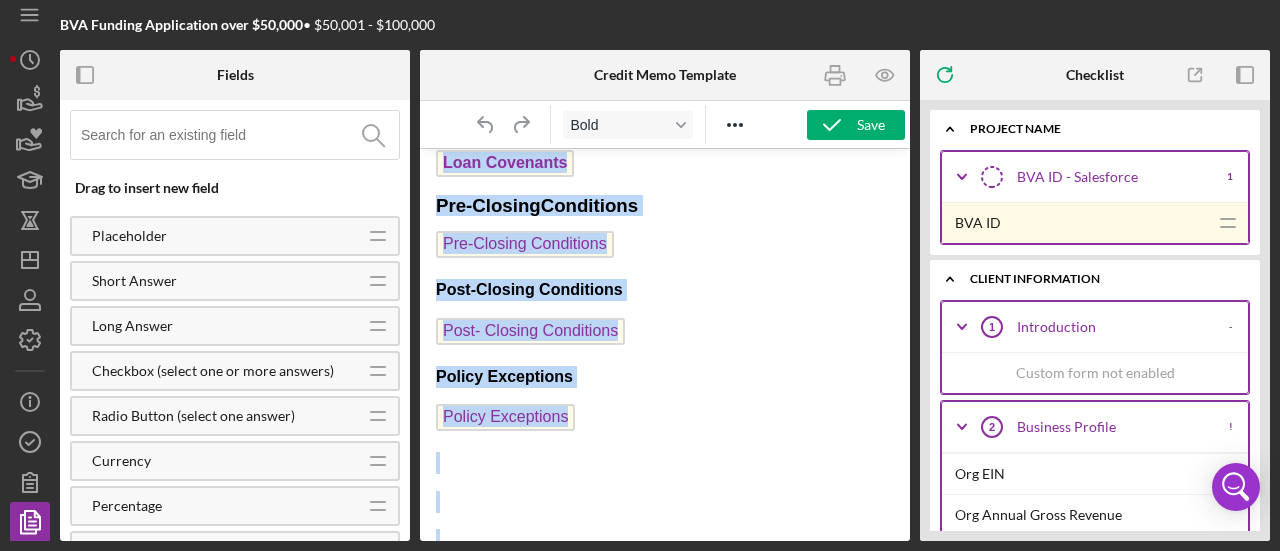 drag, startPoint x: 438, startPoint y: 228, endPoint x: 918, endPoint y: 525, distance: 564.4546 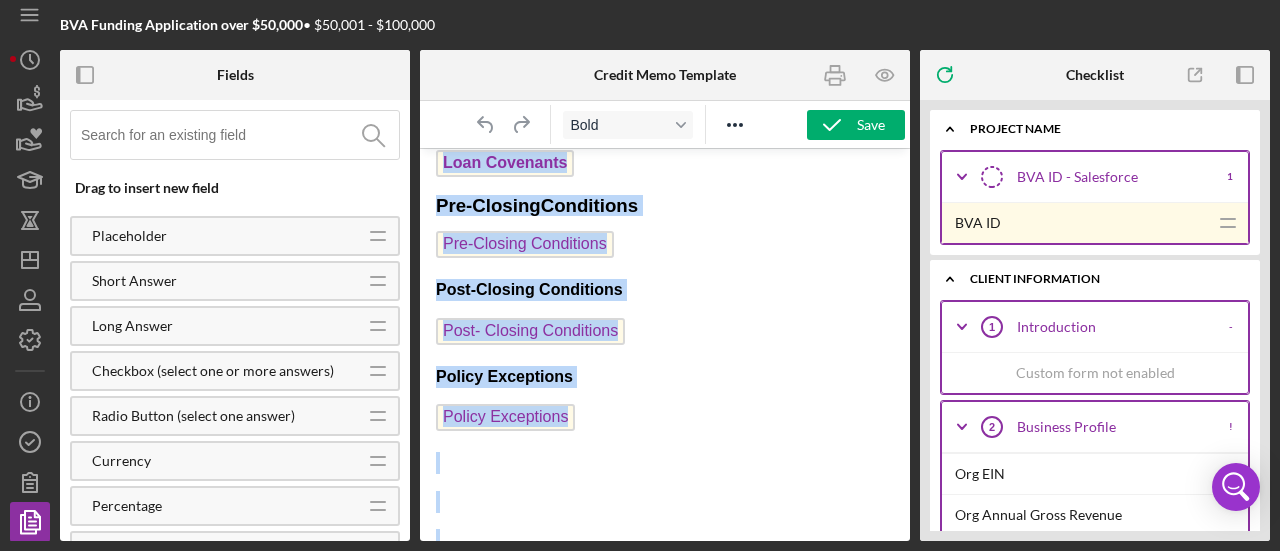 click on "Underwriting Recommendation Underwriter: Underwriter Name Decision Recommendation: Decision Recommendation Loan Amount: $ Loan Amount Commitment/Closing Fee: $ Committing/Closing Fee Collateral/Filing Fees: $ Collateral/Filing Fee Interest Rate: Interest Rate % Term (months): Term (months) months Monthly Payment: $ Monthly Payment Decision Rationale Decision Rationale Repayment Capacity Repayment Capacity Credit Credit Collateral Collateral Pre-Closing Conditions Pre-Closing Conditions BVA Final Recommendation   Borrower Borrower  Co-borrower Co-borrower(s) Guarantor Guarantor(s) Loan Amount $ Loan Amount Commitment/Closing Fee $ Commitment/Closing Fee Collateral Filing Fee $ Collateral Filing Fee Interest Rate Interest Rate Term (months) Term (months) Monthly Payment $ Monthly Payment Business Overview Business Overview Recommendation Details Recommendation Details Collateral Collateral Loan Covenants Loan Covenants Pre-Closing  Conditions  Pre-Closing Conditions Post-Closing Conditions Policy Exceptions" at bounding box center [665, -777] 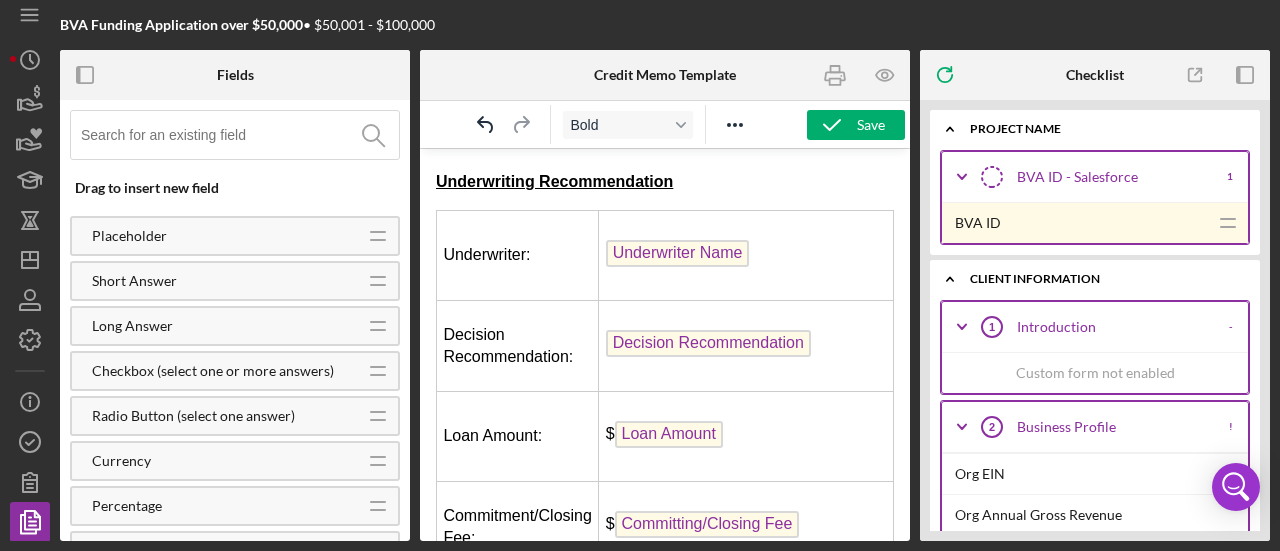scroll, scrollTop: 0, scrollLeft: 0, axis: both 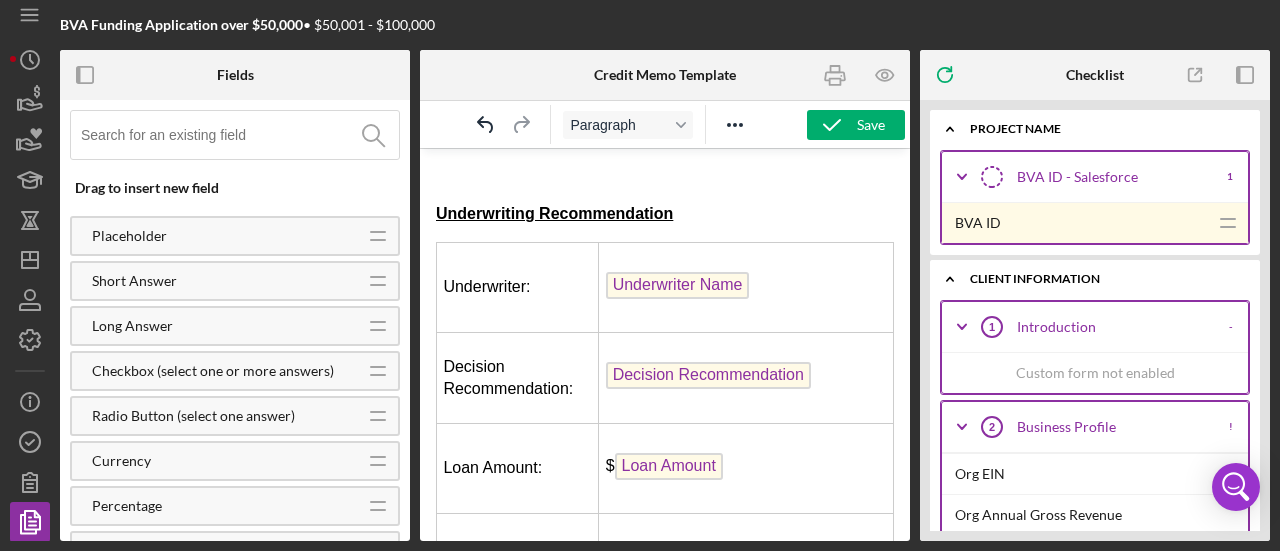 click on "Underwriting Recommendation Underwriter: Underwriter Name Decision Recommendation: Decision Recommendation Loan Amount: $ Loan Amount Commitment/Closing Fee: $ Committing/Closing Fee Collateral/Filing Fees: $ Collateral/Filing Fee Interest Rate: Interest Rate % Term (months): Term (months) months Monthly Payment: $ Monthly Payment Decision Rationale Decision Rationale Repayment Capacity Repayment Capacity Credit Credit Collateral Collateral Pre-Closing Conditions Pre-Closing Conditions" at bounding box center [665, 899] 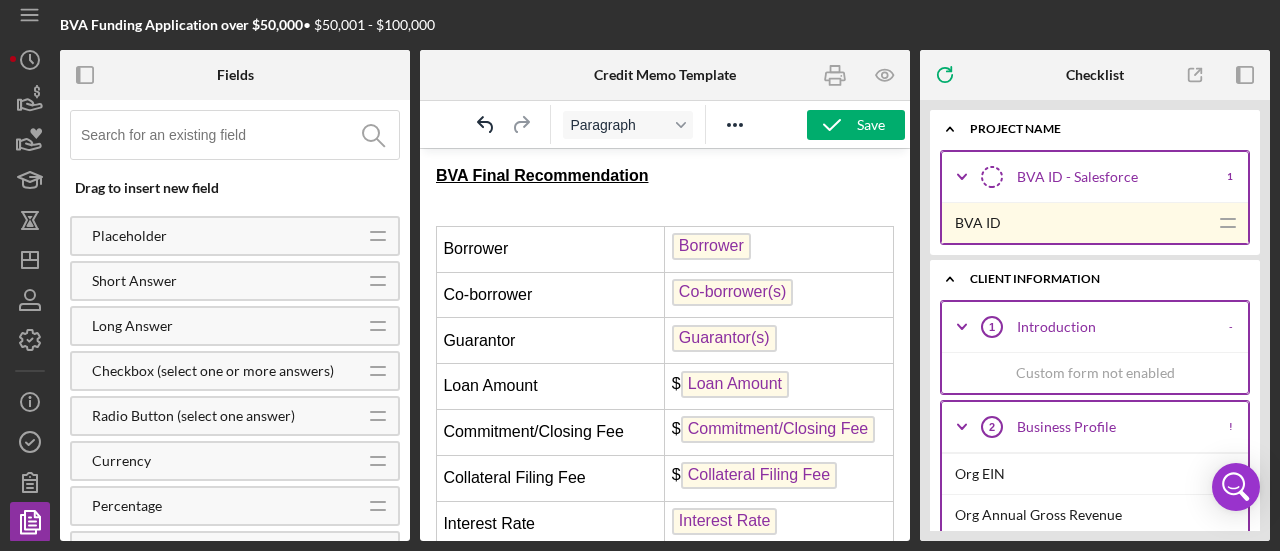 scroll, scrollTop: 828, scrollLeft: 0, axis: vertical 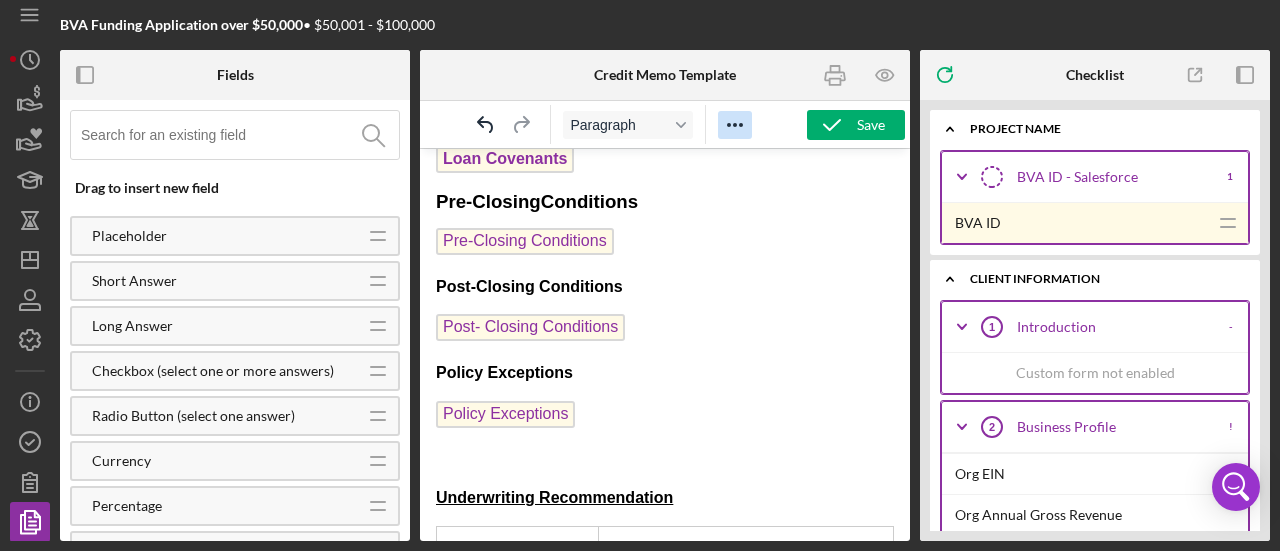 click 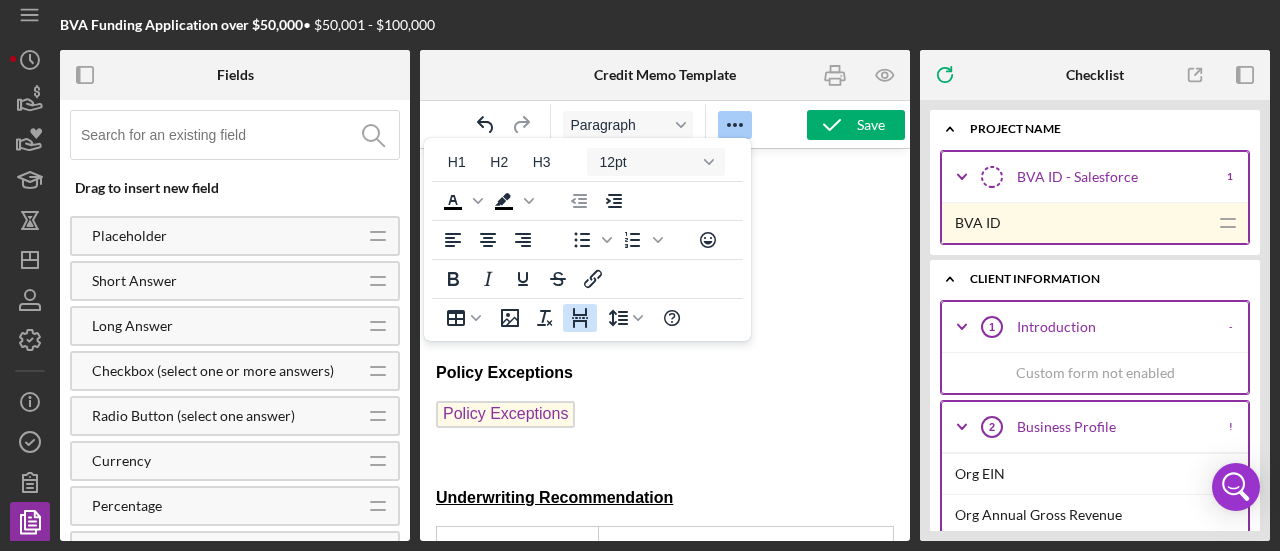 click 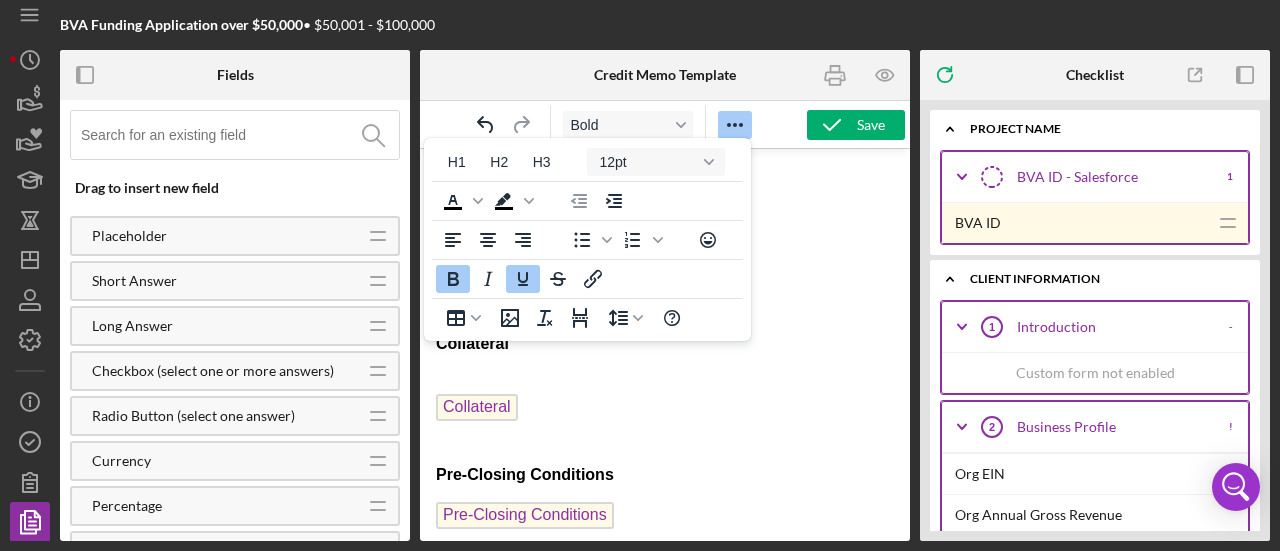 scroll, scrollTop: 2189, scrollLeft: 0, axis: vertical 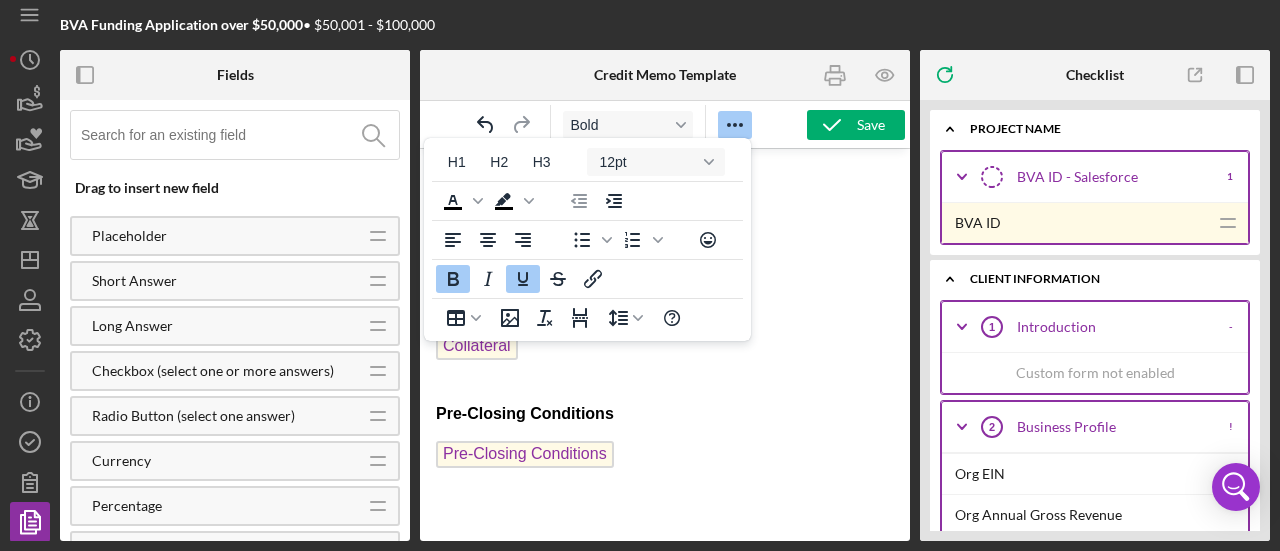 click on "Pre-Closing Conditions" at bounding box center [665, 468] 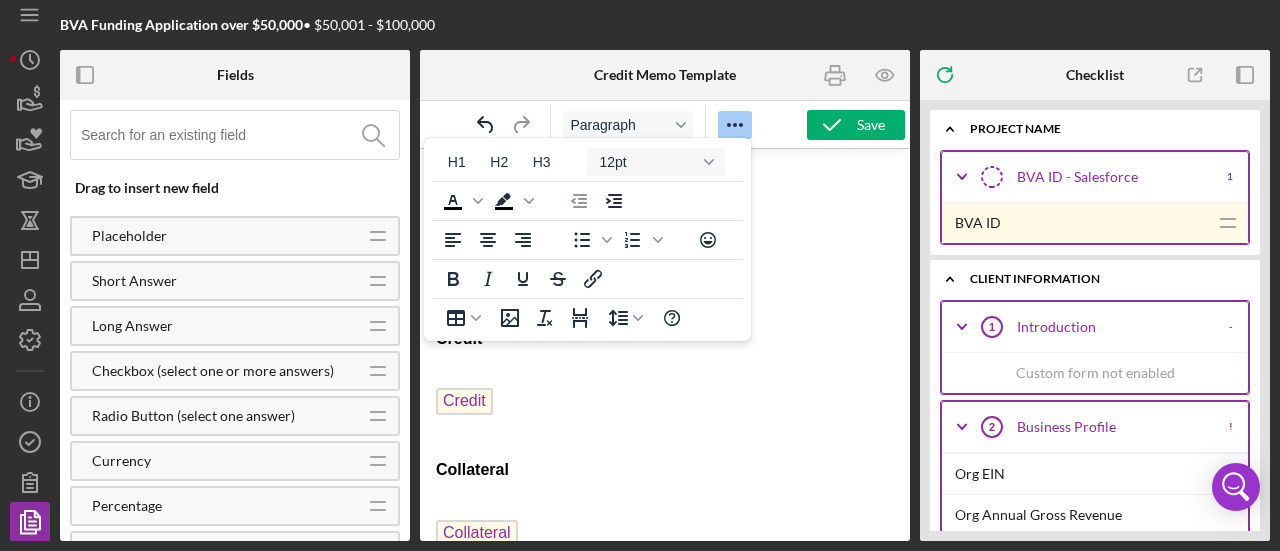 scroll, scrollTop: 1789, scrollLeft: 0, axis: vertical 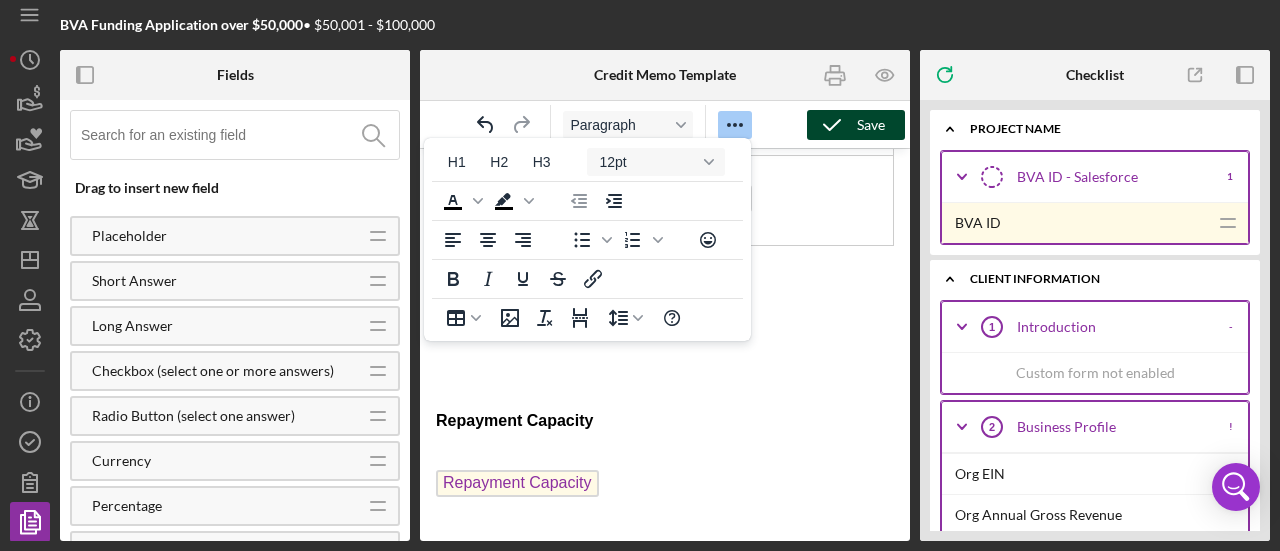 click on "Save" at bounding box center [871, 125] 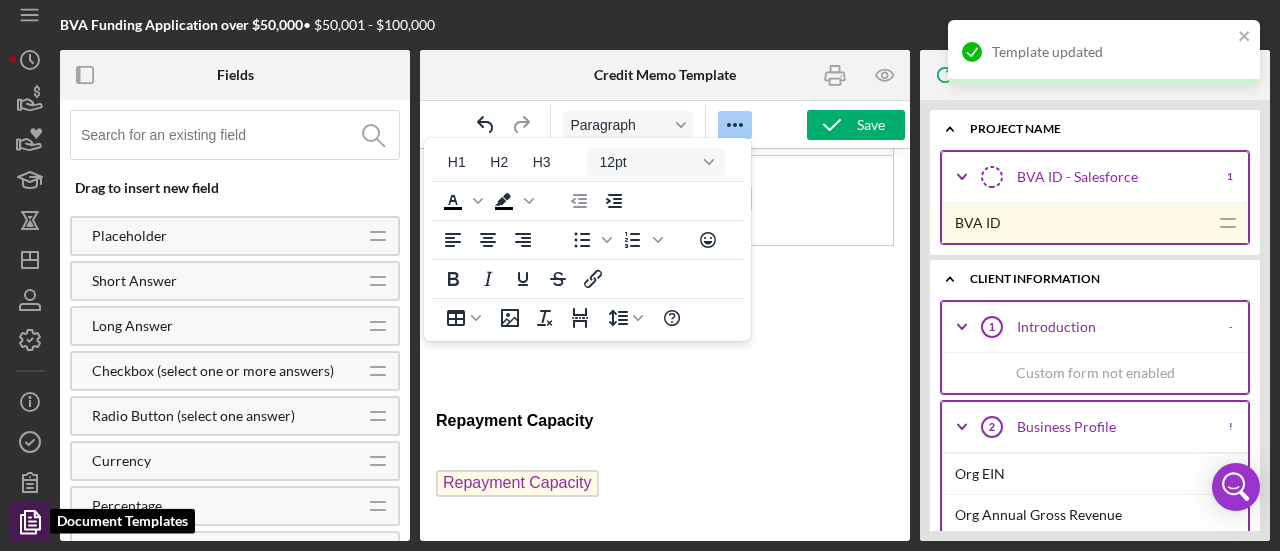 click 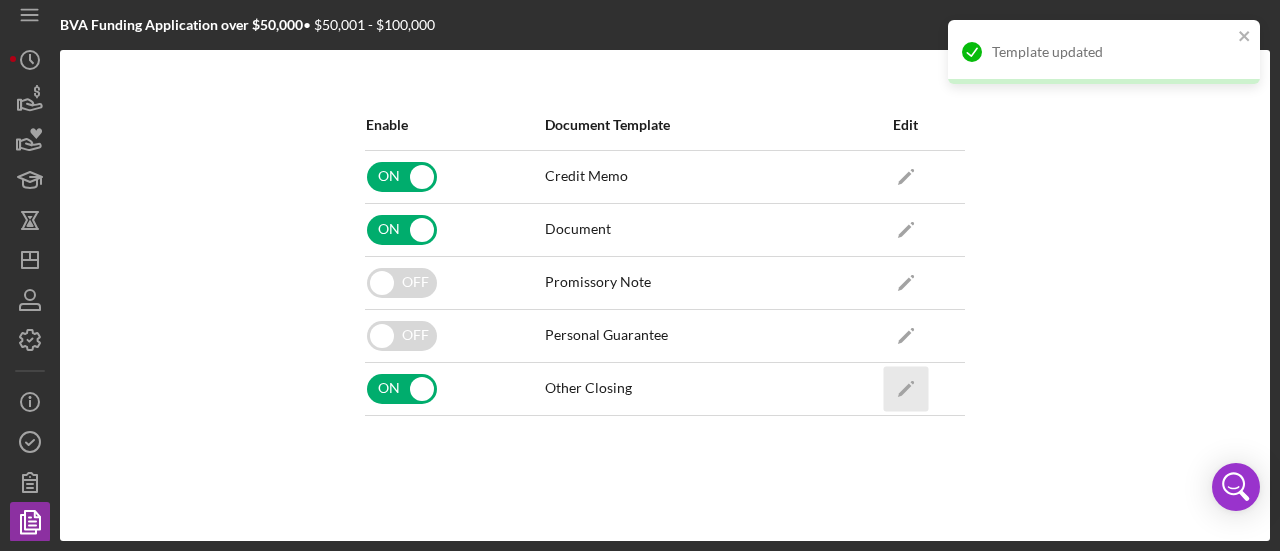 click on "Icon/Edit" 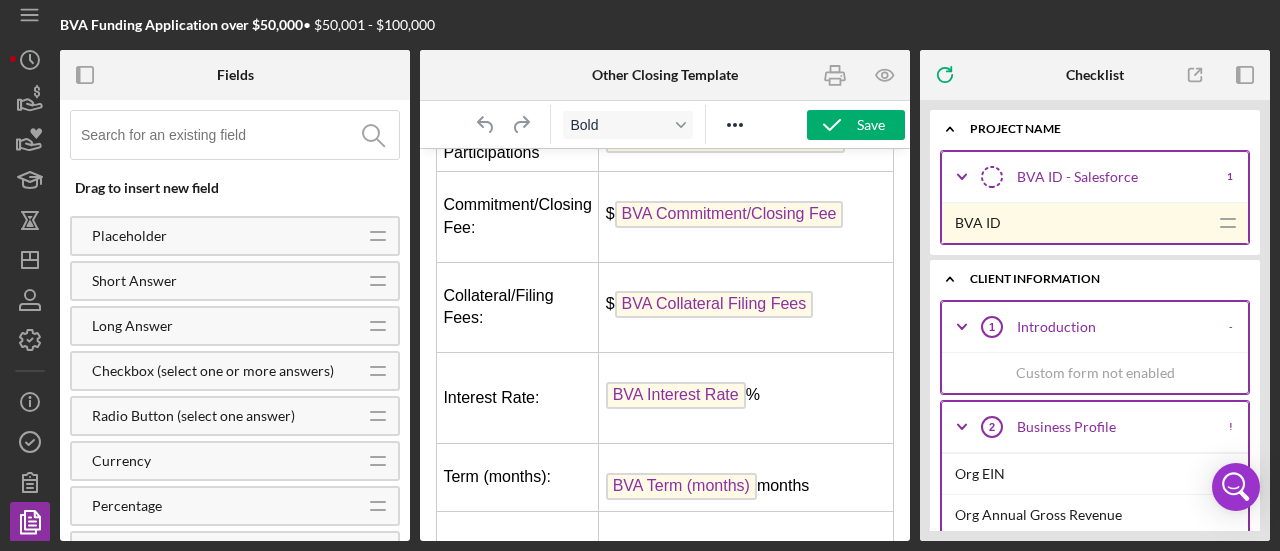 scroll, scrollTop: 1143, scrollLeft: 0, axis: vertical 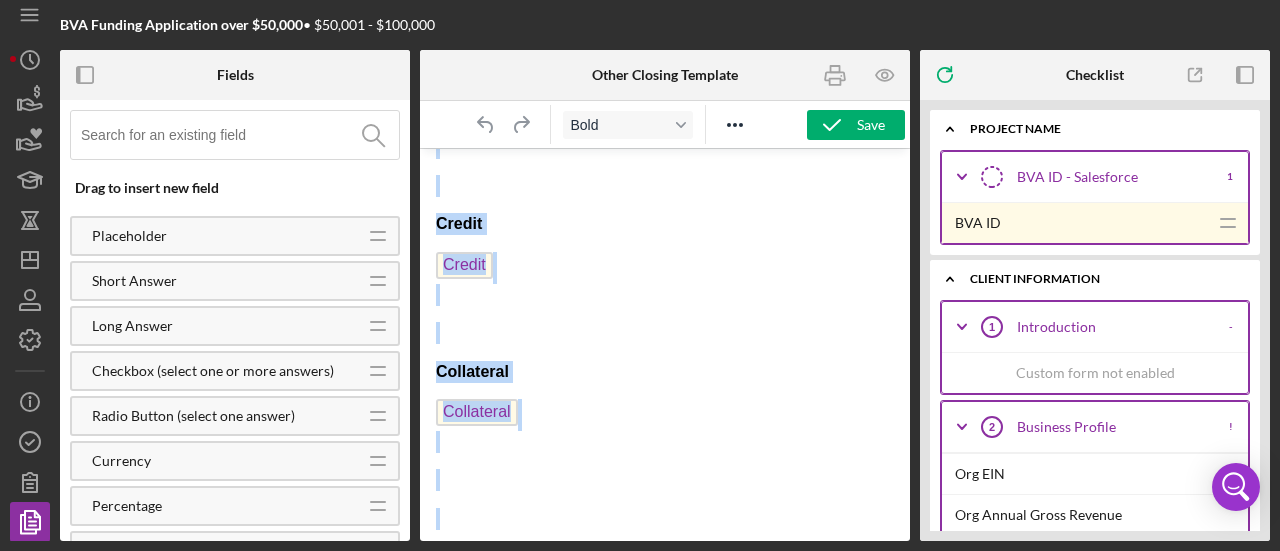 drag, startPoint x: 438, startPoint y: 176, endPoint x: 907, endPoint y: 599, distance: 631.5774 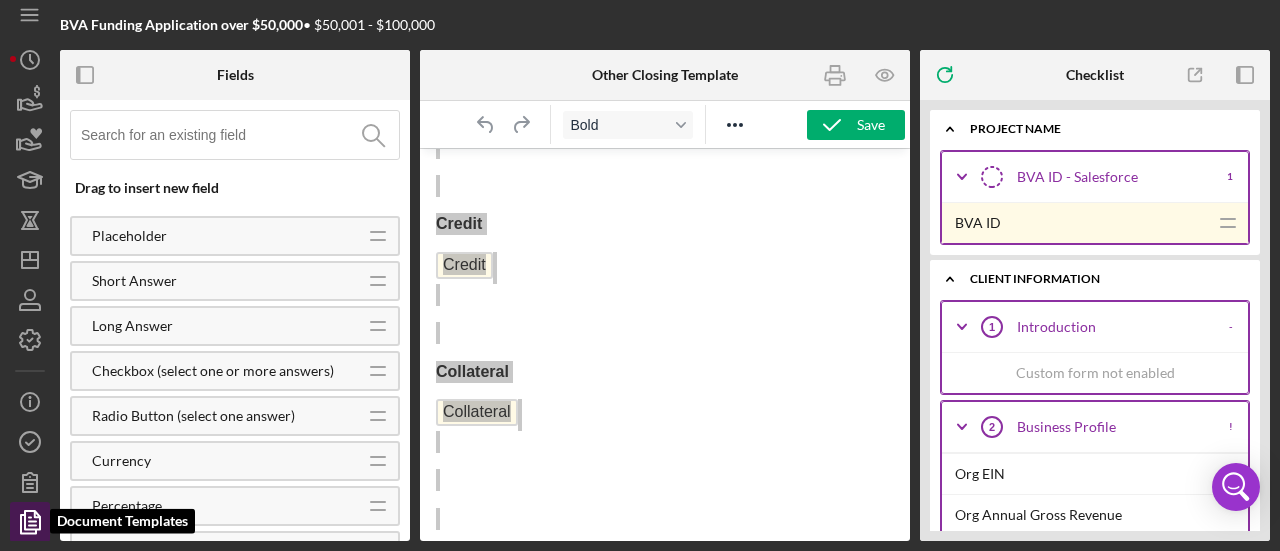 click 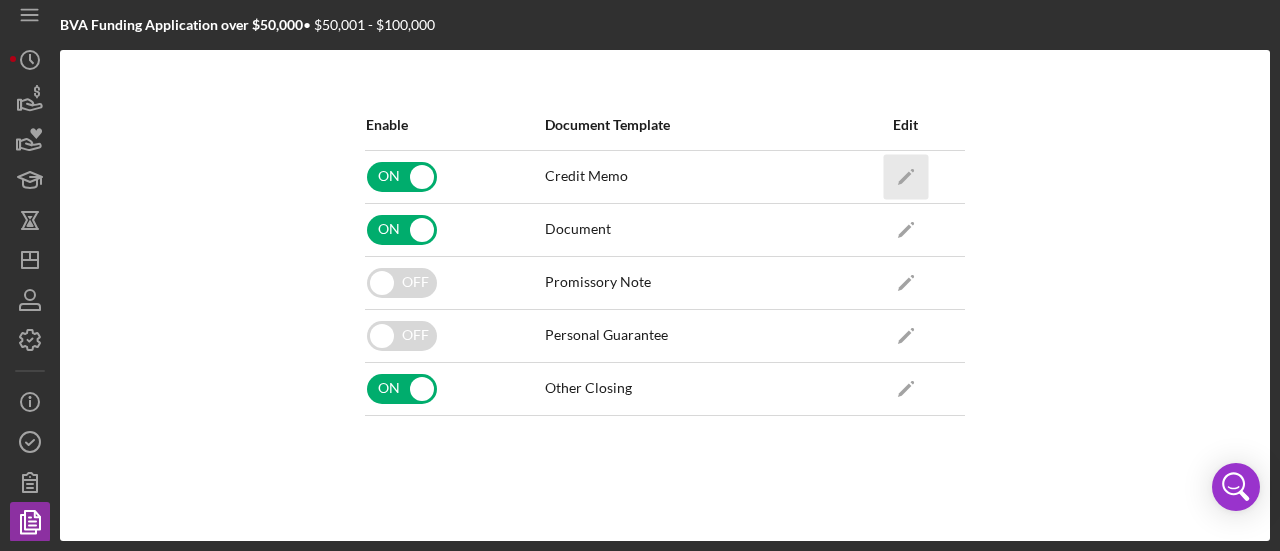 click on "Icon/Edit" 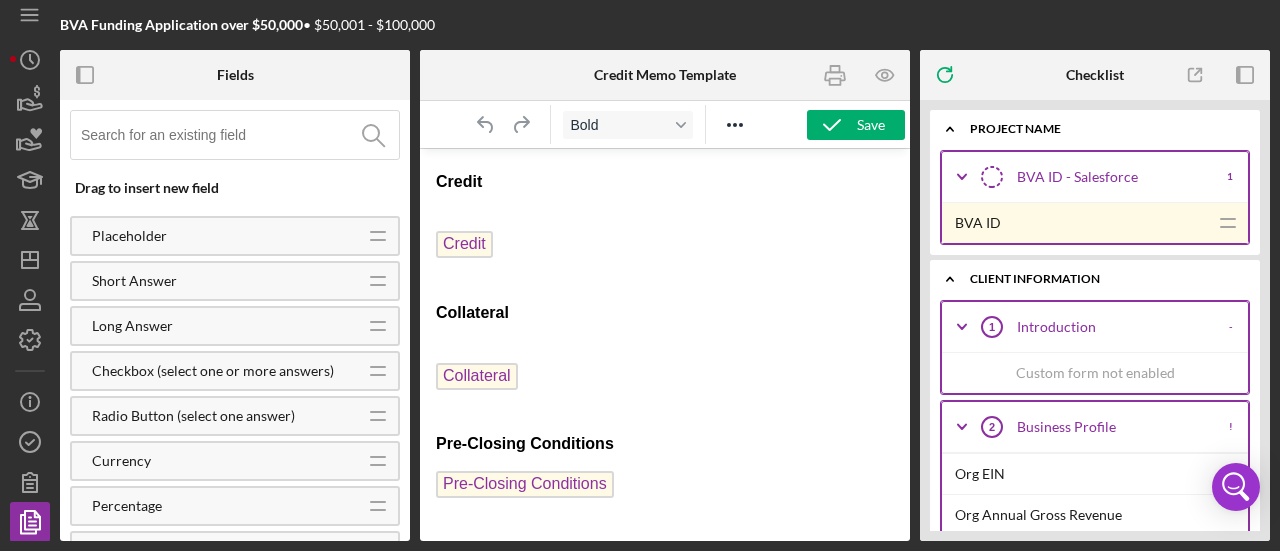 scroll, scrollTop: 2189, scrollLeft: 0, axis: vertical 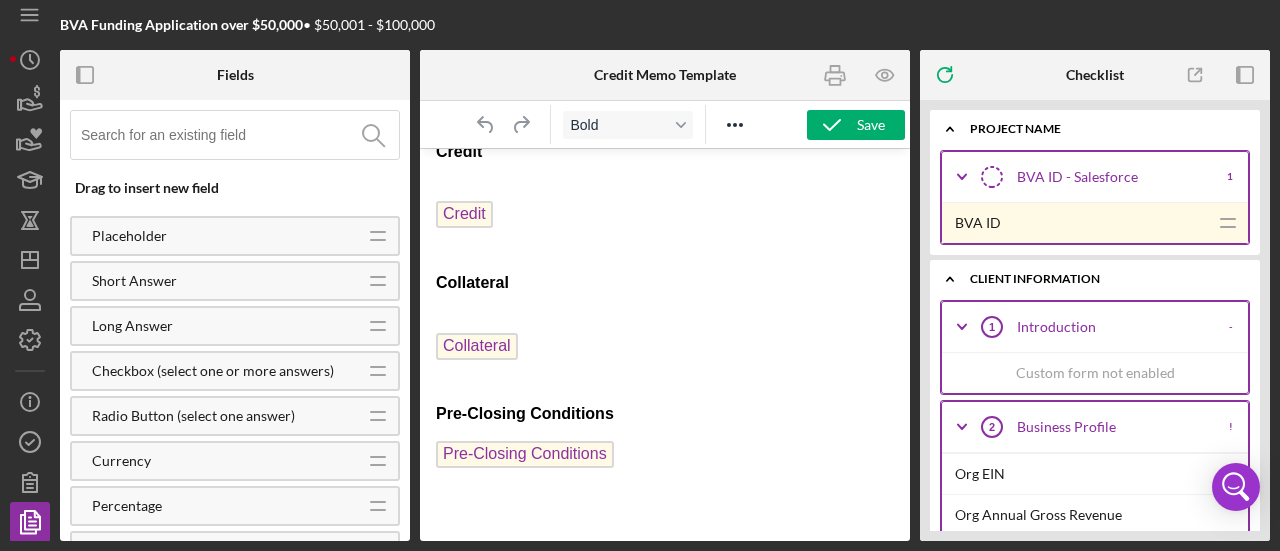 click on "BVA Final Recommendation   Borrower Borrower  Co-borrower Co-borrower(s) Guarantor Guarantor(s) Loan Amount $ Loan Amount Commitment/Closing Fee $ Commitment/Closing Fee Collateral Filing Fee $ Collateral Filing Fee Interest Rate Interest Rate Term (months) Term (months) Monthly Payment $ Monthly Payment Business Overview Business Overview Recommendation Details Recommendation Details Collateral Collateral Loan Covenants Loan Covenants Pre-Closing  Conditions  Pre-Closing Conditions Post-Closing Conditions Post- Closing Conditions Policy Exceptions Policy Exceptions Underwriting Recommendation Underwriter: Underwriter Name Decision Recommendation: Decision Recommendation Loan Amount: $ Loan Amount Commitment/Closing Fee: $ Committing/Closing Fee Collateral/Filing Fees: $ Collateral/Filing Fee Interest Rate: Interest Rate % Term (months): Term (months) months Monthly Payment: $ Monthly Payment Decision Rationale Decision Rationale Repayment Capacity Repayment Capacity Credit Credit Collateral Collateral" at bounding box center [665, -745] 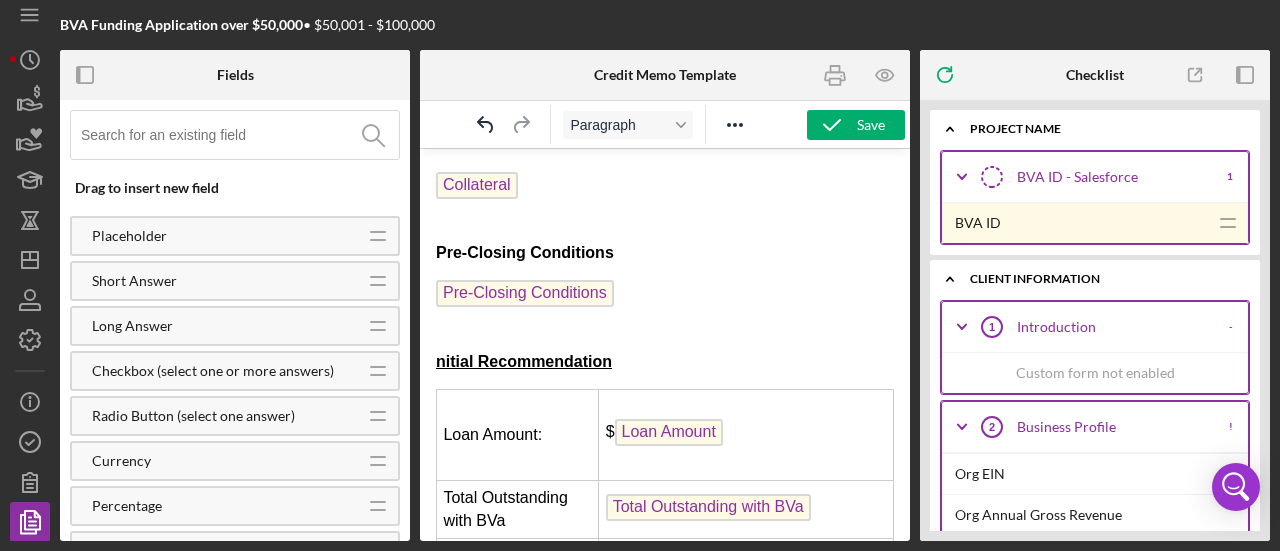 scroll, scrollTop: 2354, scrollLeft: 0, axis: vertical 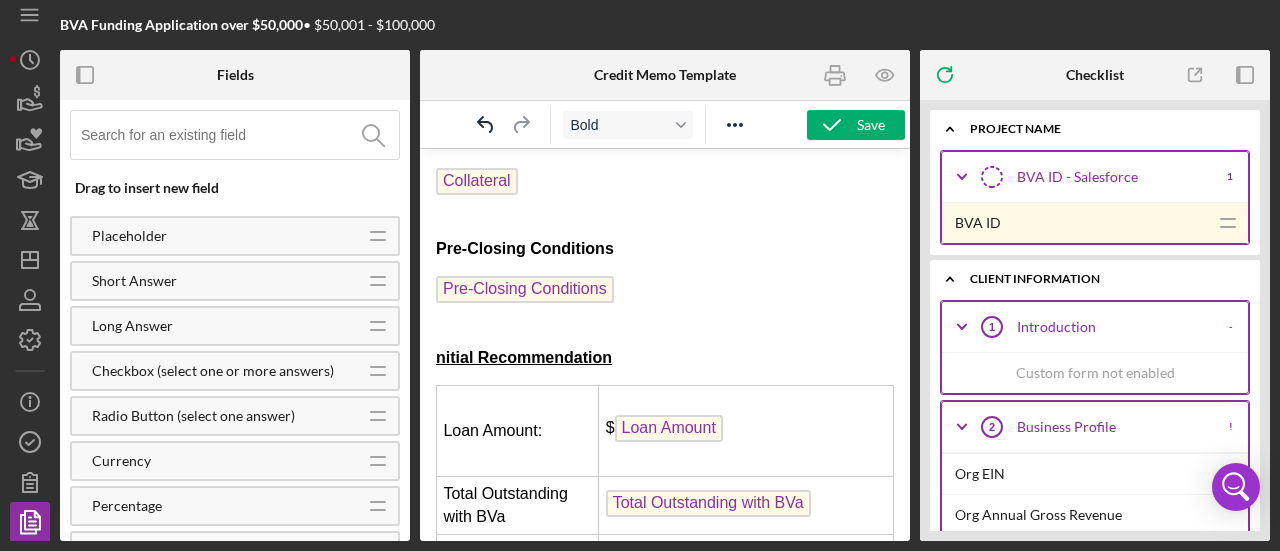 drag, startPoint x: 436, startPoint y: 354, endPoint x: 585, endPoint y: 354, distance: 149 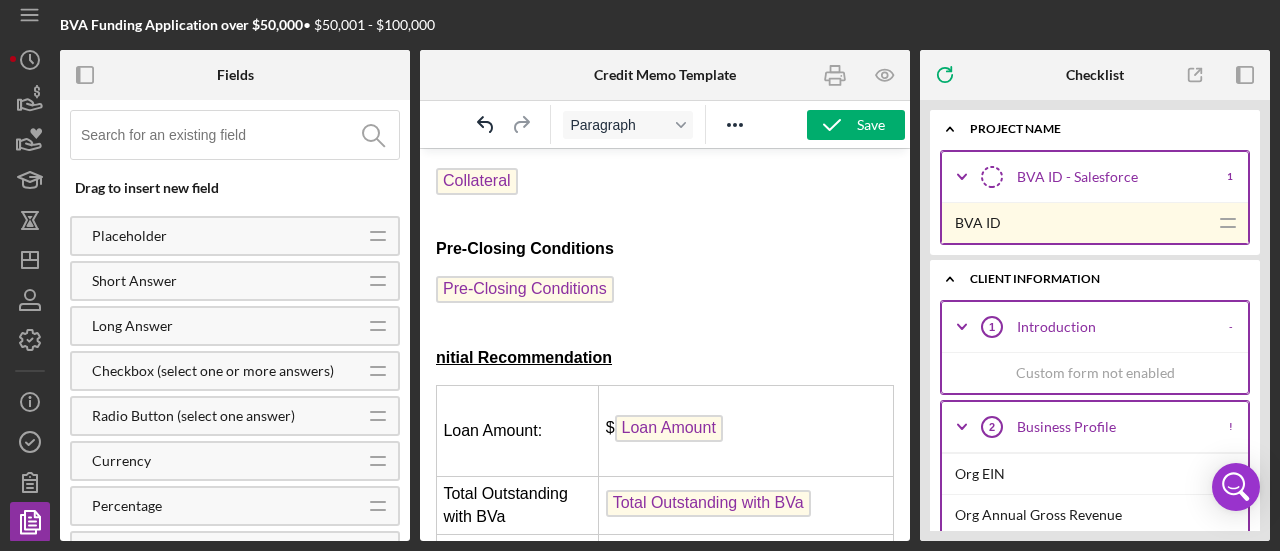 type 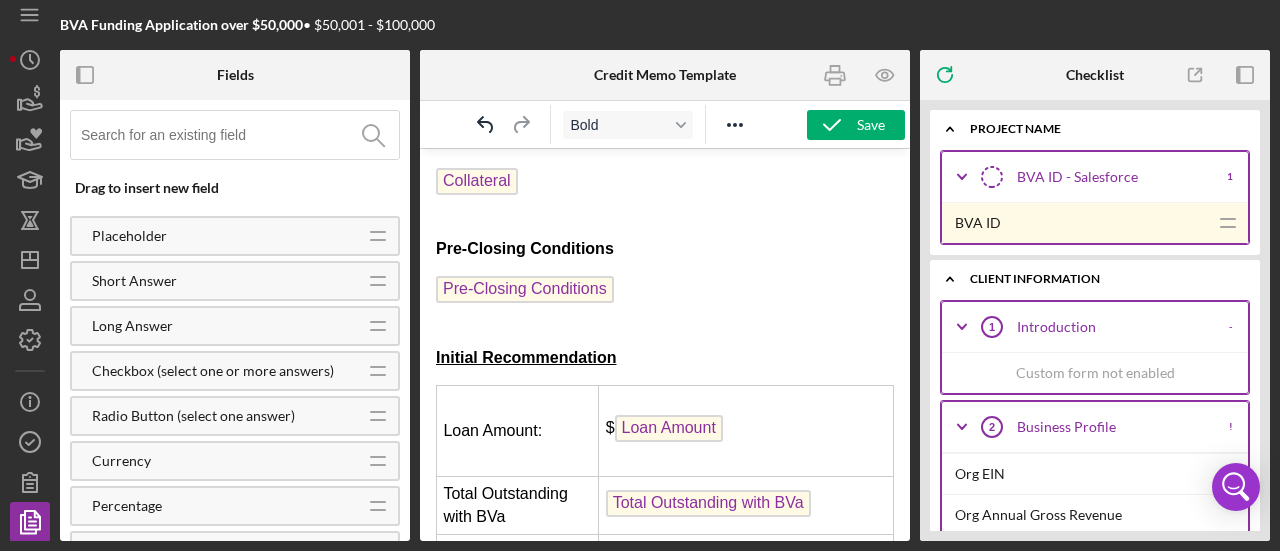 click on "BVA Final Recommendation   Borrower Borrower  Co-borrower Co-borrower(s) Guarantor Guarantor(s) Loan Amount $ Loan Amount Commitment/Closing Fee $ Commitment/Closing Fee Collateral Filing Fee $ Collateral Filing Fee Interest Rate Interest Rate Term (months) Term (months) Monthly Payment $ Monthly Payment Business Overview Business Overview Recommendation Details Recommendation Details Collateral Collateral Loan Covenants Loan Covenants Pre-Closing  Conditions  Pre-Closing Conditions Post-Closing Conditions Post- Closing Conditions Policy Exceptions Policy Exceptions Underwriting Recommendation Underwriter: Underwriter Name Decision Recommendation: Decision Recommendation Loan Amount: $ Loan Amount Commitment/Closing Fee: $ Committing/Closing Fee Collateral/Filing Fees: $ Collateral/Filing Fee Interest Rate: Interest Rate % Term (months): Term (months) months Monthly Payment: $ Monthly Payment Decision Rationale Decision Rationale Repayment Capacity Repayment Capacity Credit Credit Collateral Collateral $ $" at bounding box center (665, -167) 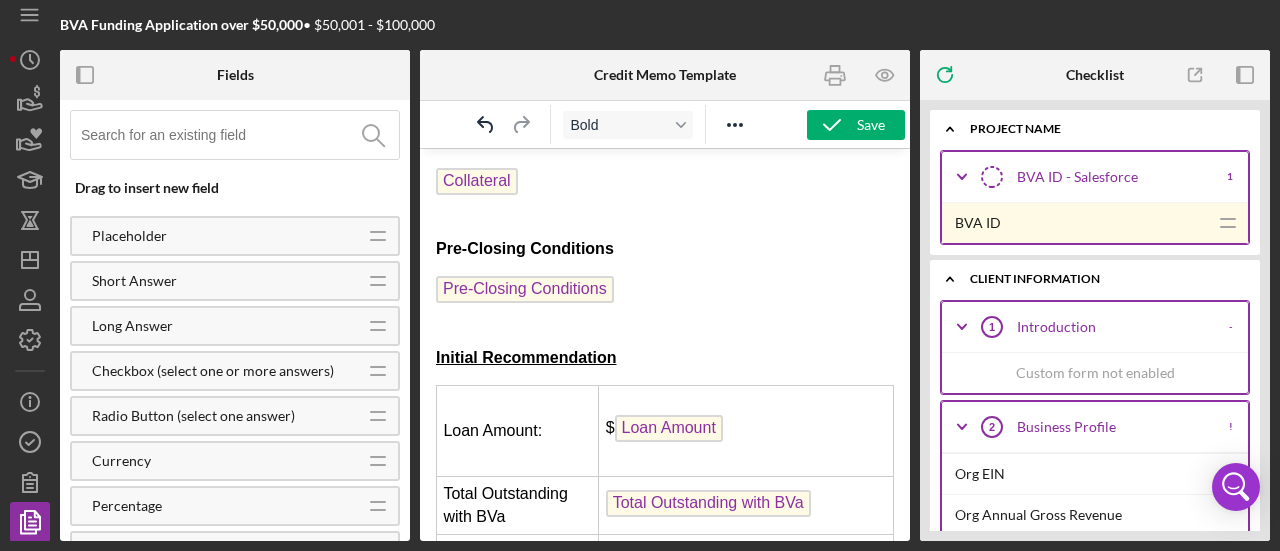 click on "Pre-Closing Conditions" at bounding box center [665, 303] 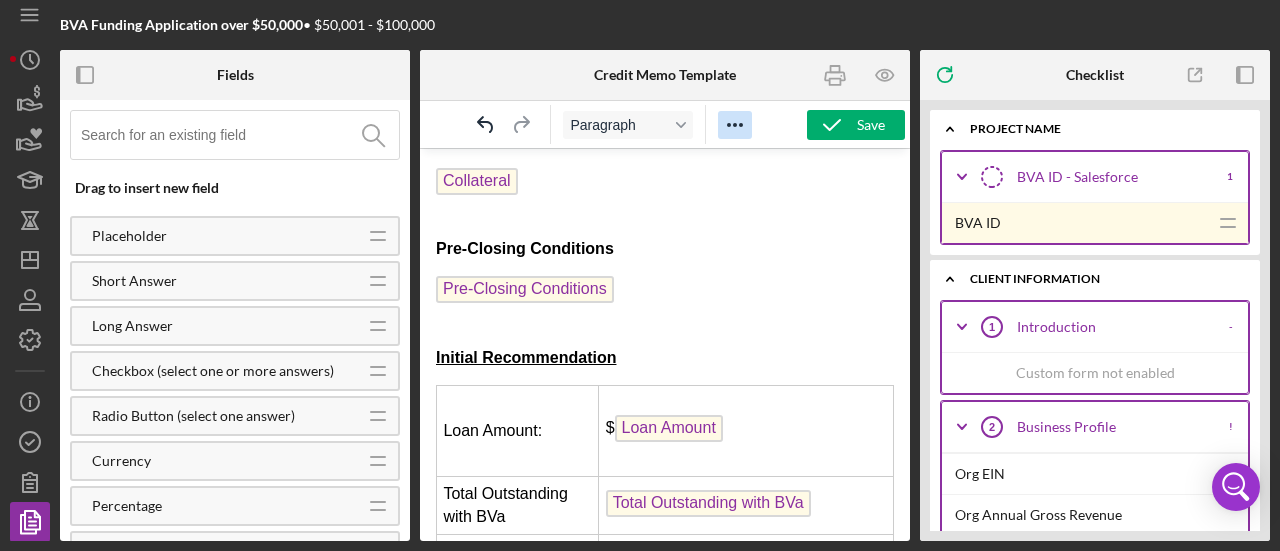 click 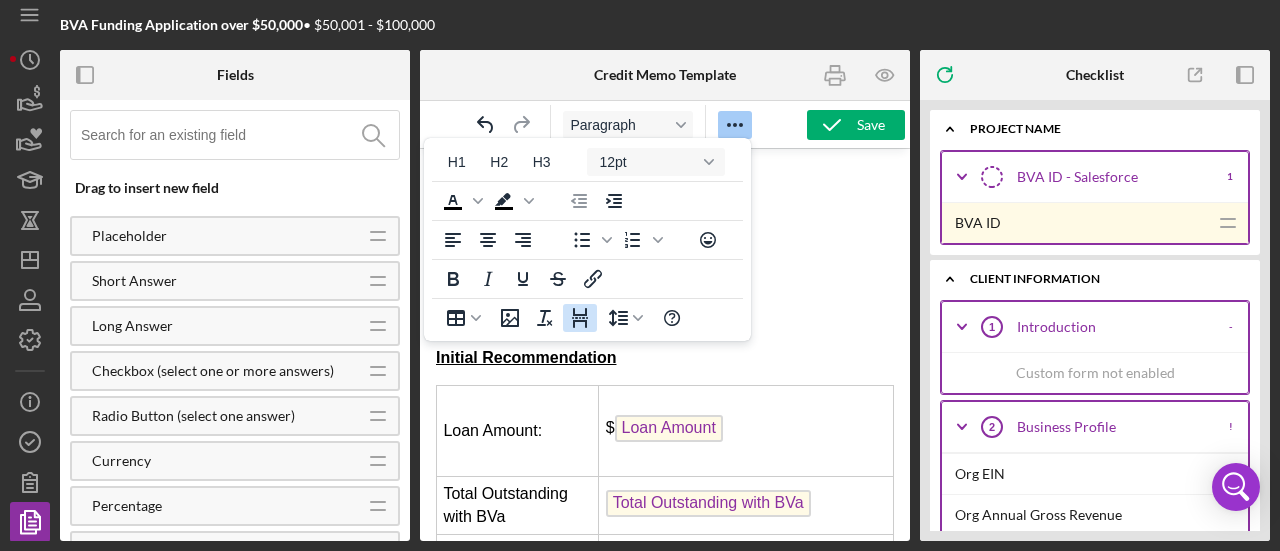 click 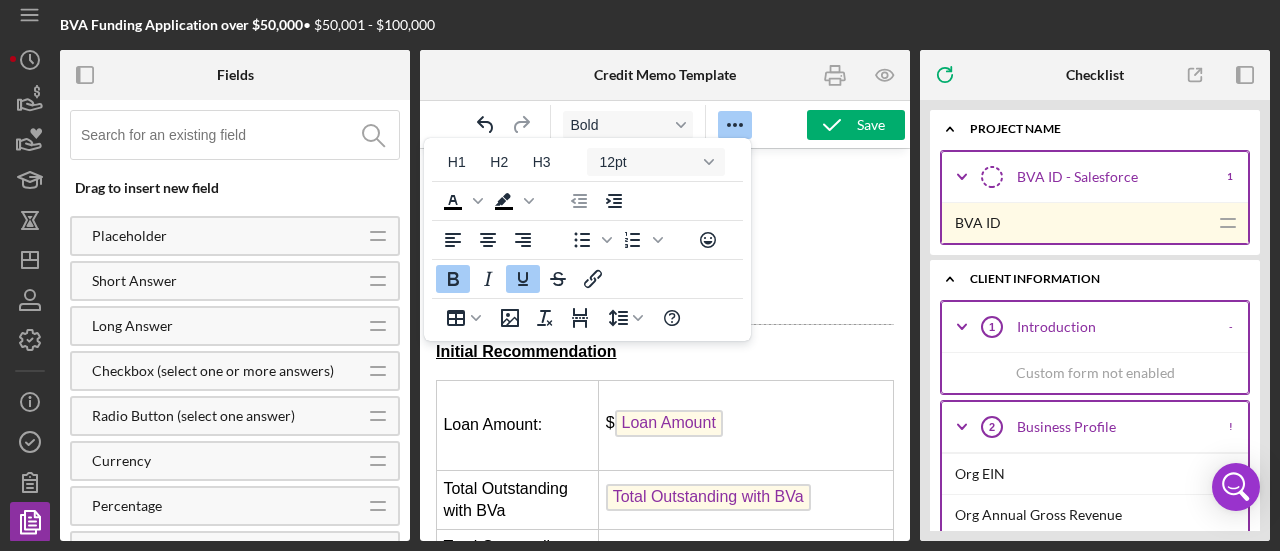 click on "BVA Final Recommendation   Borrower Borrower  Co-borrower Co-borrower(s) Guarantor Guarantor(s) Loan Amount $ Loan Amount Commitment/Closing Fee $ Commitment/Closing Fee Collateral Filing Fee $ Collateral Filing Fee Interest Rate Interest Rate Term (months) Term (months) Monthly Payment $ Monthly Payment Business Overview Business Overview Recommendation Details Recommendation Details Collateral Collateral Loan Covenants Loan Covenants Pre-Closing  Conditions  Pre-Closing Conditions Post-Closing Conditions Post- Closing Conditions Policy Exceptions Policy Exceptions Underwriting Recommendation Underwriter: Underwriter Name Decision Recommendation: Decision Recommendation Loan Amount: $ Loan Amount Commitment/Closing Fee: $ Committing/Closing Fee Collateral/Filing Fees: $ Collateral/Filing Fee Interest Rate: Interest Rate % Term (months): Term (months) months Monthly Payment: $ Monthly Payment Decision Rationale Decision Rationale Repayment Capacity Repayment Capacity Credit Credit Collateral Collateral $ $" at bounding box center (665, -170) 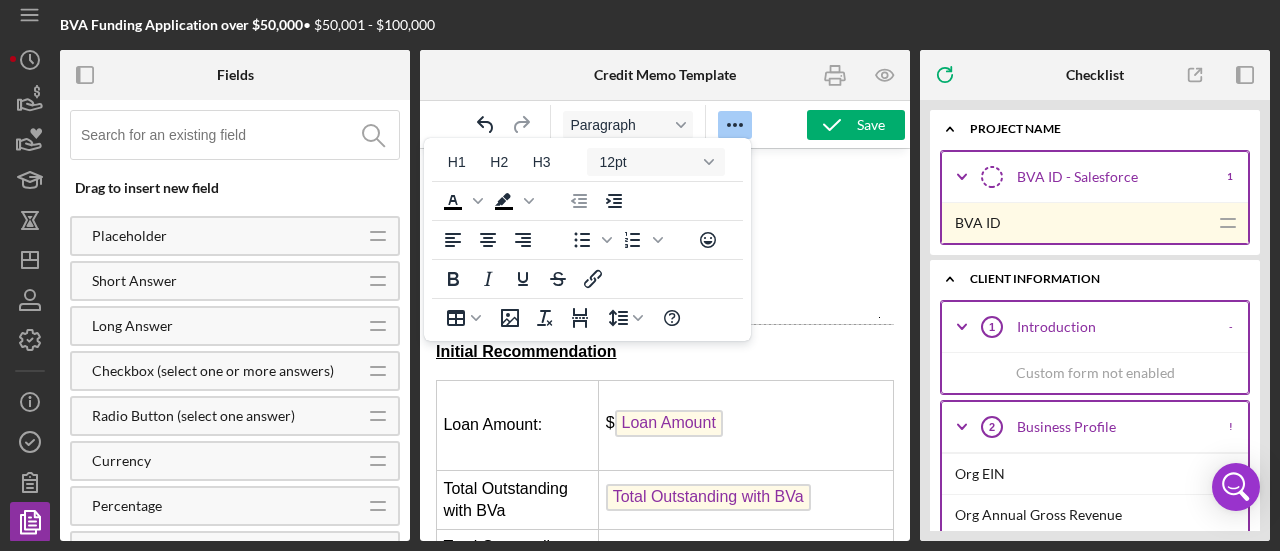 click on "Collateral" at bounding box center (665, 183) 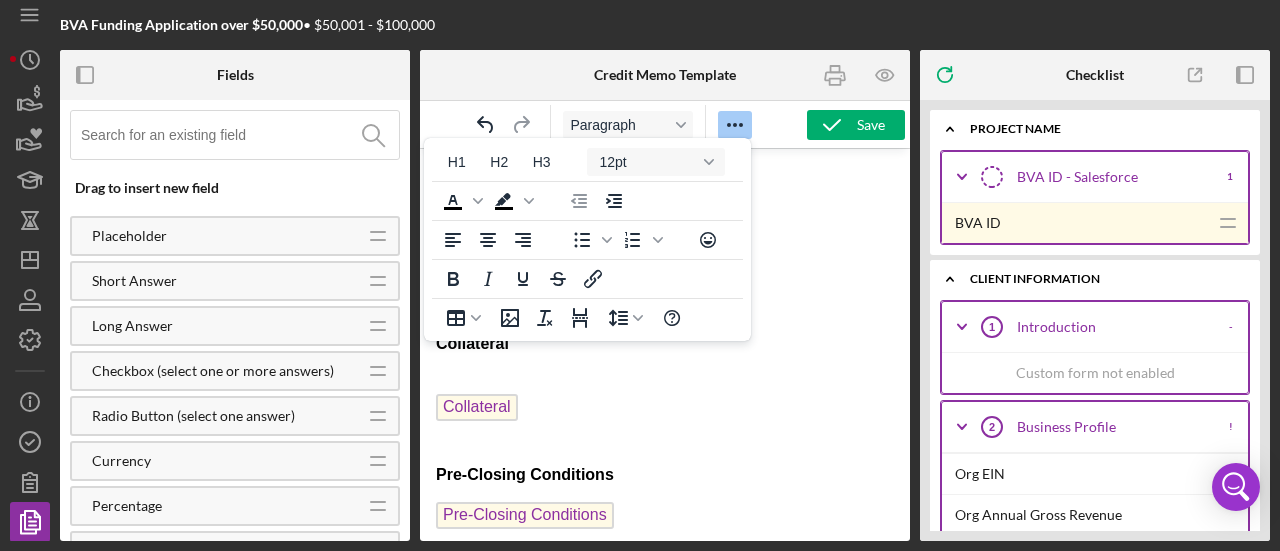 scroll, scrollTop: 2022, scrollLeft: 0, axis: vertical 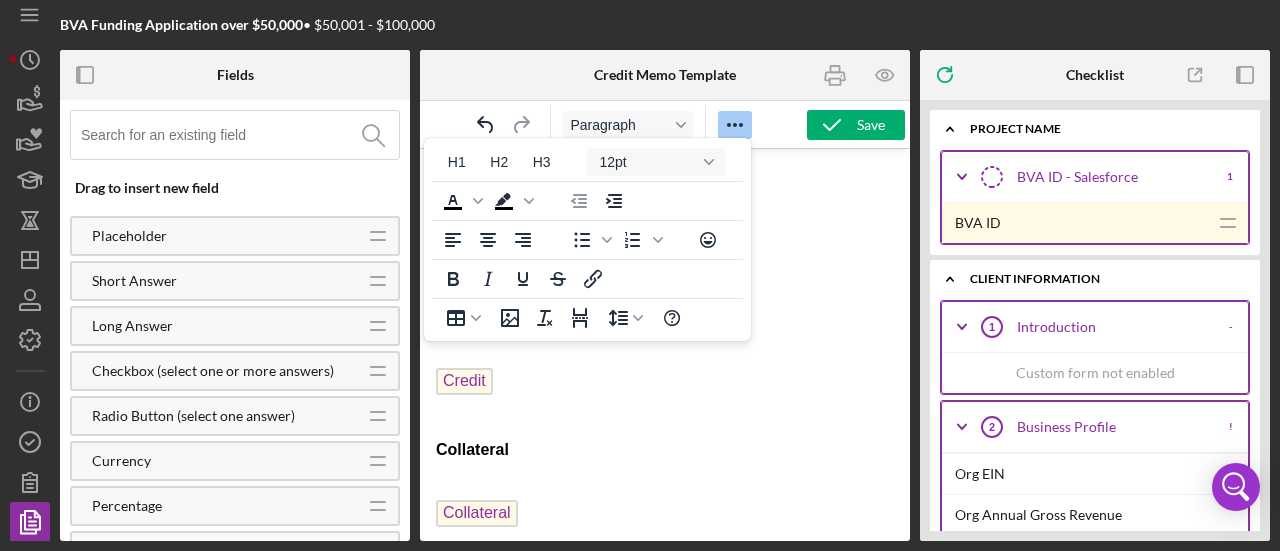 click 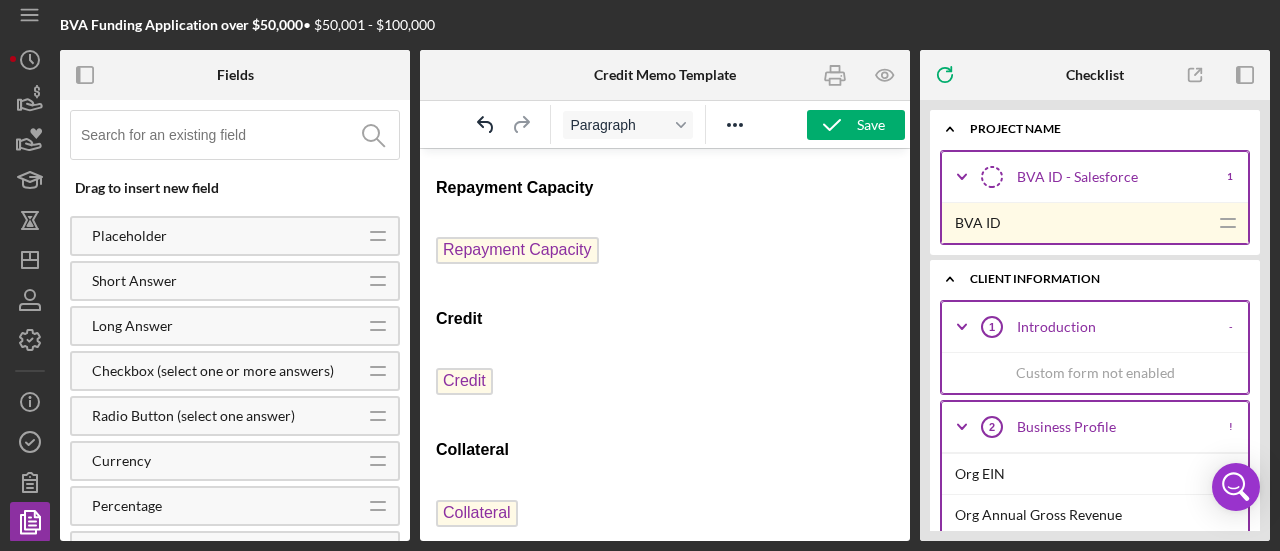 click at bounding box center [665, 344] 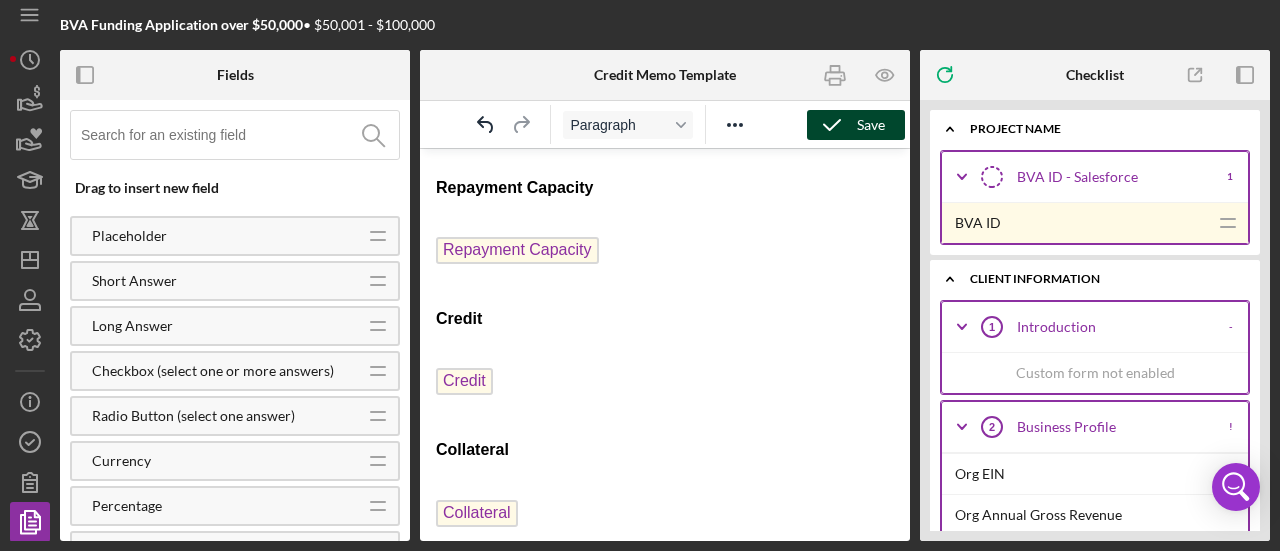 click on "Save" at bounding box center (871, 125) 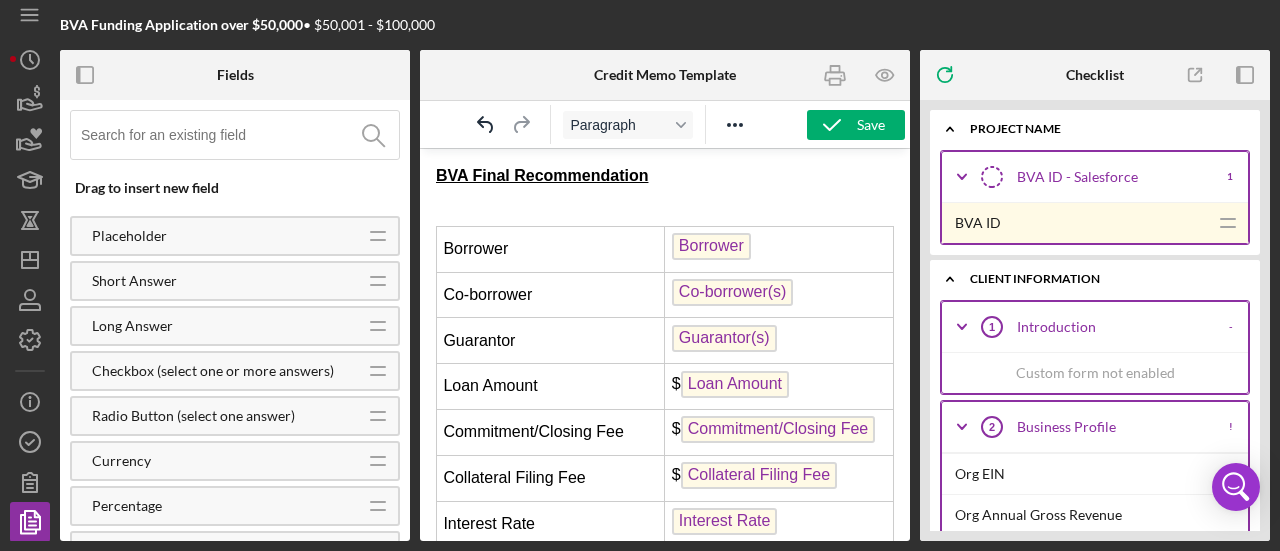 scroll, scrollTop: 0, scrollLeft: 0, axis: both 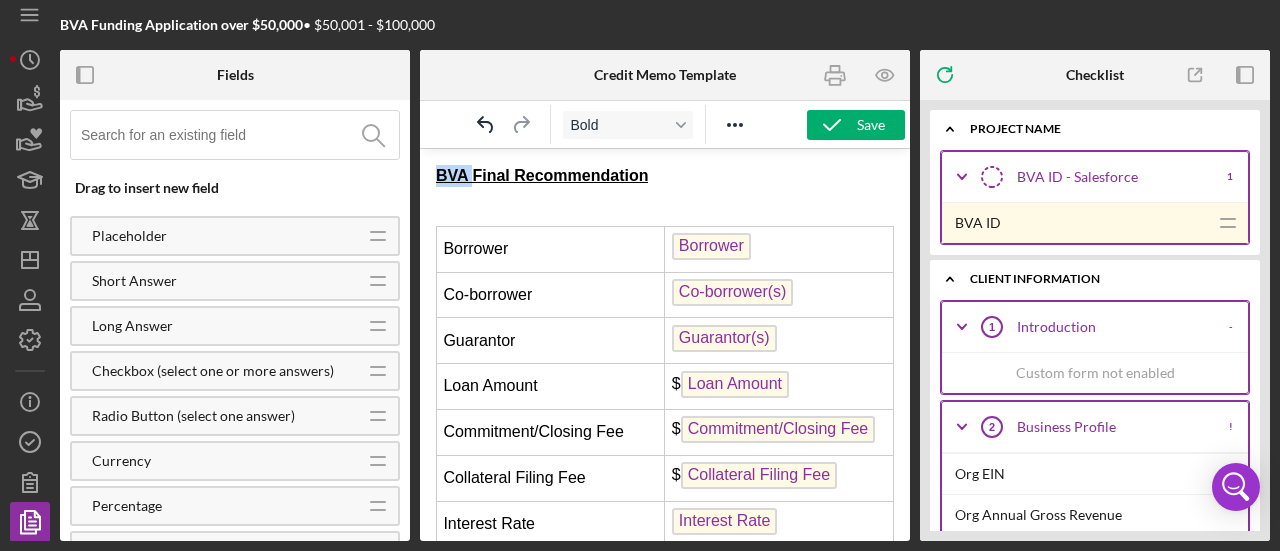 drag, startPoint x: 472, startPoint y: 177, endPoint x: 412, endPoint y: 179, distance: 60.033325 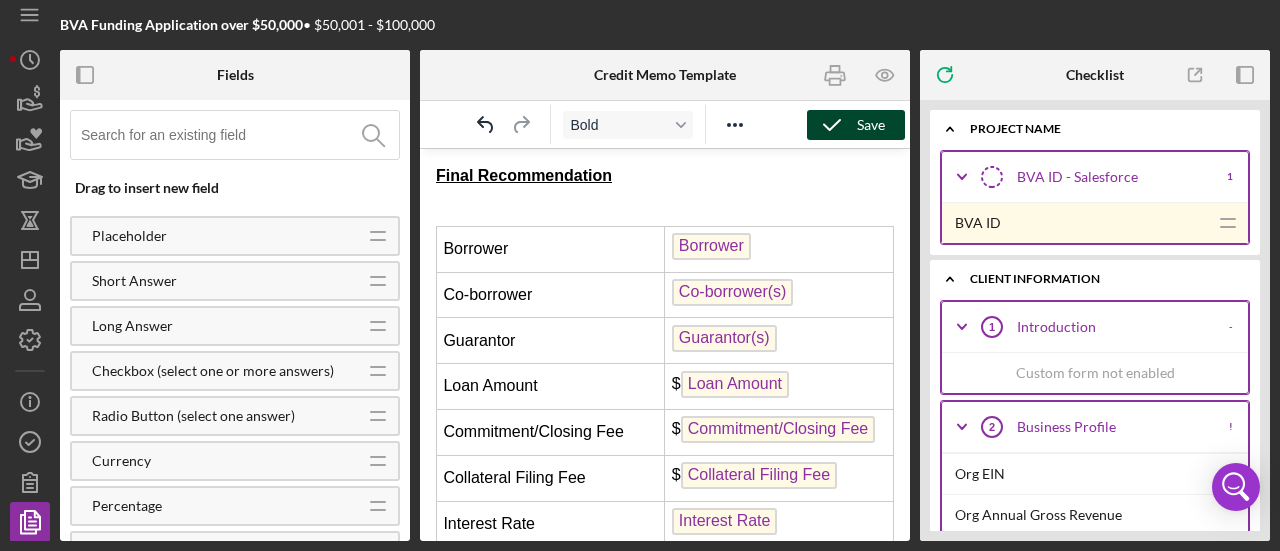 click on "Save" at bounding box center (856, 125) 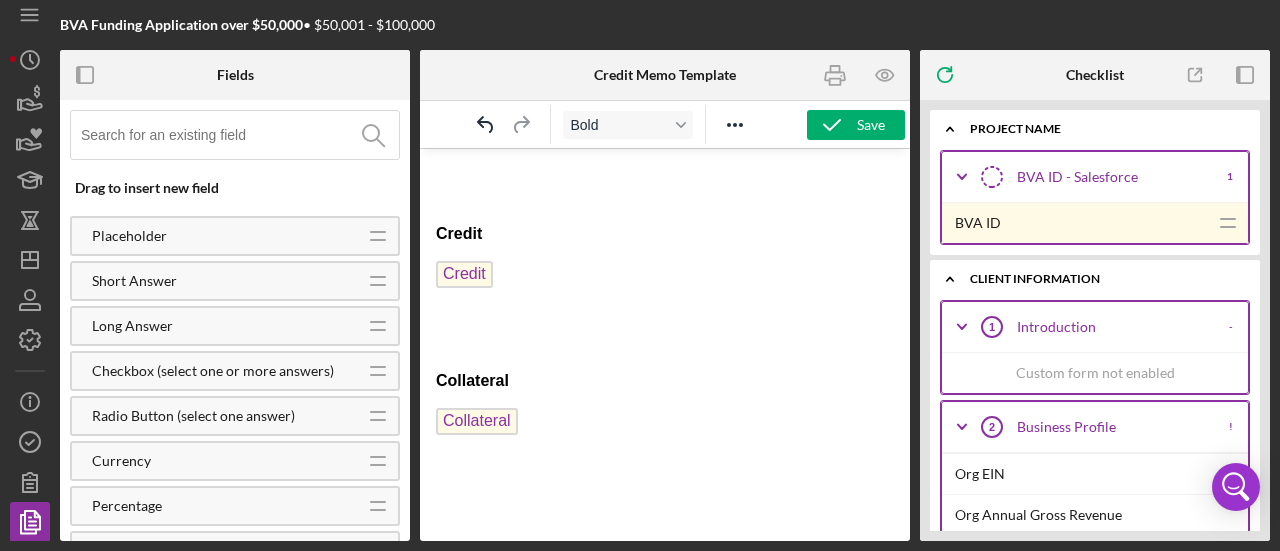 scroll, scrollTop: 3666, scrollLeft: 0, axis: vertical 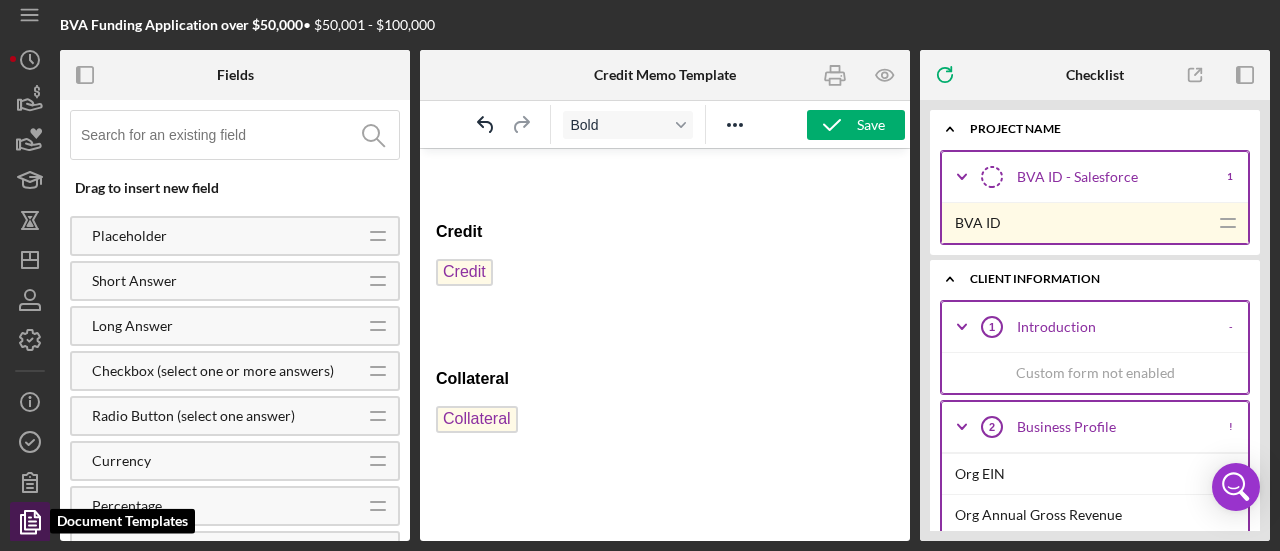 click 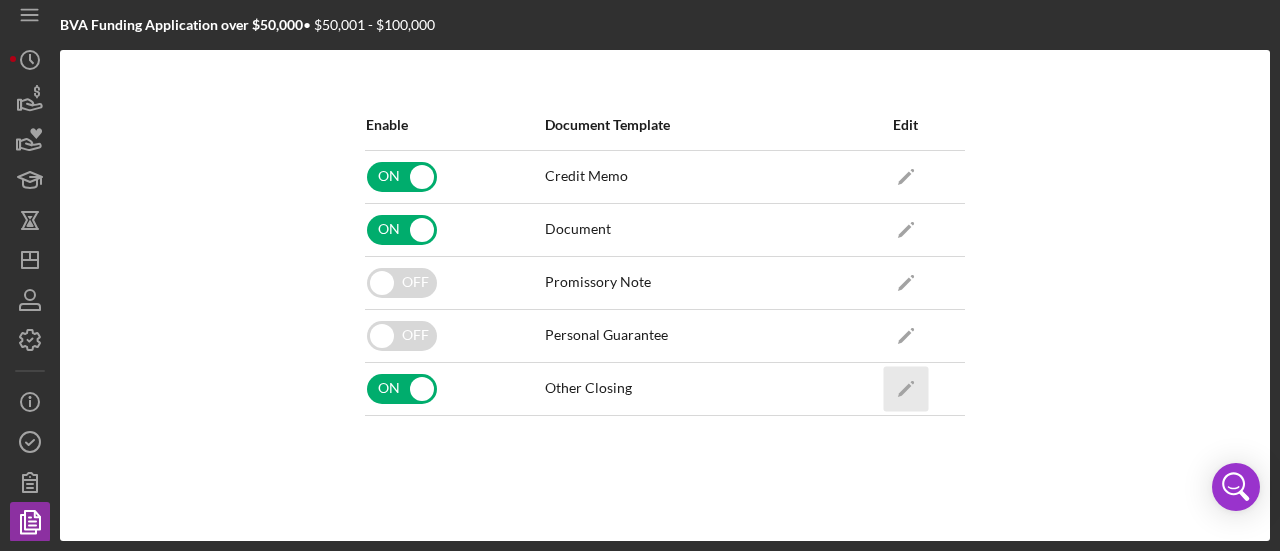 click on "Icon/Edit" 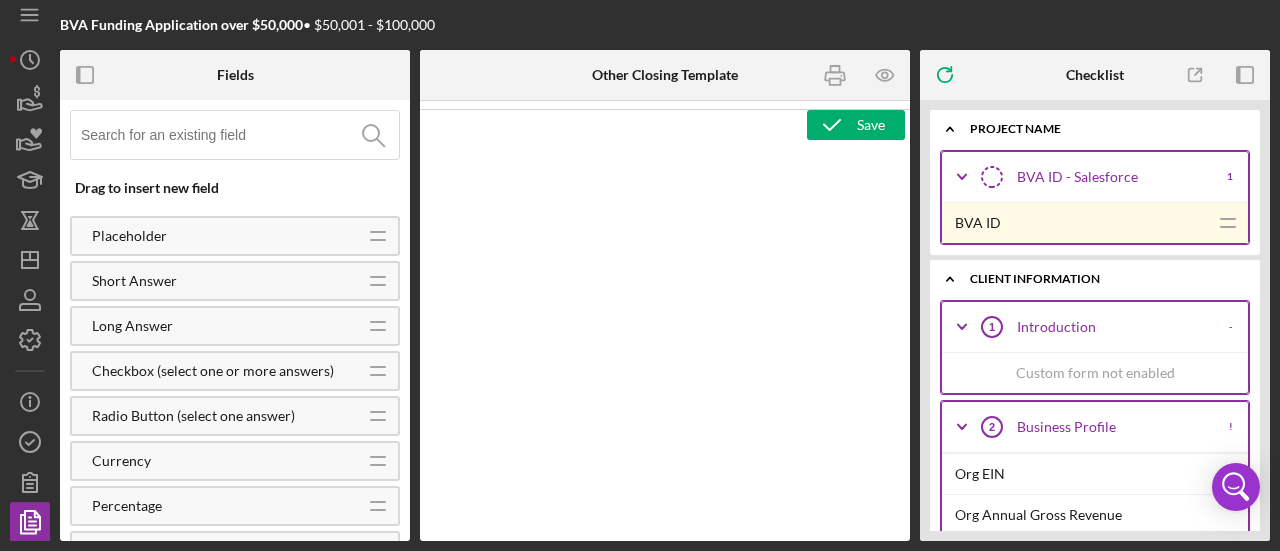 scroll, scrollTop: 0, scrollLeft: 0, axis: both 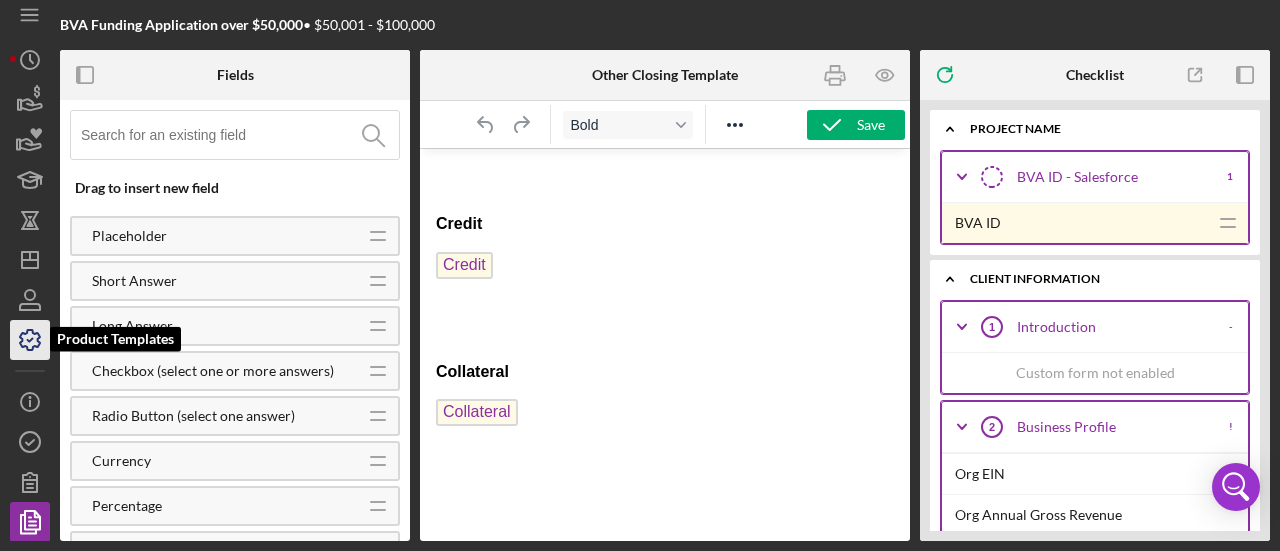 click 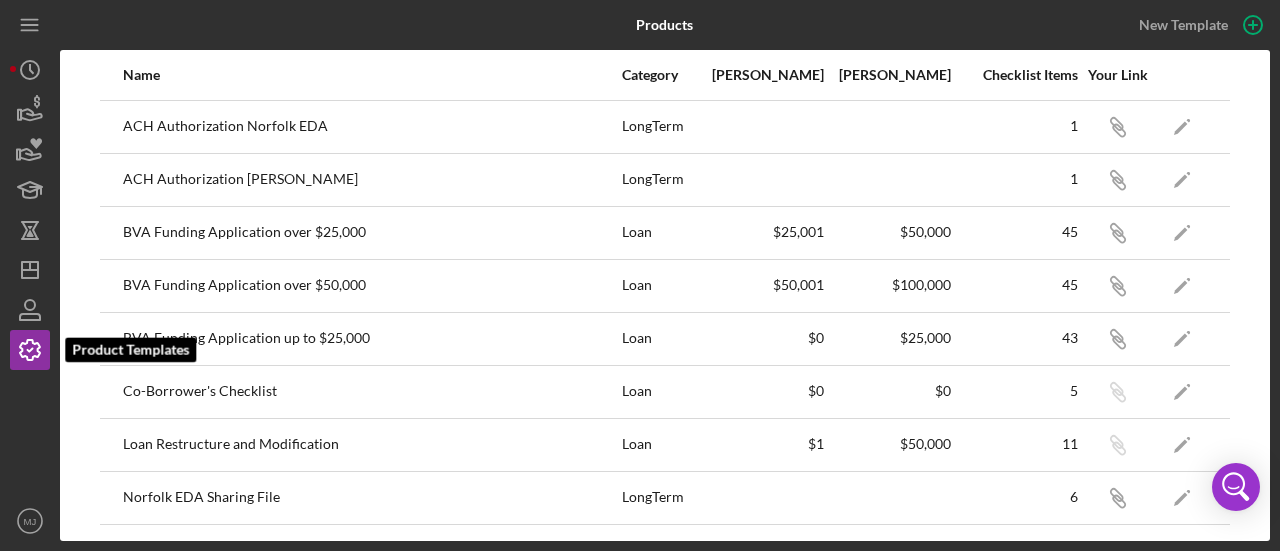 scroll, scrollTop: 0, scrollLeft: 0, axis: both 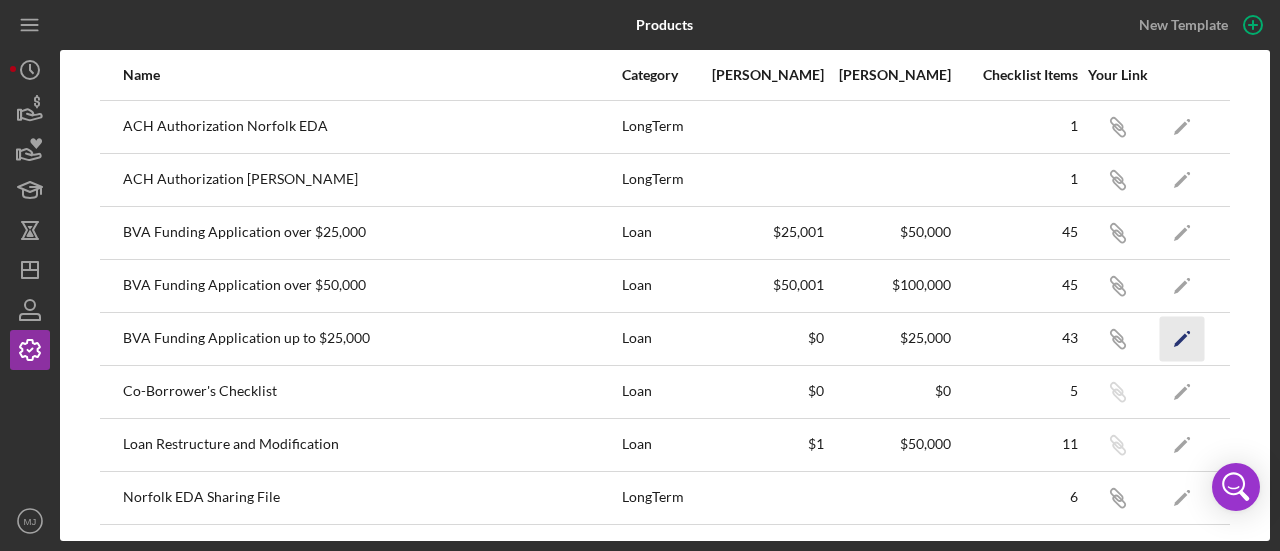 click 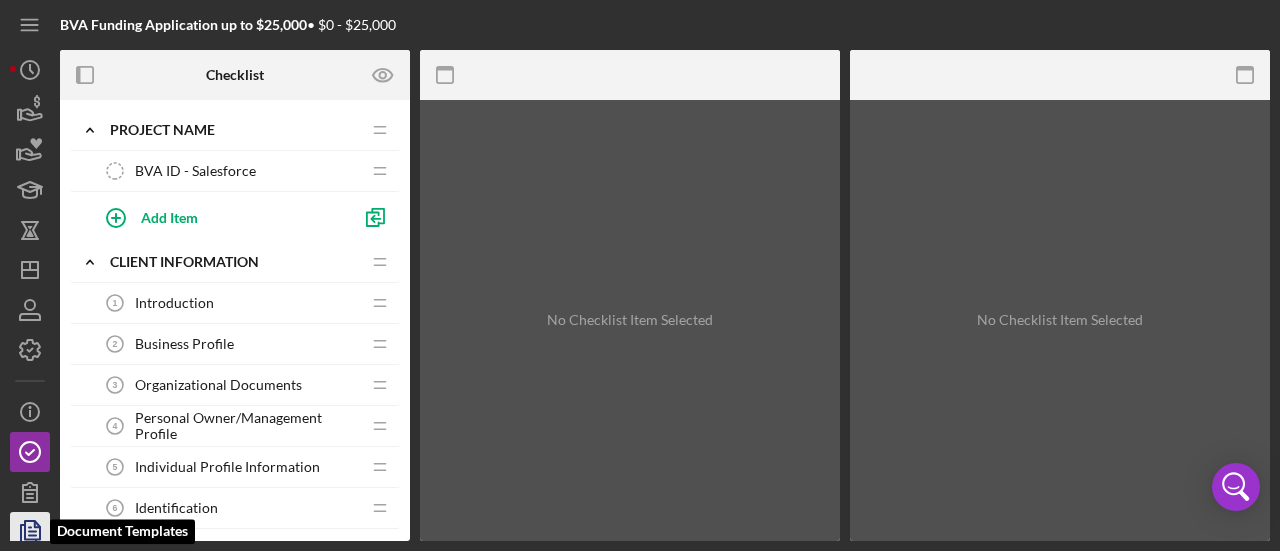 click 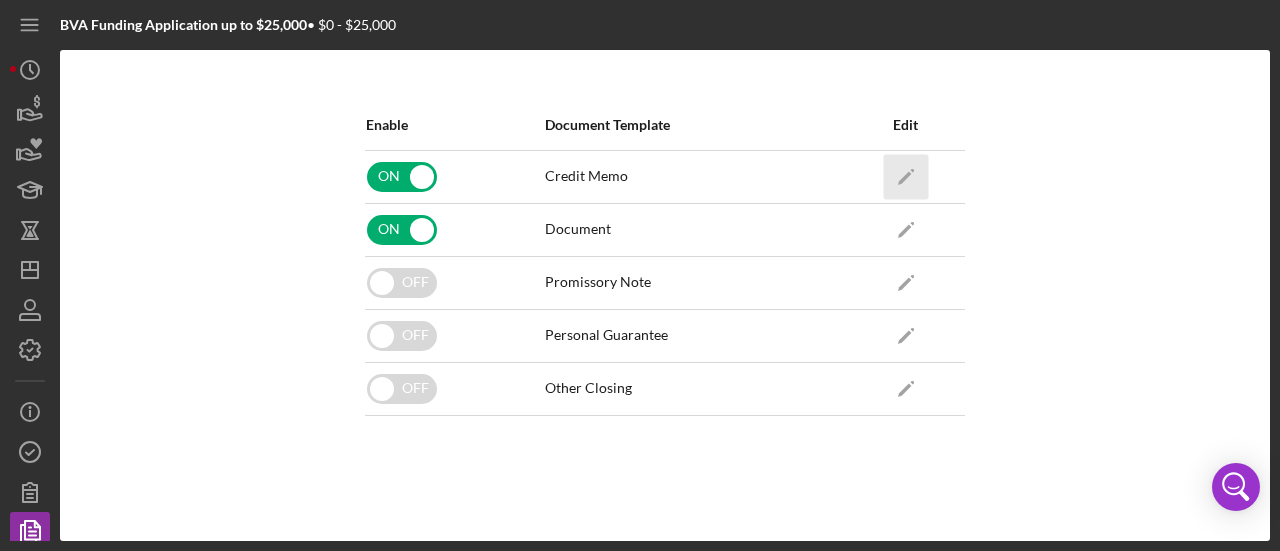click on "Icon/Edit" 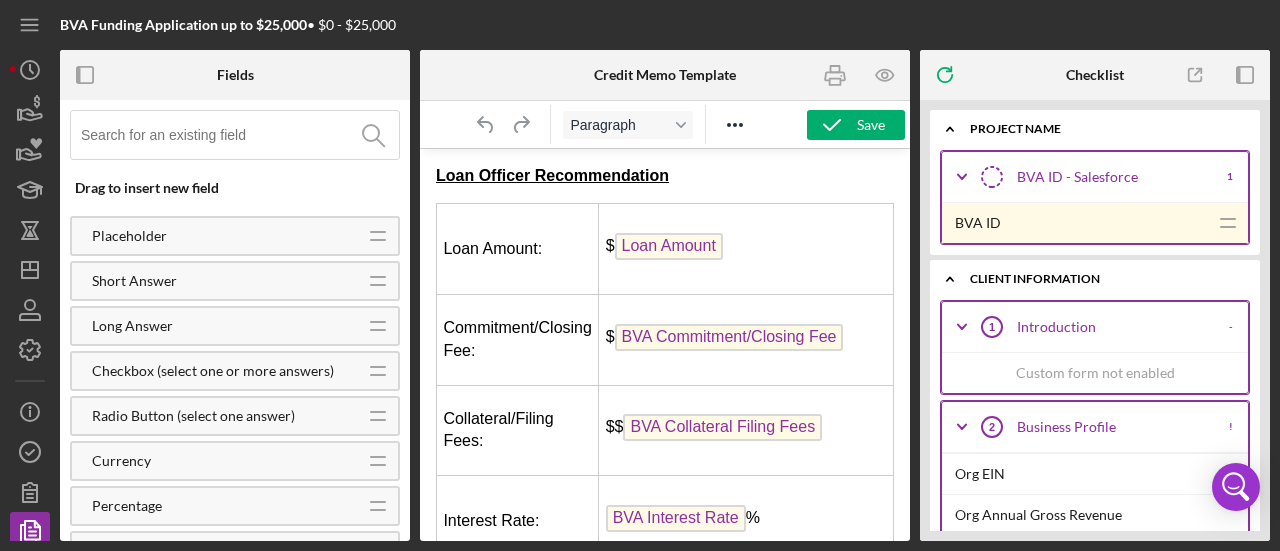 scroll, scrollTop: 0, scrollLeft: 0, axis: both 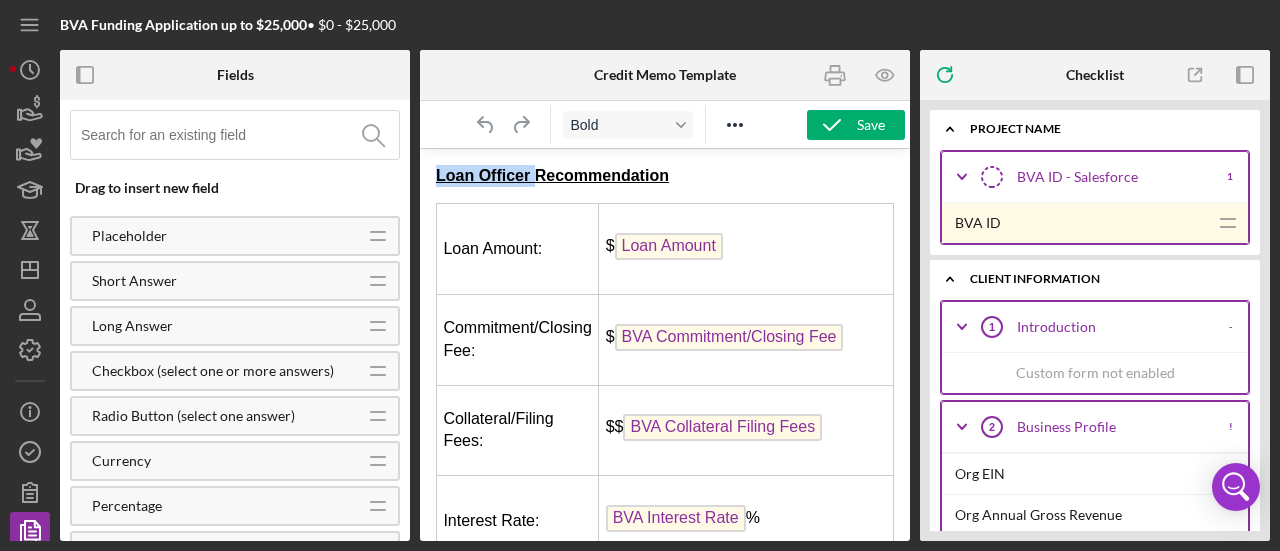 drag, startPoint x: 532, startPoint y: 175, endPoint x: 382, endPoint y: 177, distance: 150.01334 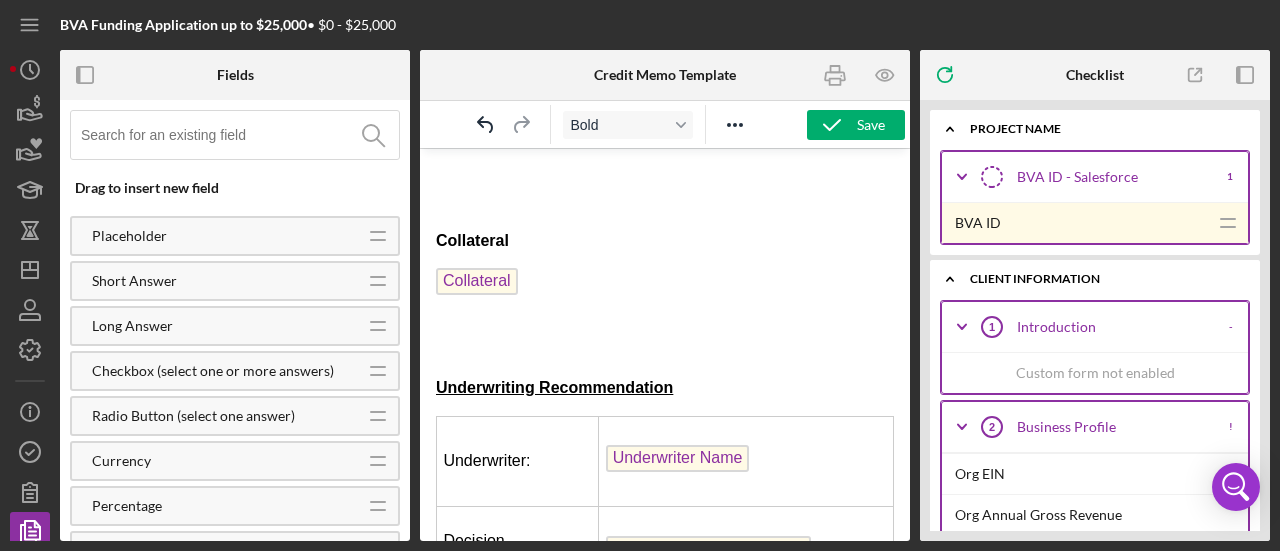 scroll, scrollTop: 945, scrollLeft: 0, axis: vertical 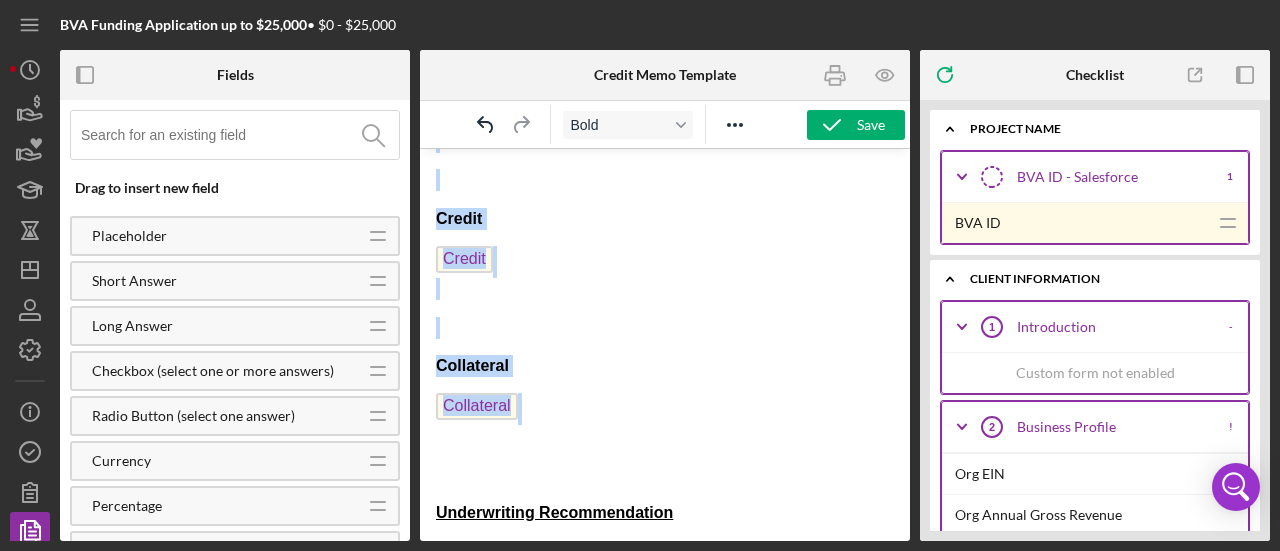 drag, startPoint x: 438, startPoint y: 175, endPoint x: 731, endPoint y: 436, distance: 392.3901 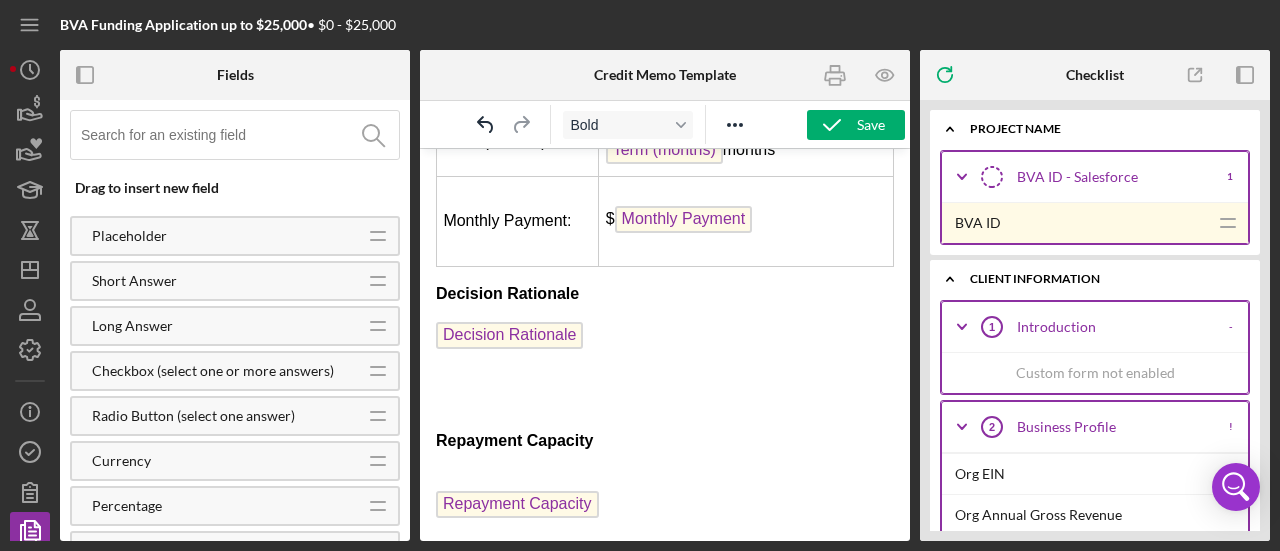 scroll, scrollTop: 0, scrollLeft: 0, axis: both 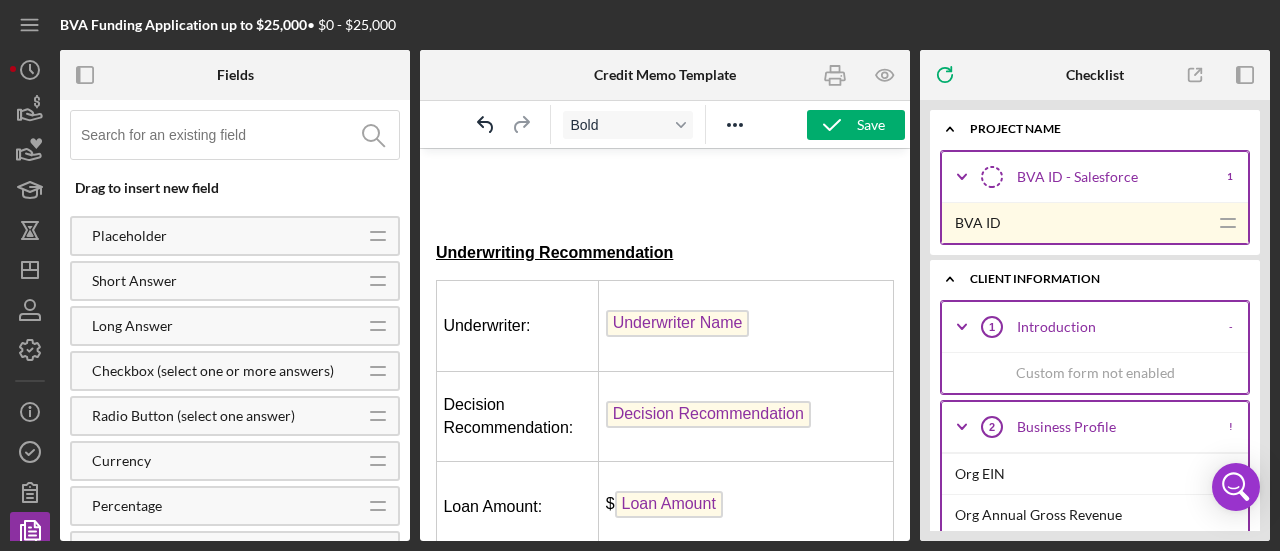 click on "Underwriting Recommendation" at bounding box center [554, 252] 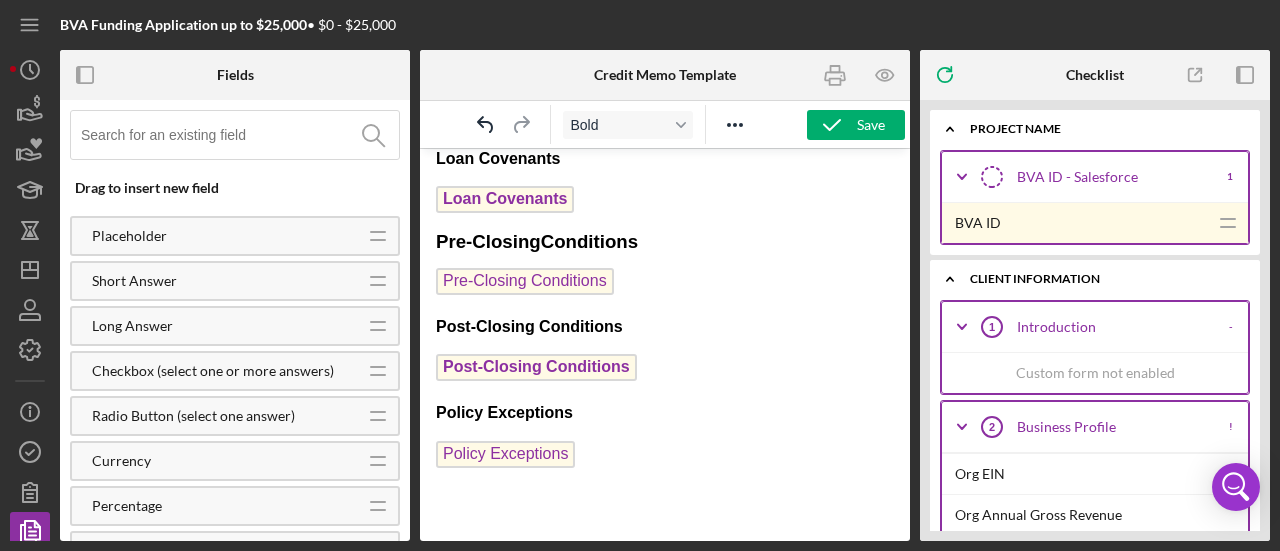scroll, scrollTop: 2249, scrollLeft: 0, axis: vertical 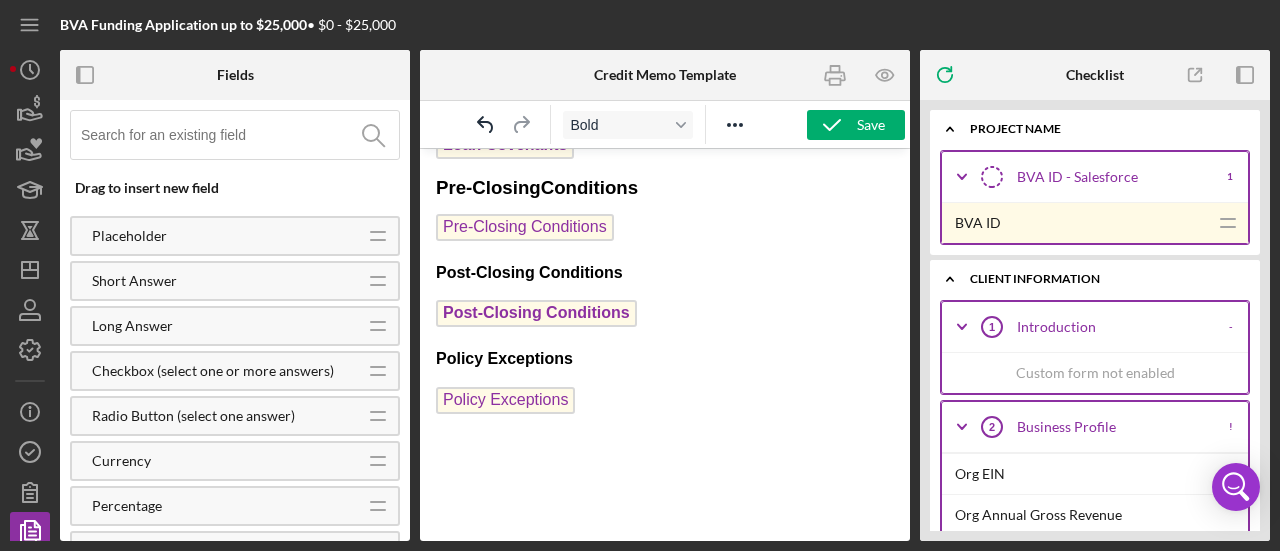 click on "Underwriting Recommendation Underwriter: Underwriter Name Decision Recommendation: Decision Recommendation Loan Amount: $ Loan Amount Commitment/Closing Fee: $ Committing/Closing Fee Collateral/Filing Fees: $ Collateral/Filing Fee Interest Rate: Interest Rate % Term (months): Term (months) months Monthly Payment: $ Monthly Payment Decision Rationale Decision Rationale Repayment Capacity Repayment Capacity Credit Credit Collateral Collateral Pre-Closing Conditions Pre-Closing Conditions BVA Final Recommendation   Borrower Borrower  Co-borrower Co-borrower(s) Guarantor Guarantor(s) Loan Amount $ Loan Amount Commitment/Closing Fee $ Commitment/Closing Fee Collateral Filing Fee $ Collateral Filing Fee Interest Rate Interest Rate Term (months) Term (months) Monthly Payment $ Monthly Payment Business Overview Business Overview Recommendation Details Recommendation Details Collateral Collateral Loan Covenants Loan Covenants Pre-Closing  Conditions  Pre-Closing Conditions Post-Closing Conditions Policy Exceptions" at bounding box center [665, -775] 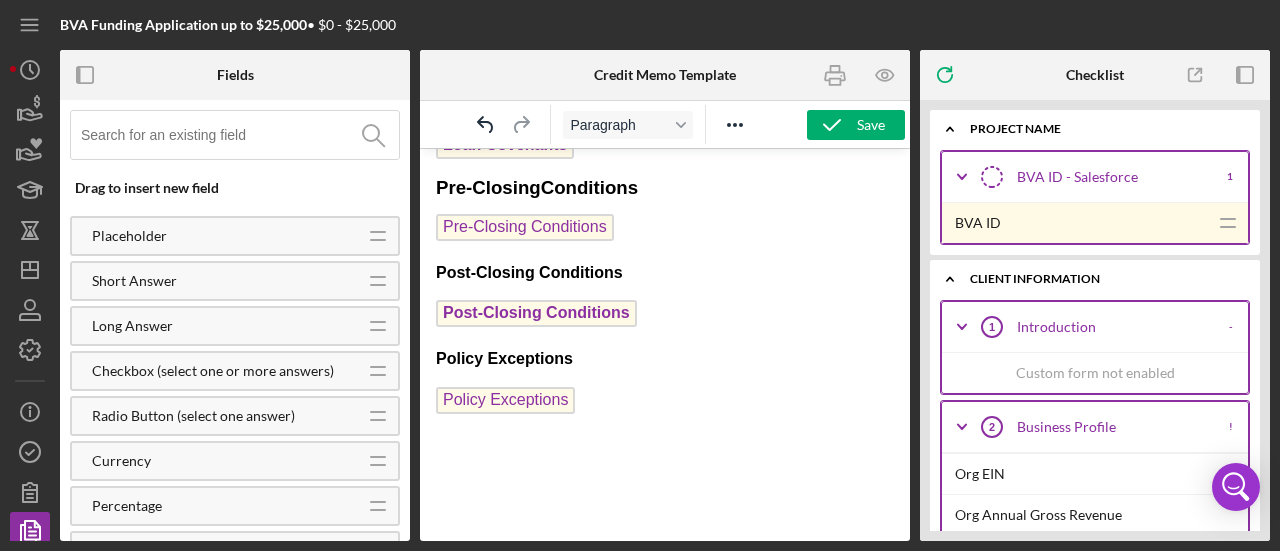 click on "Underwriting Recommendation Underwriter: Underwriter Name Decision Recommendation: Decision Recommendation Loan Amount: $ Loan Amount Commitment/Closing Fee: $ Committing/Closing Fee Collateral/Filing Fees: $ Collateral/Filing Fee Interest Rate: Interest Rate % Term (months): Term (months) months Monthly Payment: $ Monthly Payment Decision Rationale Decision Rationale Repayment Capacity Repayment Capacity Credit Credit Collateral Collateral Pre-Closing Conditions Pre-Closing Conditions BVA Final Recommendation   Borrower Borrower  Co-borrower Co-borrower(s) Guarantor Guarantor(s) Loan Amount $ Loan Amount Commitment/Closing Fee $ Commitment/Closing Fee Collateral Filing Fee $ Collateral Filing Fee Interest Rate Interest Rate Term (months) Term (months) Monthly Payment $ Monthly Payment Business Overview Business Overview Recommendation Details Recommendation Details Collateral Collateral Loan Covenants Loan Covenants Pre-Closing  Conditions  Pre-Closing Conditions Post-Closing Conditions Policy Exceptions" at bounding box center (665, -775) 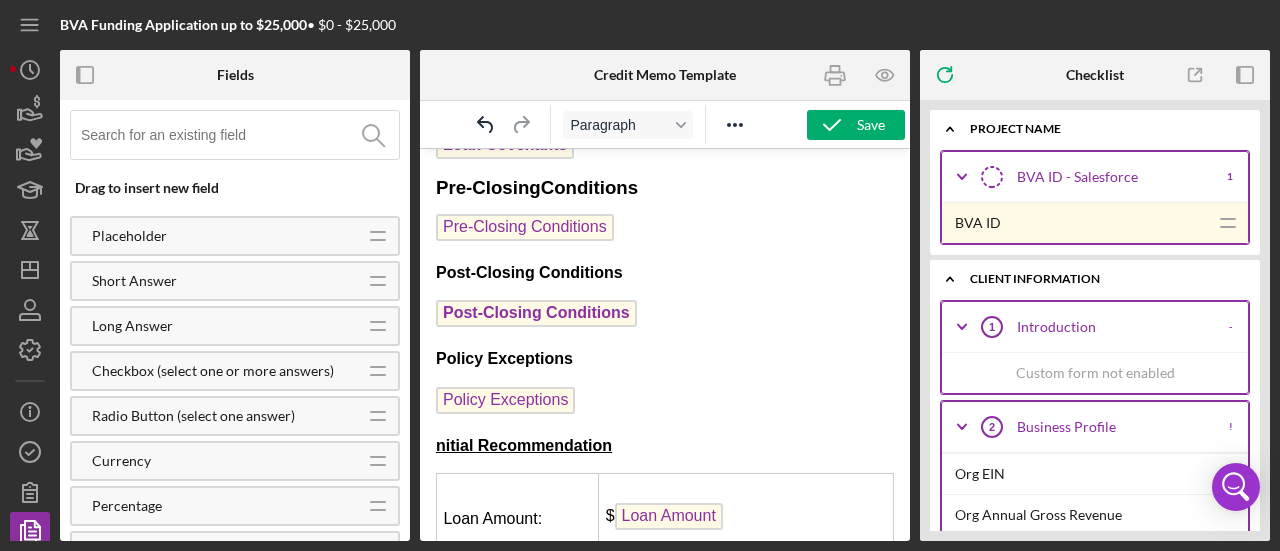 scroll, scrollTop: 3328, scrollLeft: 0, axis: vertical 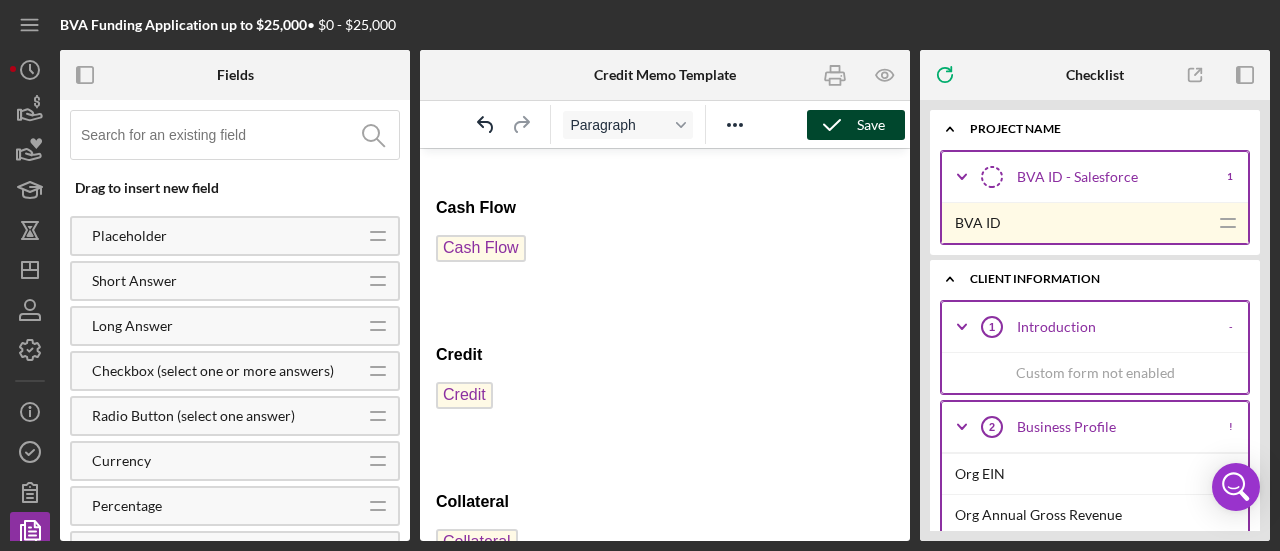 click 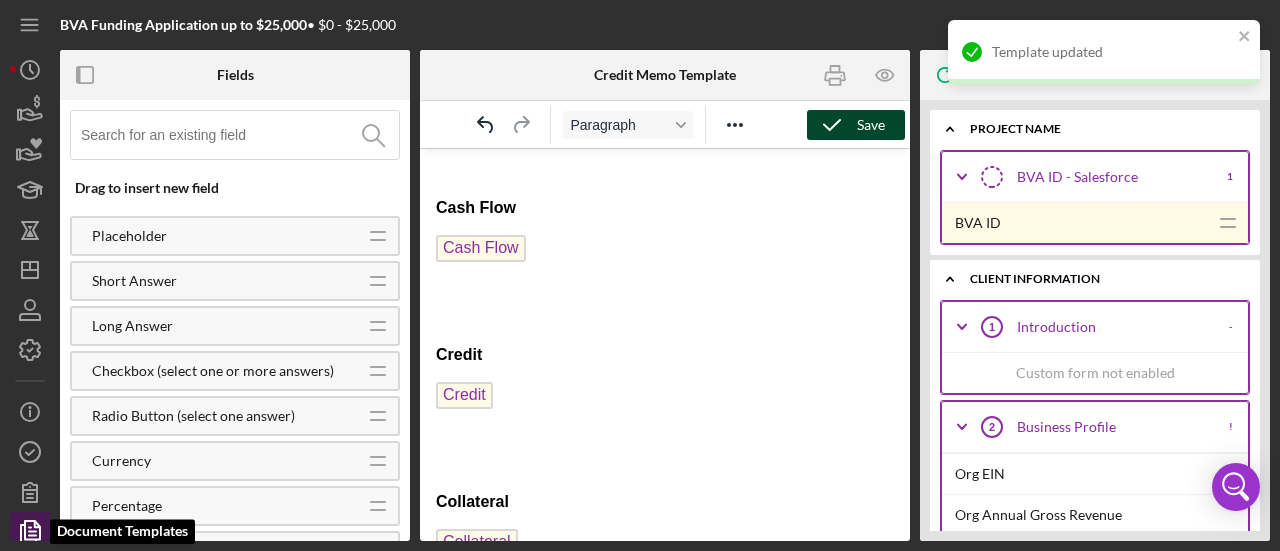 click 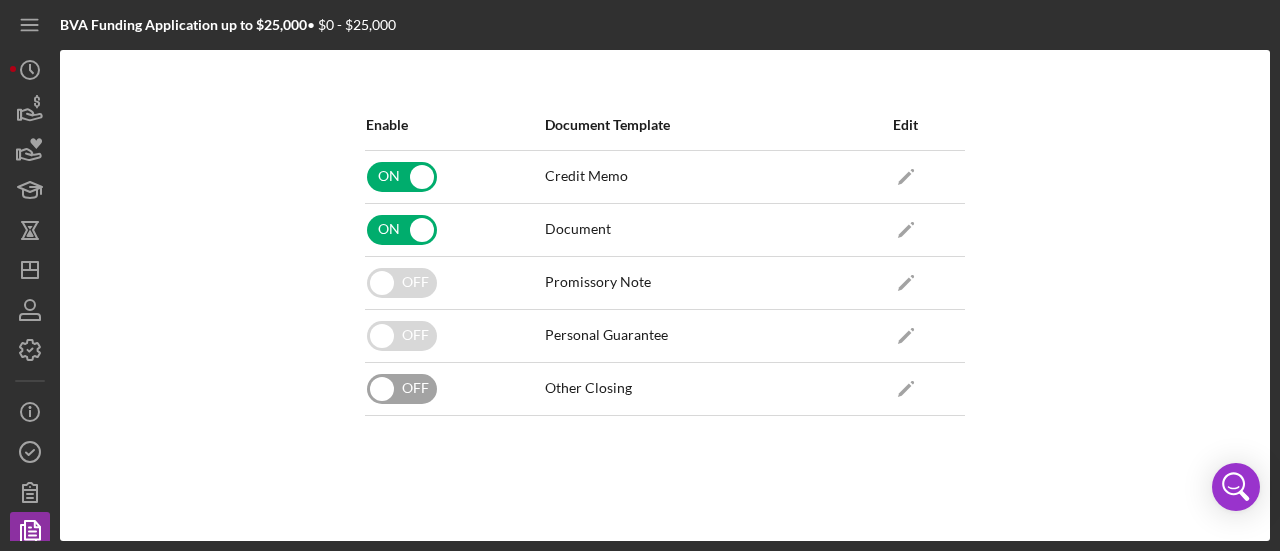 click at bounding box center (402, 389) 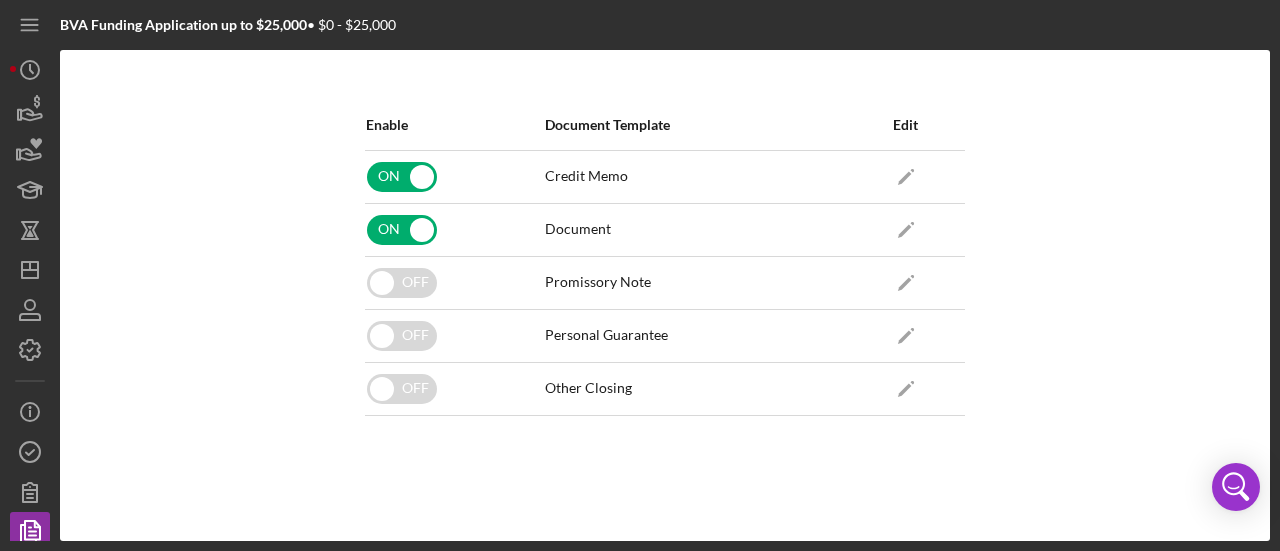 checkbox on "true" 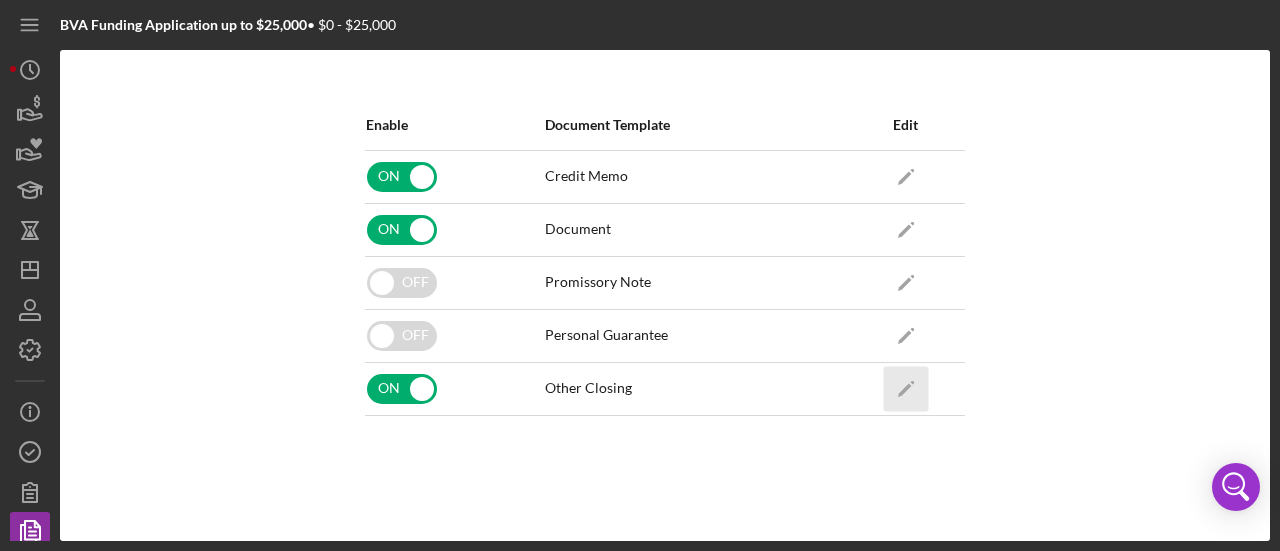 click on "Icon/Edit" 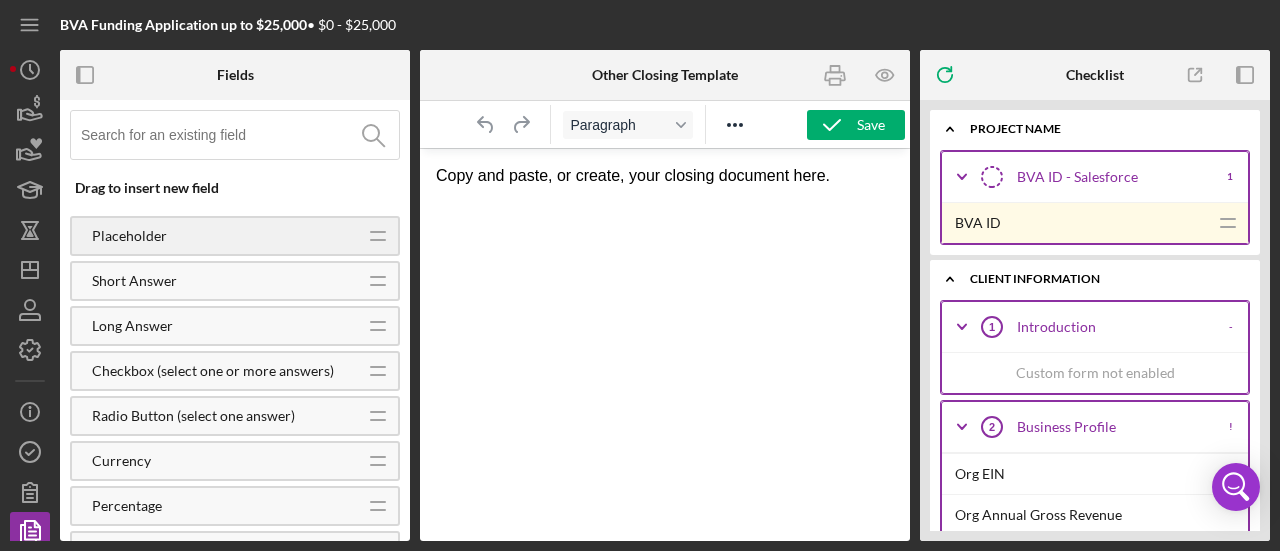 scroll, scrollTop: 0, scrollLeft: 0, axis: both 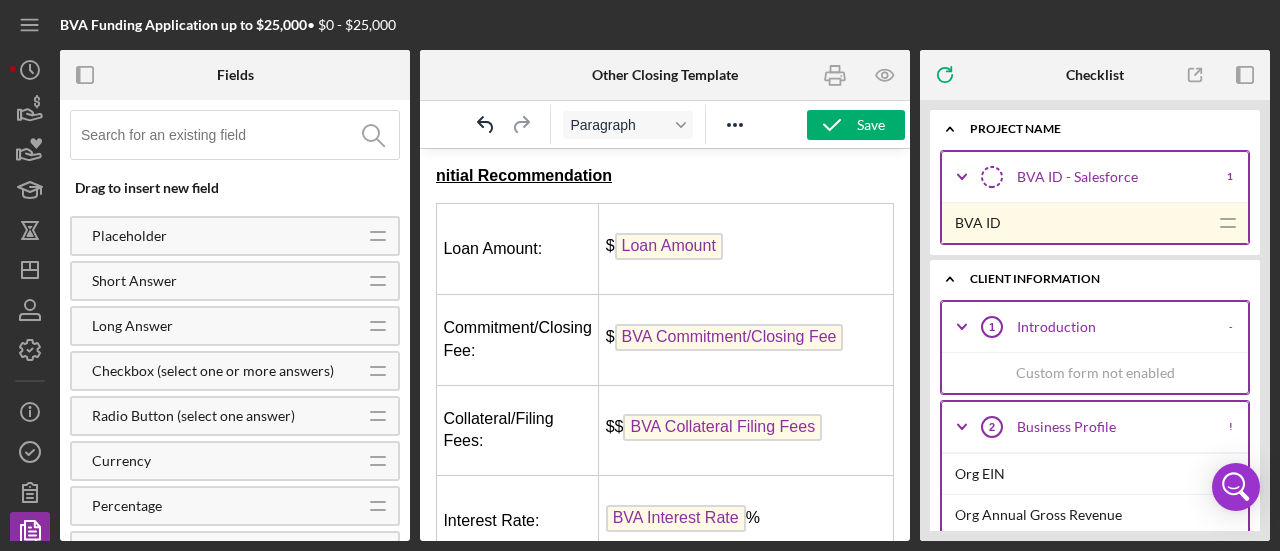 drag, startPoint x: 435, startPoint y: 177, endPoint x: 572, endPoint y: 187, distance: 137.36447 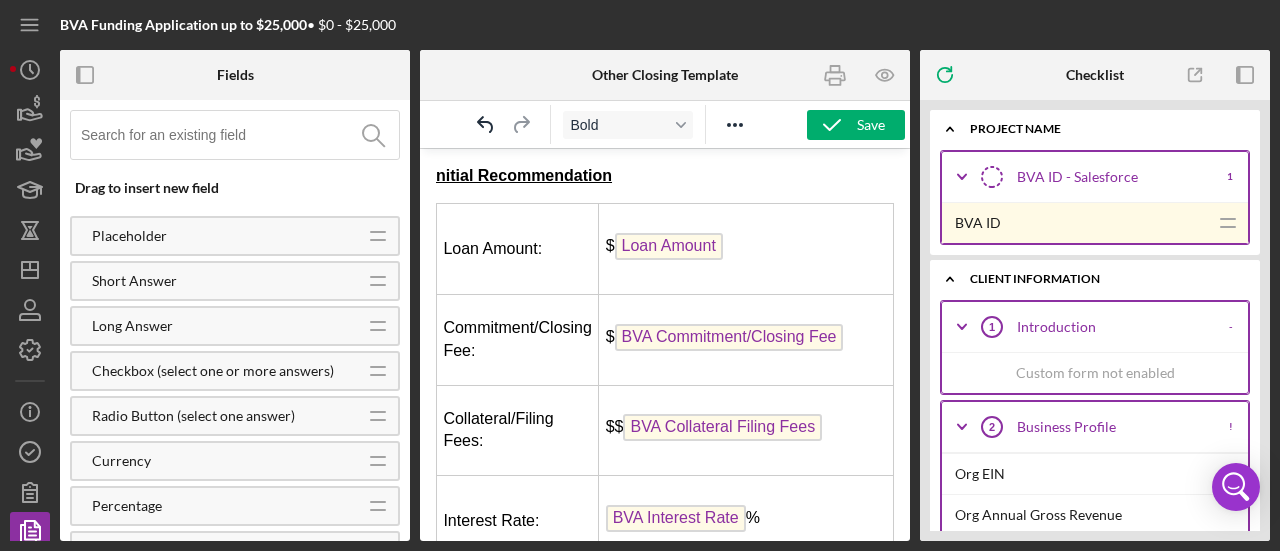 type 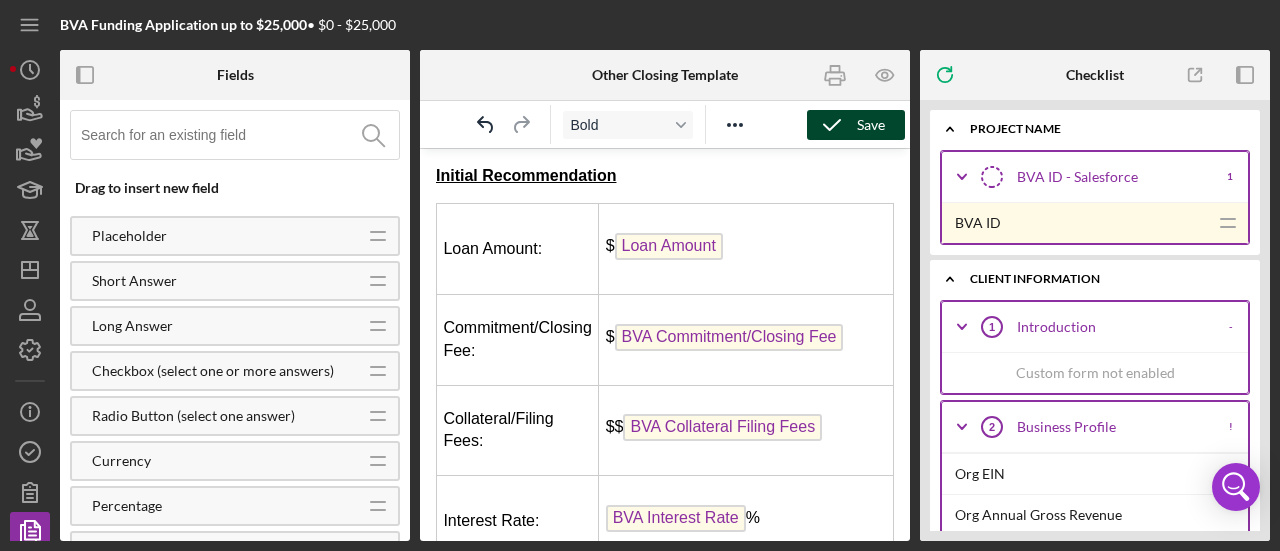 click 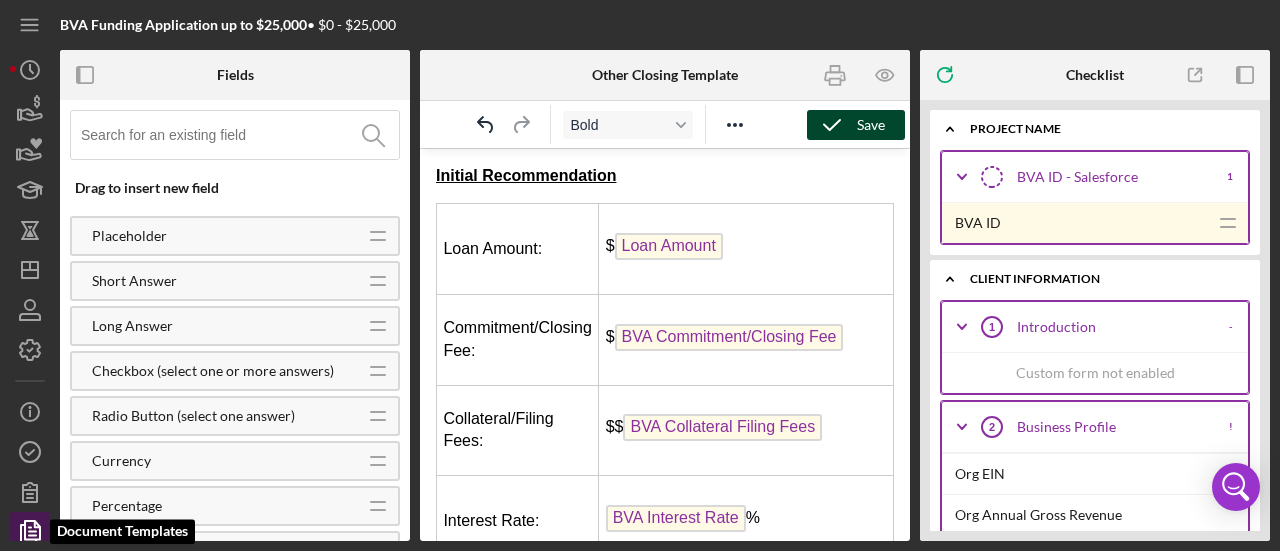 click 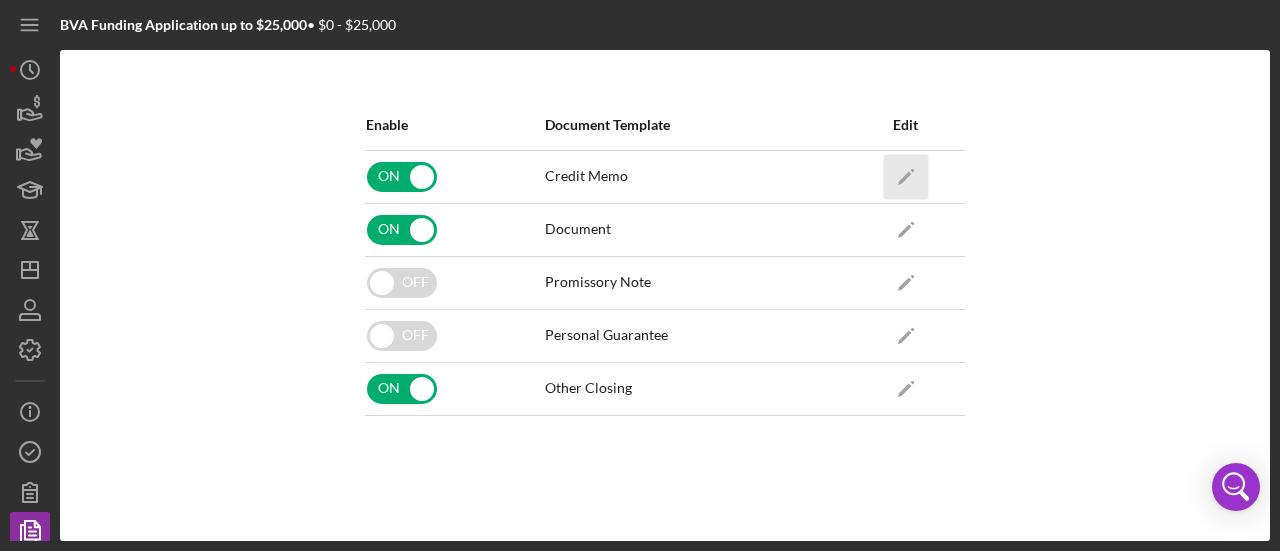 click on "Icon/Edit" 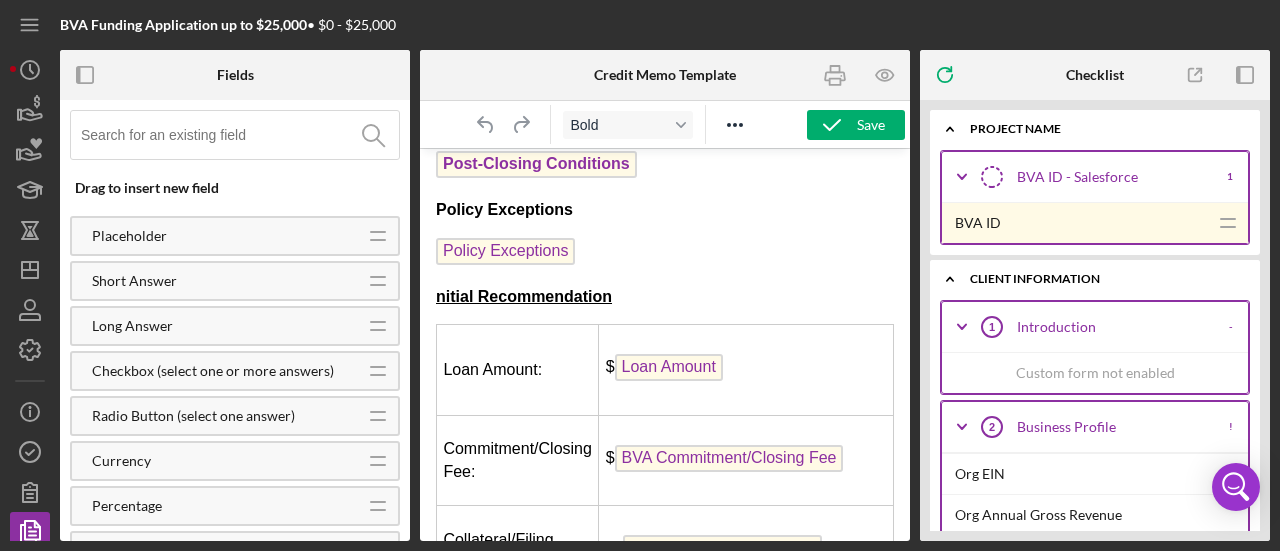 scroll, scrollTop: 2400, scrollLeft: 0, axis: vertical 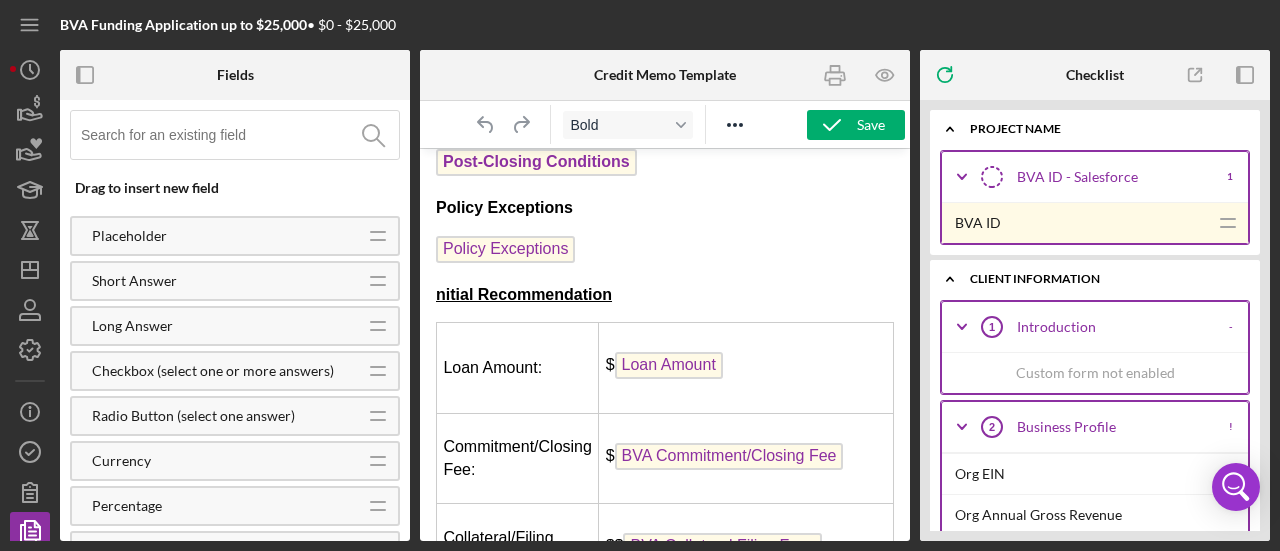 drag, startPoint x: 434, startPoint y: 290, endPoint x: 478, endPoint y: 293, distance: 44.102154 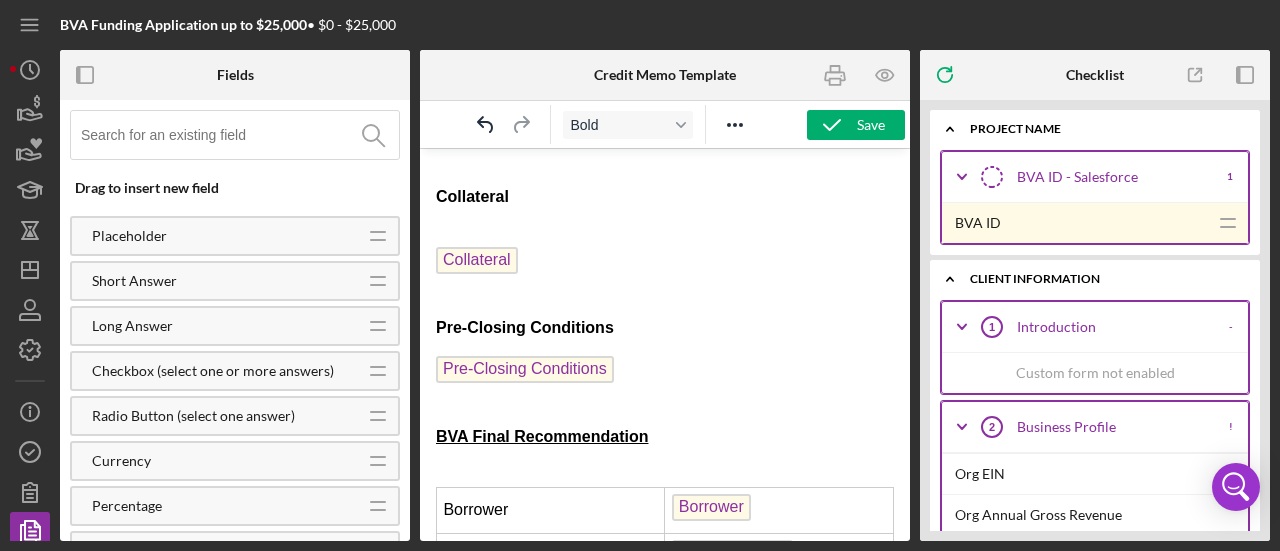scroll, scrollTop: 1300, scrollLeft: 0, axis: vertical 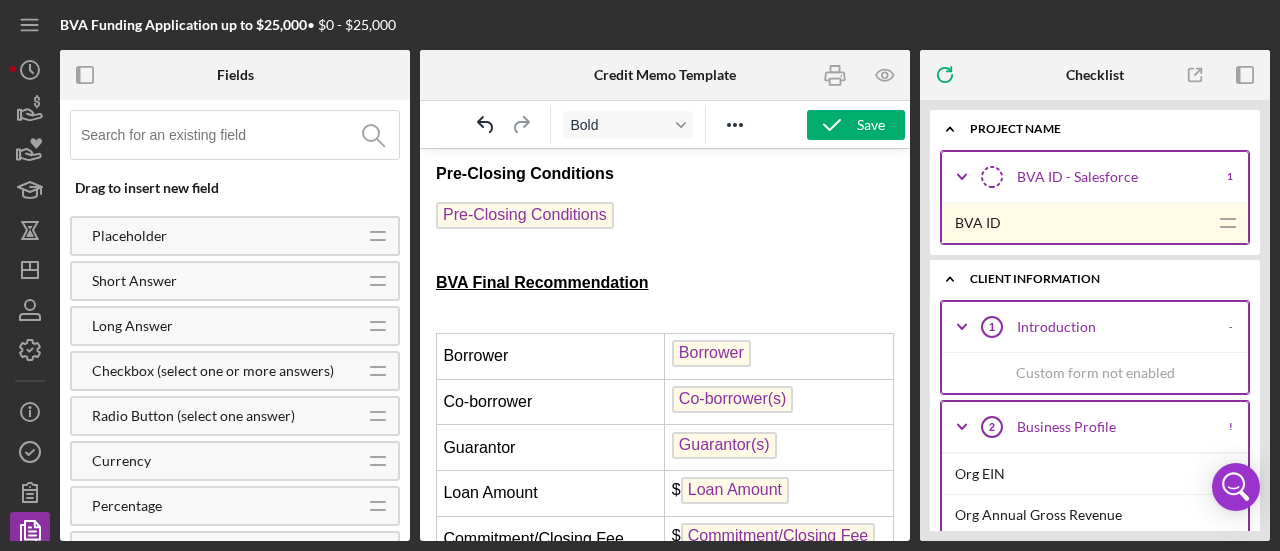 click on "Underwriting Recommendation Underwriter: Underwriter Name Decision Recommendation: Decision Recommendation Loan Amount: $ Loan Amount Commitment/Closing Fee: $ Committing/Closing Fee Collateral/Filing Fees: $ Collateral/Filing Fee Interest Rate: Interest Rate % Term (months): Term (months) months Monthly Payment: $ Monthly Payment Decision Rationale Decision Rationale Repayment Capacity Repayment Capacity Credit Credit Collateral Collateral Pre-Closing Conditions Pre-Closing Conditions BVA Final Recommendation   Borrower Borrower  Co-borrower Co-borrower(s) Guarantor Guarantor(s) Loan Amount $ Loan Amount Commitment/Closing Fee $ Commitment/Closing Fee Collateral Filing Fee $ Collateral Filing Fee Interest Rate Interest Rate Term (months) Term (months) Monthly Payment $ Monthly Payment Business Overview Business Overview Recommendation Details Recommendation Details Collateral Collateral Loan Covenants Loan Covenants Pre-Closing  Conditions  Pre-Closing Conditions Post-Closing Conditions Policy Exceptions $" at bounding box center [665, 765] 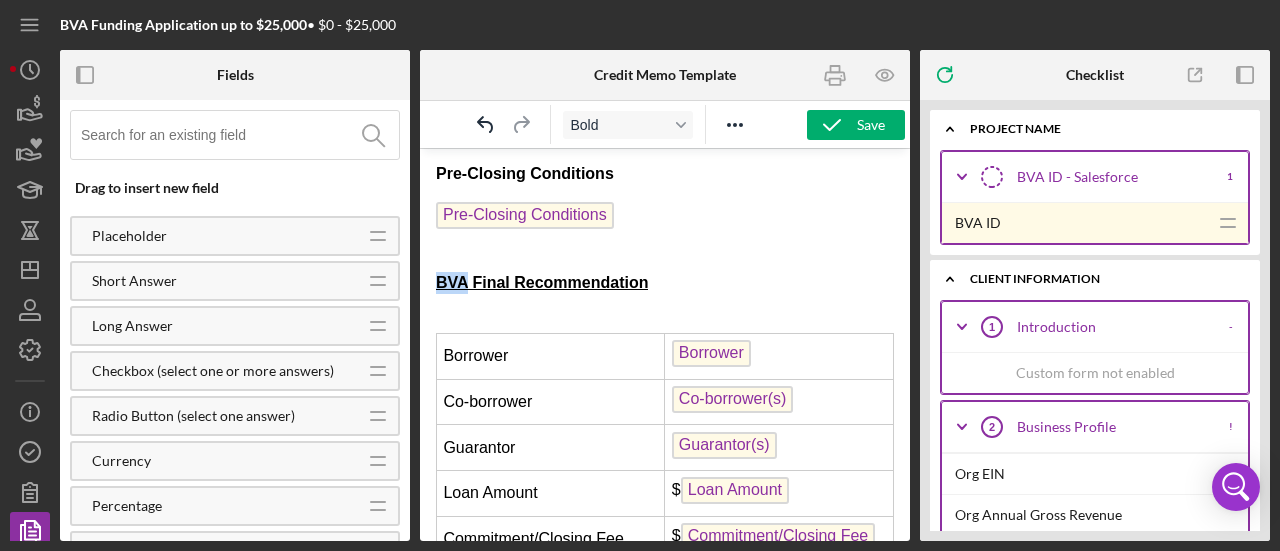 drag, startPoint x: 468, startPoint y: 281, endPoint x: 421, endPoint y: 284, distance: 47.095646 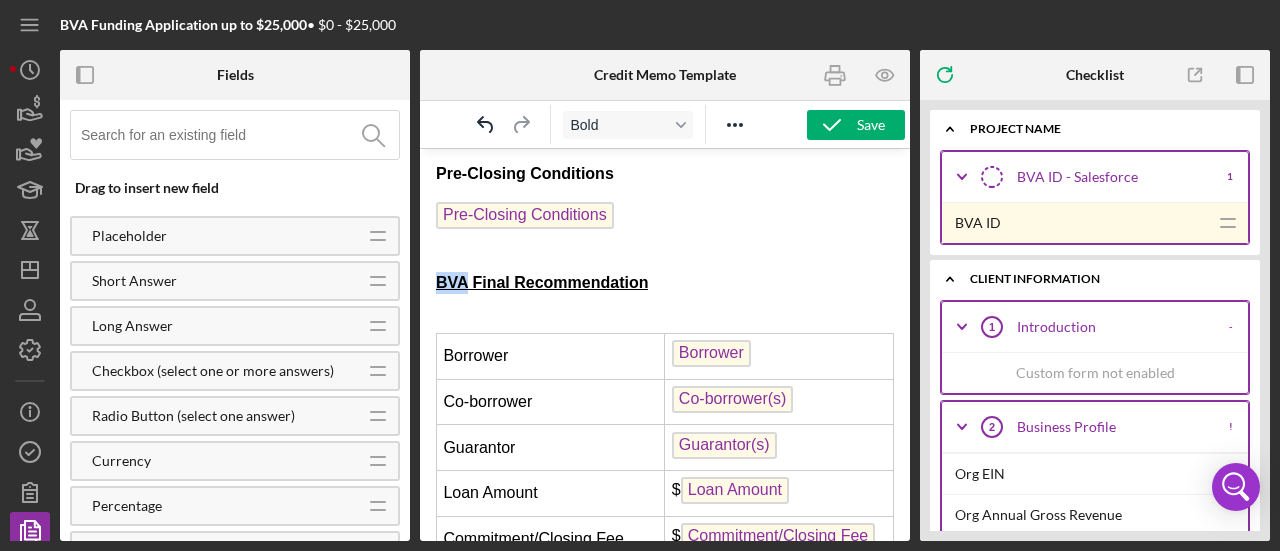 click on "Underwriting Recommendation Underwriter: Underwriter Name Decision Recommendation: Decision Recommendation Loan Amount: $ Loan Amount Commitment/Closing Fee: $ Committing/Closing Fee Collateral/Filing Fees: $ Collateral/Filing Fee Interest Rate: Interest Rate % Term (months): Term (months) months Monthly Payment: $ Monthly Payment Decision Rationale Decision Rationale Repayment Capacity Repayment Capacity Credit Credit Collateral Collateral Pre-Closing Conditions Pre-Closing Conditions BVA Final Recommendation   Borrower Borrower  Co-borrower Co-borrower(s) Guarantor Guarantor(s) Loan Amount $ Loan Amount Commitment/Closing Fee $ Commitment/Closing Fee Collateral Filing Fee $ Collateral Filing Fee Interest Rate Interest Rate Term (months) Term (months) Monthly Payment $ Monthly Payment Business Overview Business Overview Recommendation Details Recommendation Details Collateral Collateral Loan Covenants Loan Covenants Pre-Closing  Conditions  Pre-Closing Conditions Post-Closing Conditions Policy Exceptions $" at bounding box center [665, 765] 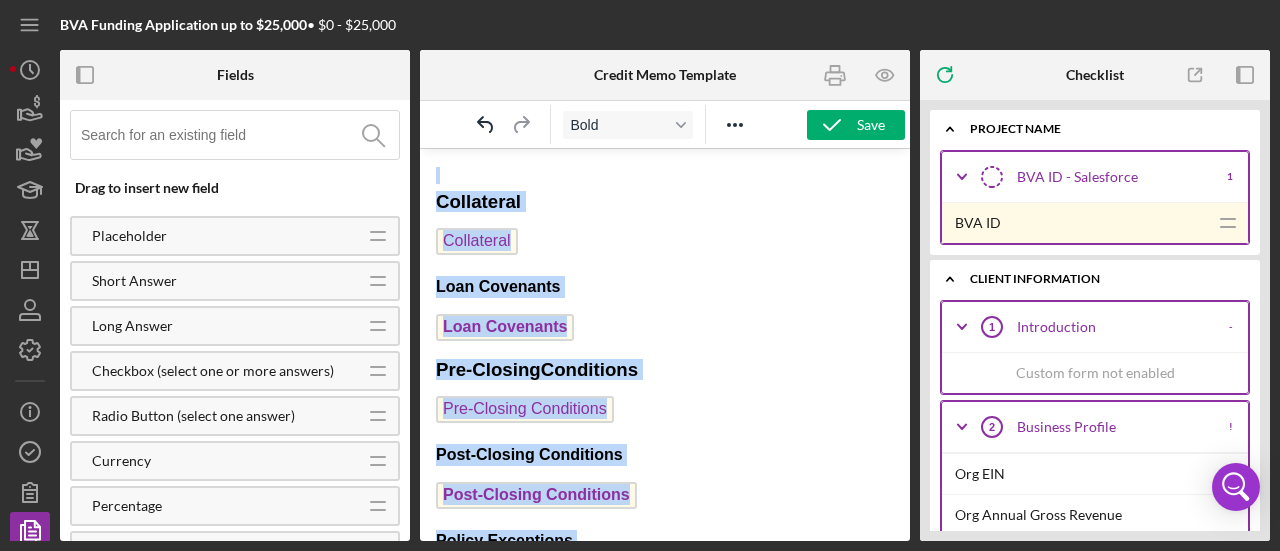 scroll, scrollTop: 2406, scrollLeft: 0, axis: vertical 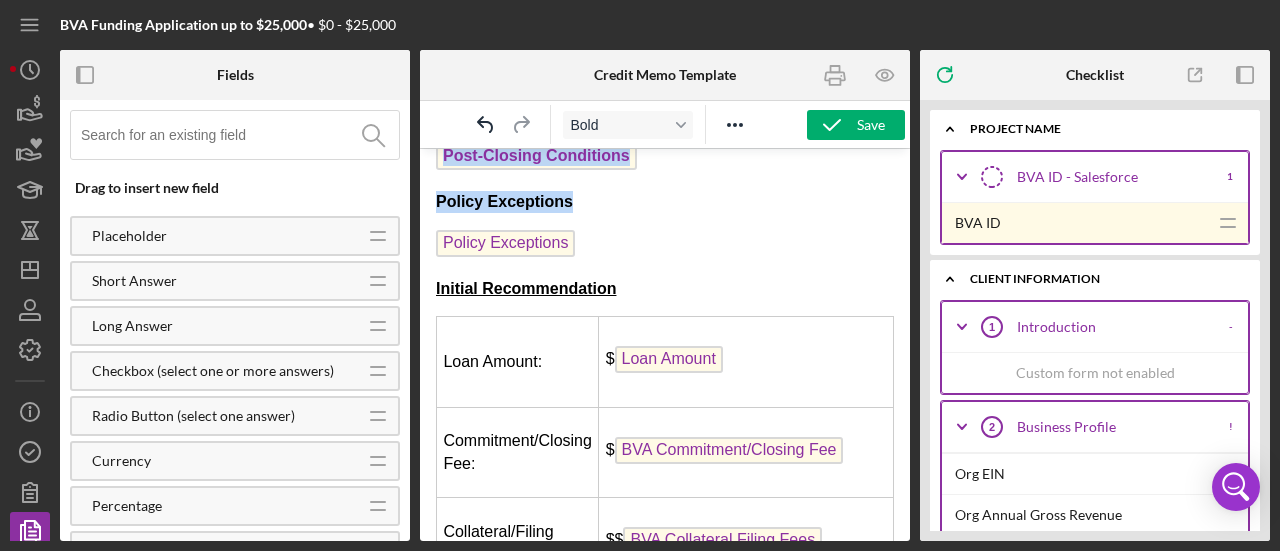 drag, startPoint x: 436, startPoint y: 281, endPoint x: 766, endPoint y: 247, distance: 331.7469 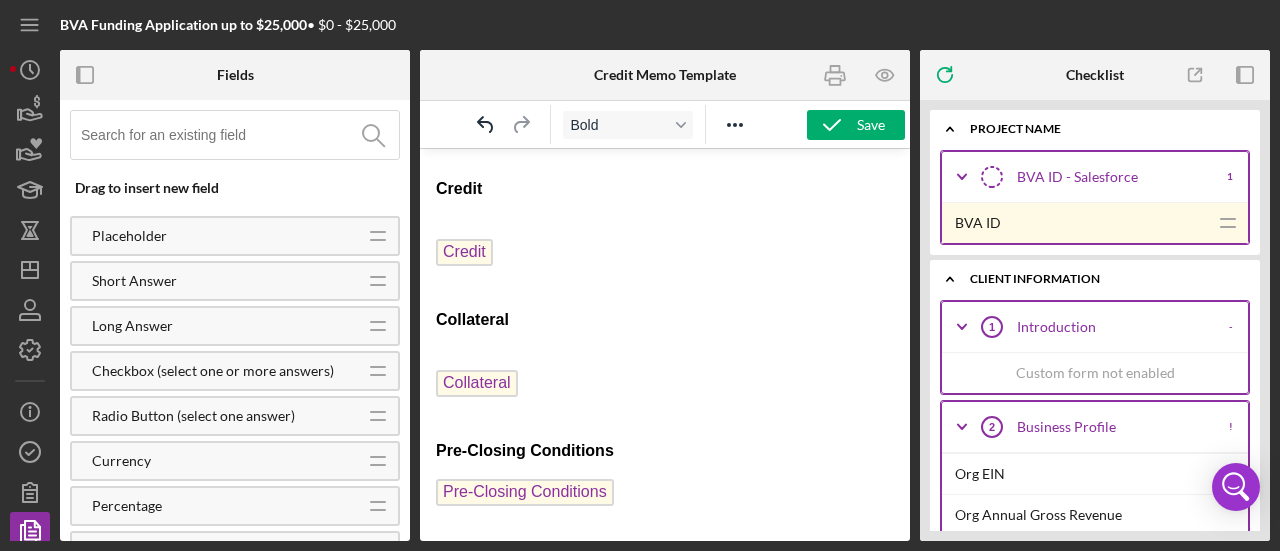 scroll, scrollTop: 0, scrollLeft: 0, axis: both 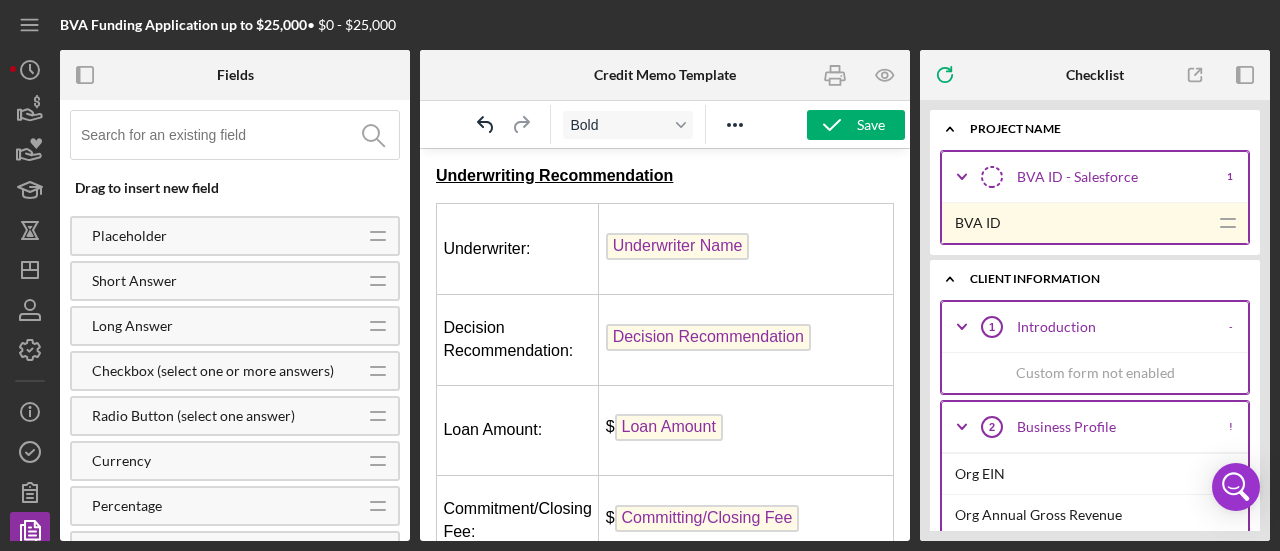 click on "Underwriting Recommendation Underwriter: Underwriter Name Decision Recommendation: Decision Recommendation Loan Amount: $ Loan Amount Commitment/Closing Fee: $ Committing/Closing Fee Collateral/Filing Fees: $ Collateral/Filing Fee Interest Rate: Interest Rate % Term (months): Term (months) months Monthly Payment: $ Monthly Payment Decision Rationale Decision Rationale Repayment Capacity Repayment Capacity Credit Credit Collateral Collateral Pre-Closing Conditions Pre-Closing Conditions Initial Recommendation Loan Amount: $ Loan Amount Commitment/Closing Fee: $ BVA Commitment/Closing Fee Collateral/Filing Fees: $$ BVA Collateral Filing Fees Interest Rate: BVA Interest Rate % Term (months): BVA Term (months) months Monthly Payment: $ BVA Monthly Payment Total Outstanding with BVa $ Total Outstanding with BVa Total Outstanding Participations $ Total Outstanding Participations Request Summary Request Summary Cash Flow Cash Flow Credit Credit Collateral Collateral" at bounding box center [665, 1529] 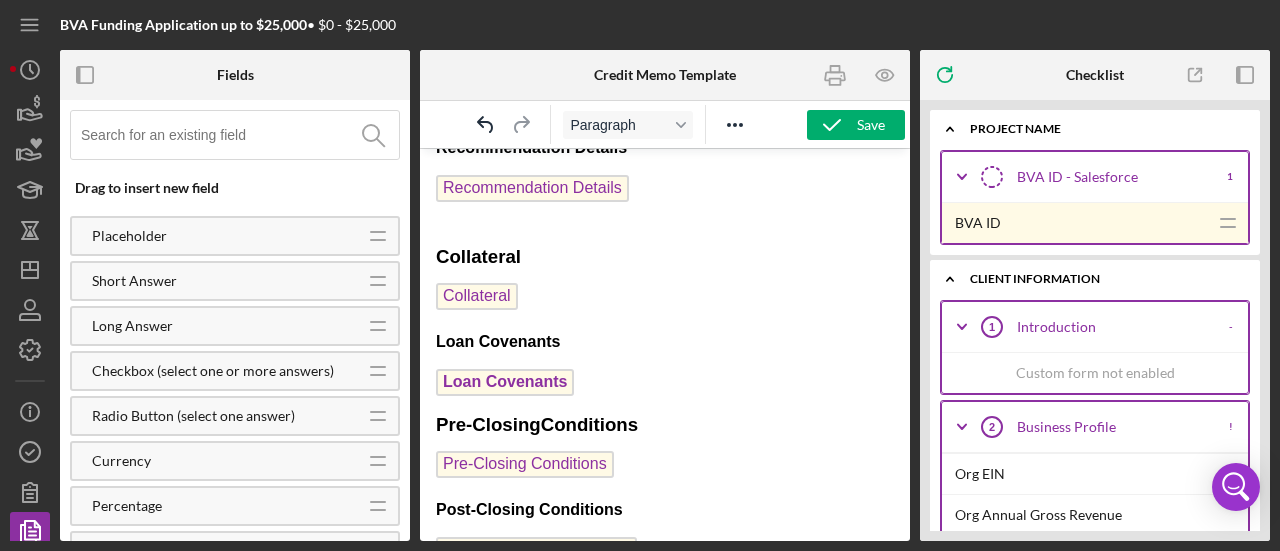 scroll, scrollTop: 905, scrollLeft: 0, axis: vertical 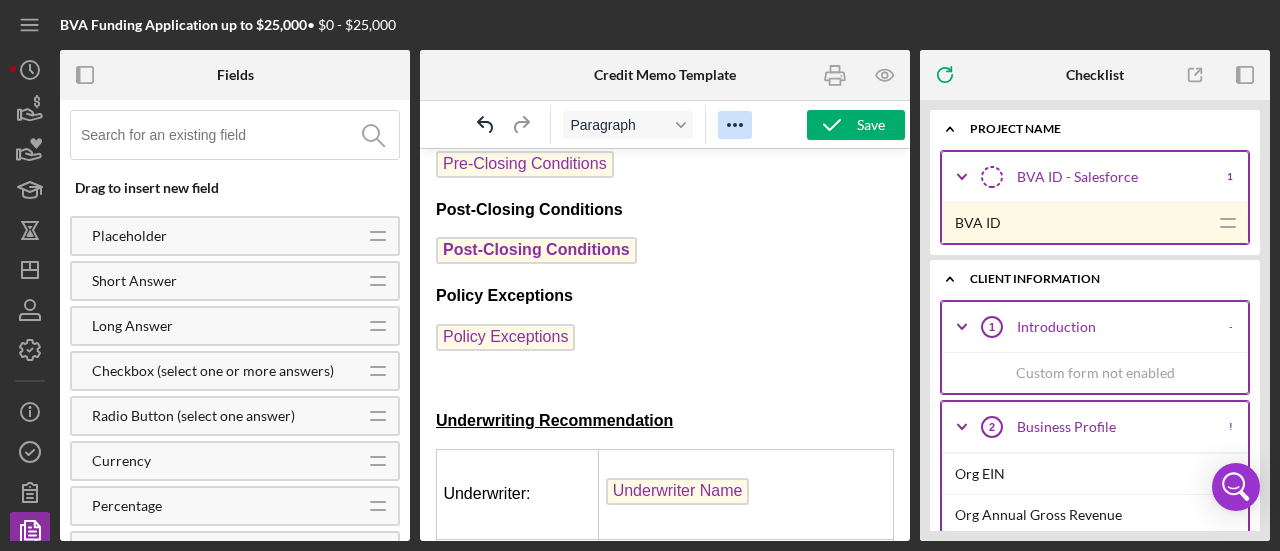 click 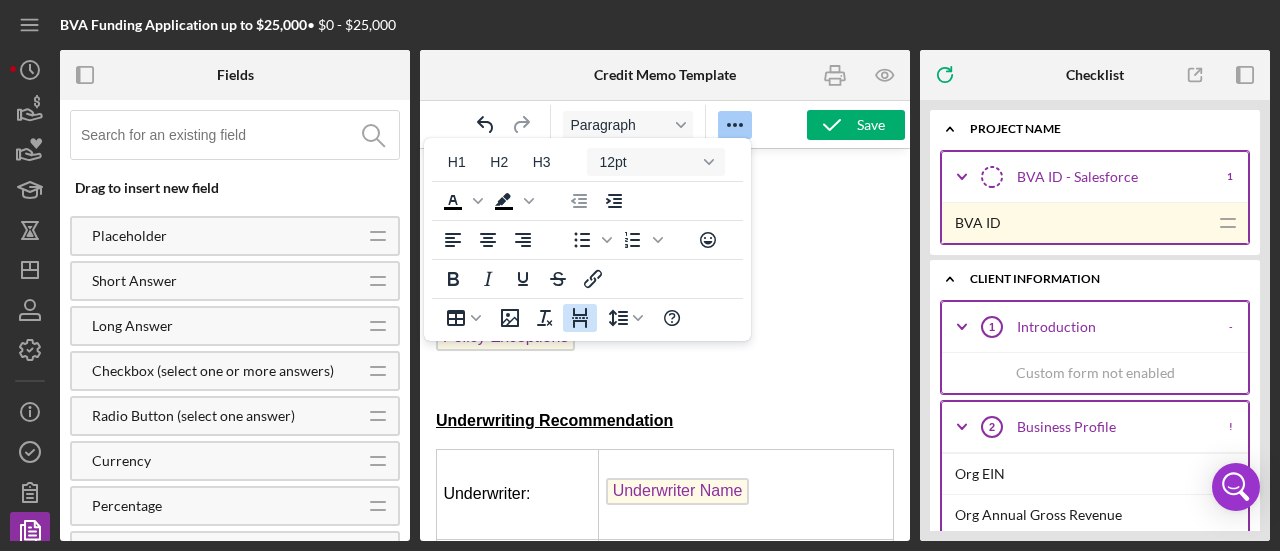 click 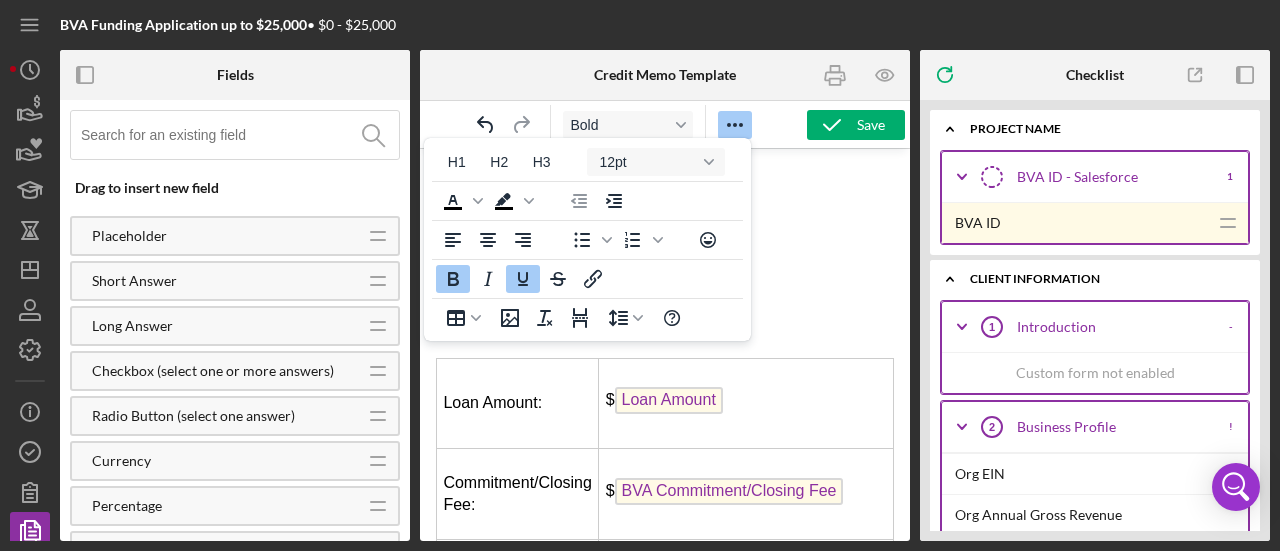 scroll, scrollTop: 2305, scrollLeft: 0, axis: vertical 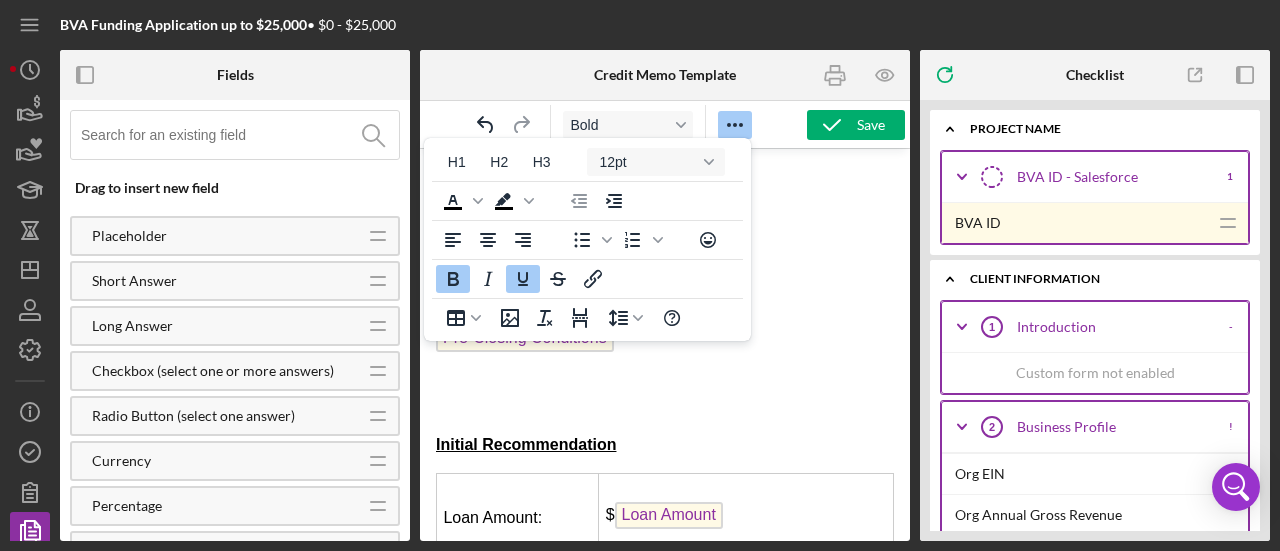 click at bounding box center [665, 407] 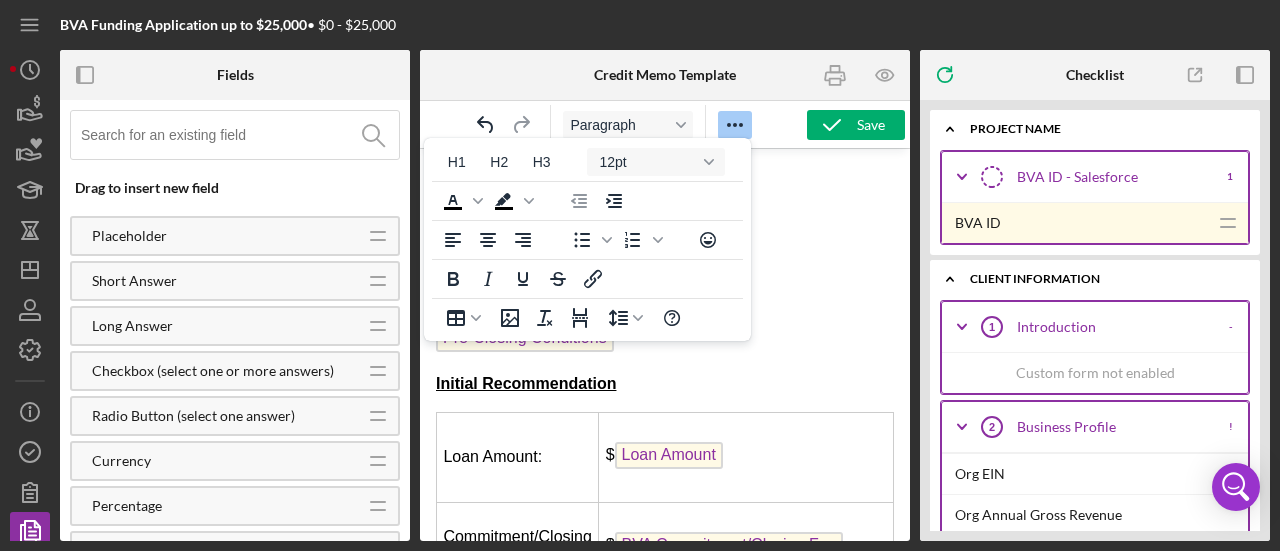 click 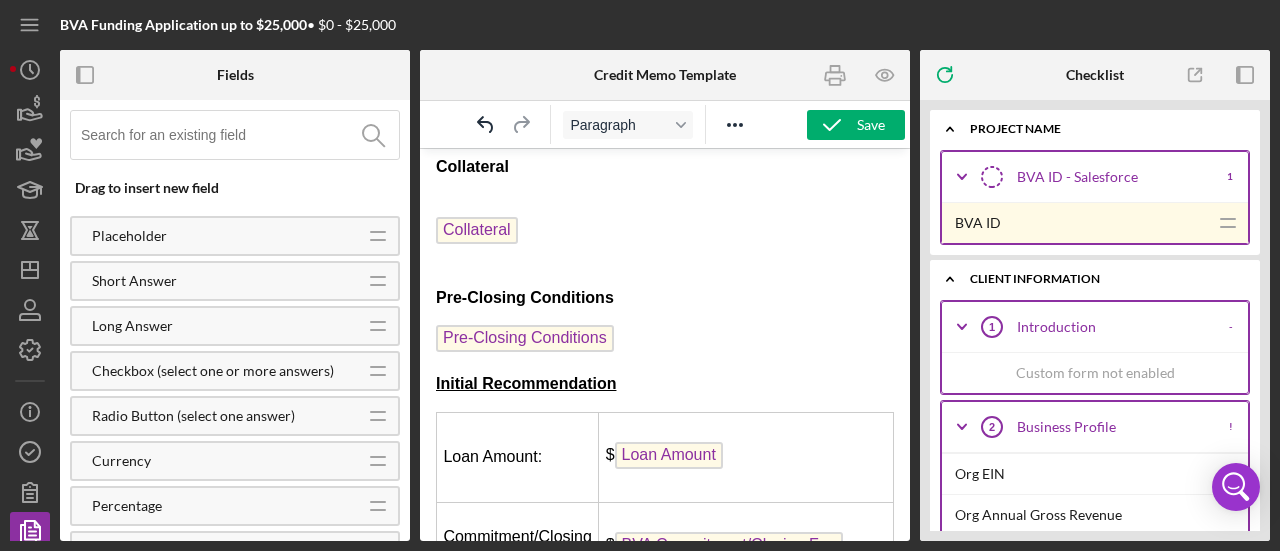 click on "Pre-Closing Conditions ﻿" at bounding box center [665, 341] 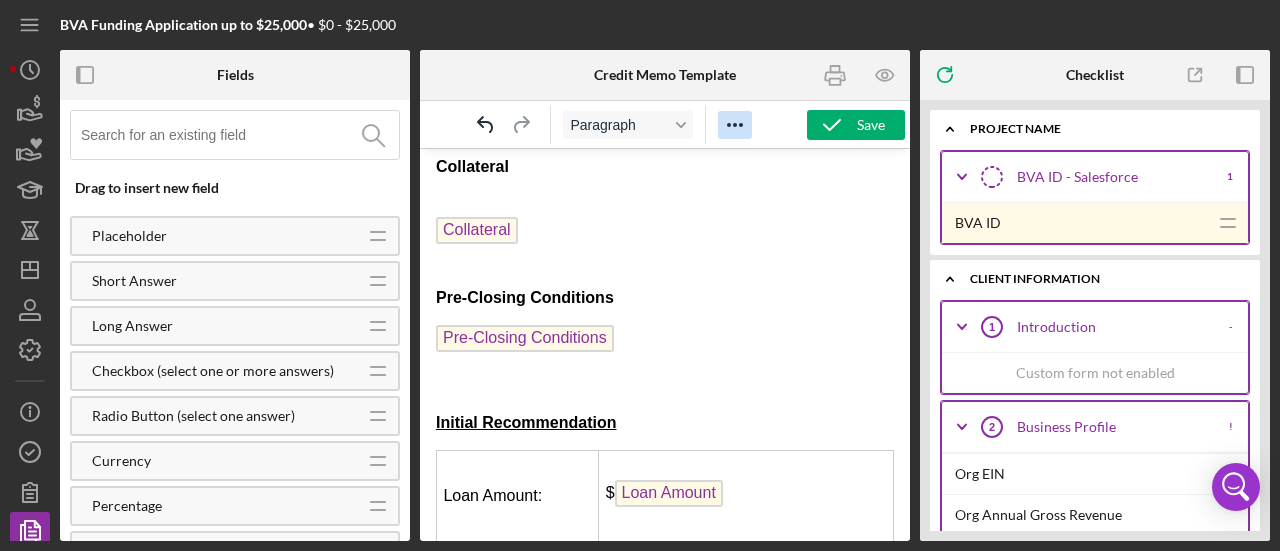 click 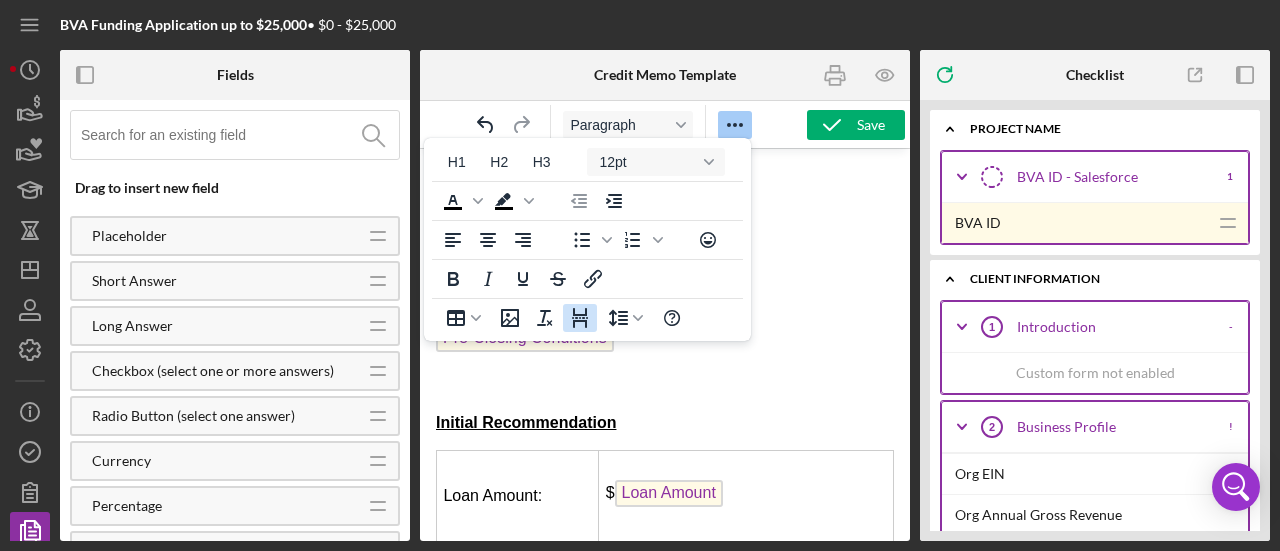 click 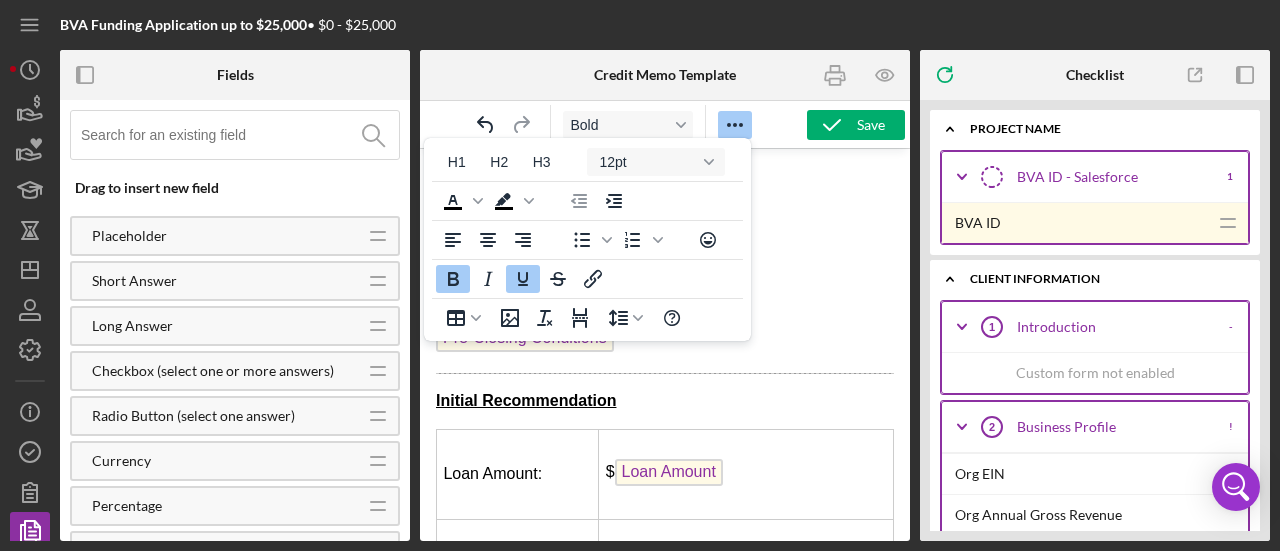 click on "Collateral" at bounding box center (665, 232) 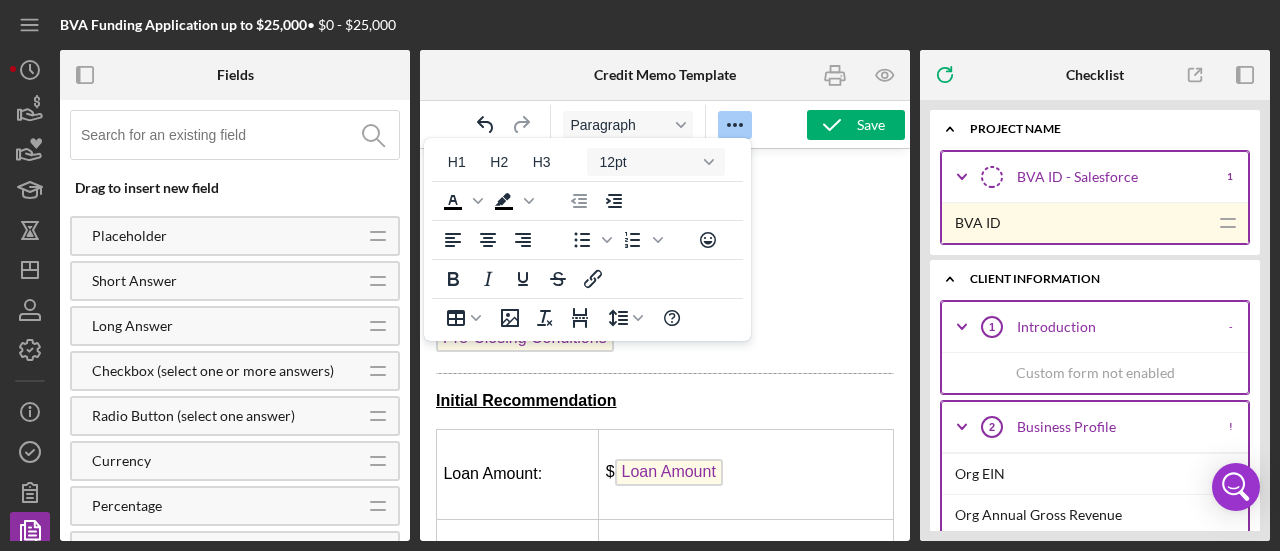 drag, startPoint x: 736, startPoint y: 124, endPoint x: 448, endPoint y: 116, distance: 288.11108 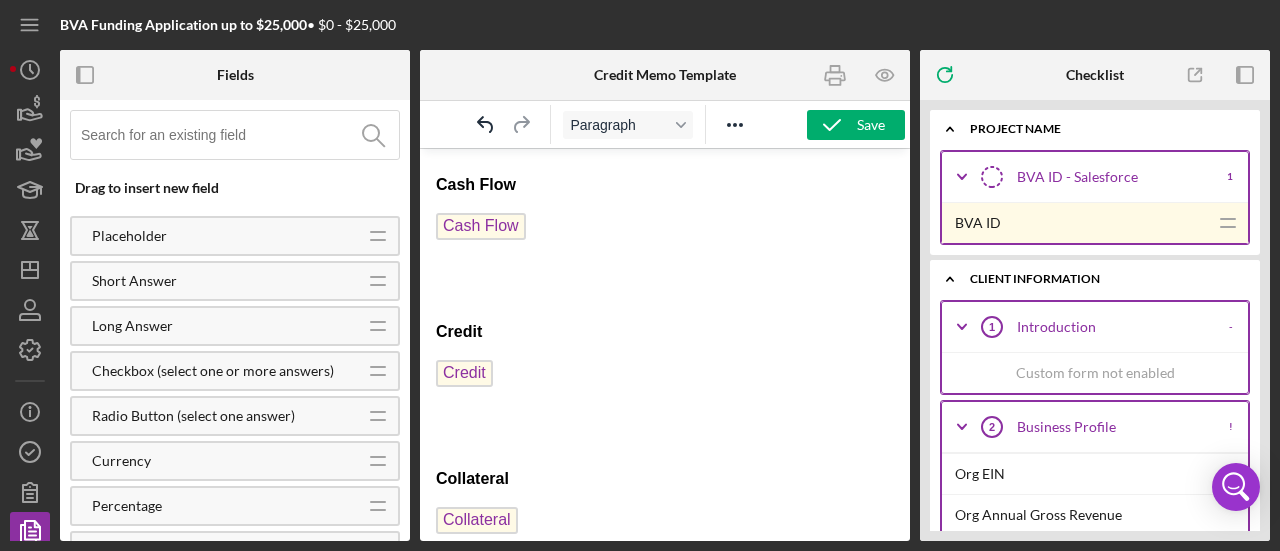 scroll, scrollTop: 3440, scrollLeft: 0, axis: vertical 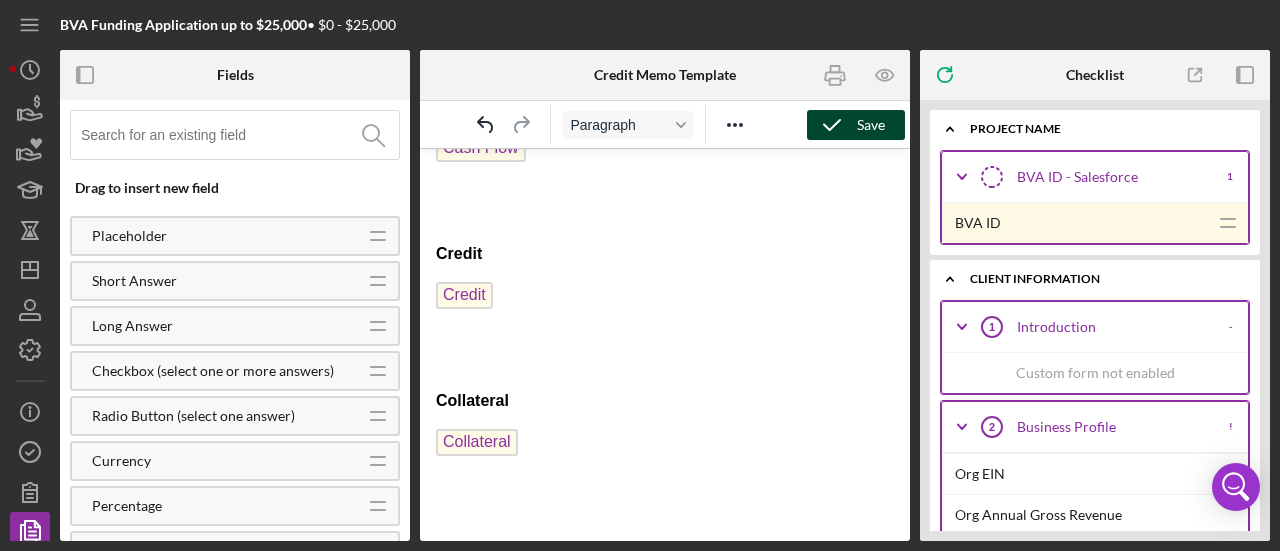 click 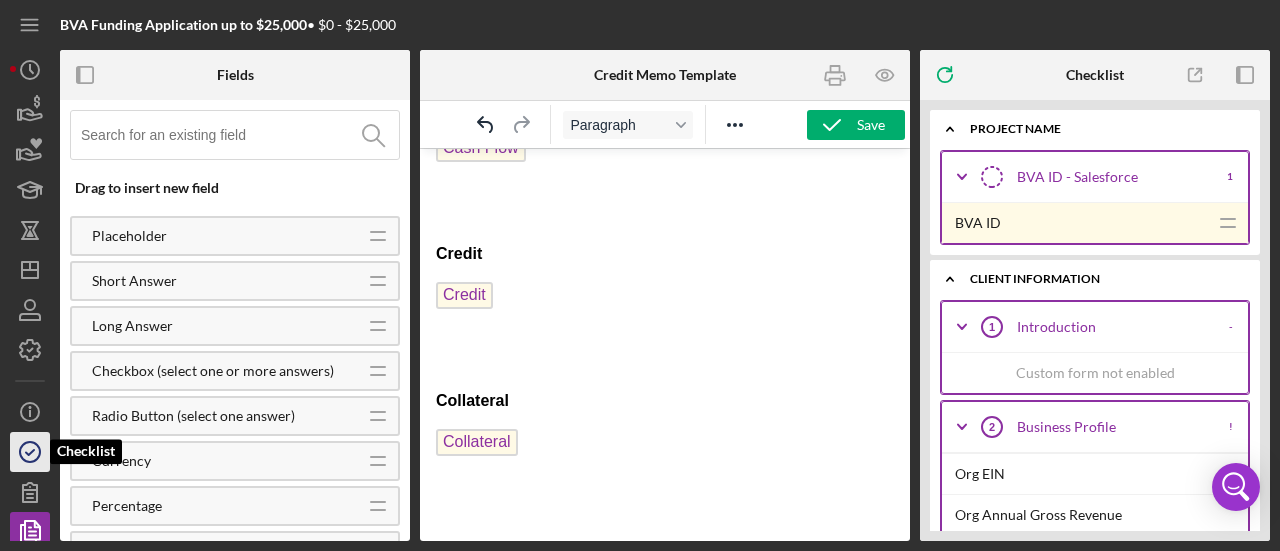 click 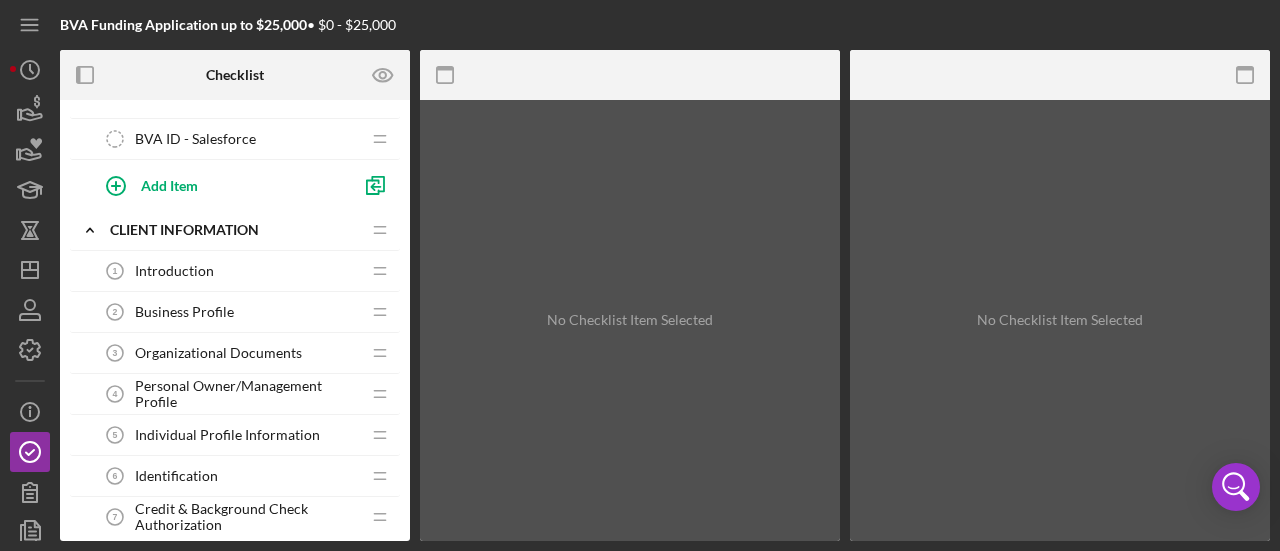 scroll, scrollTop: 0, scrollLeft: 0, axis: both 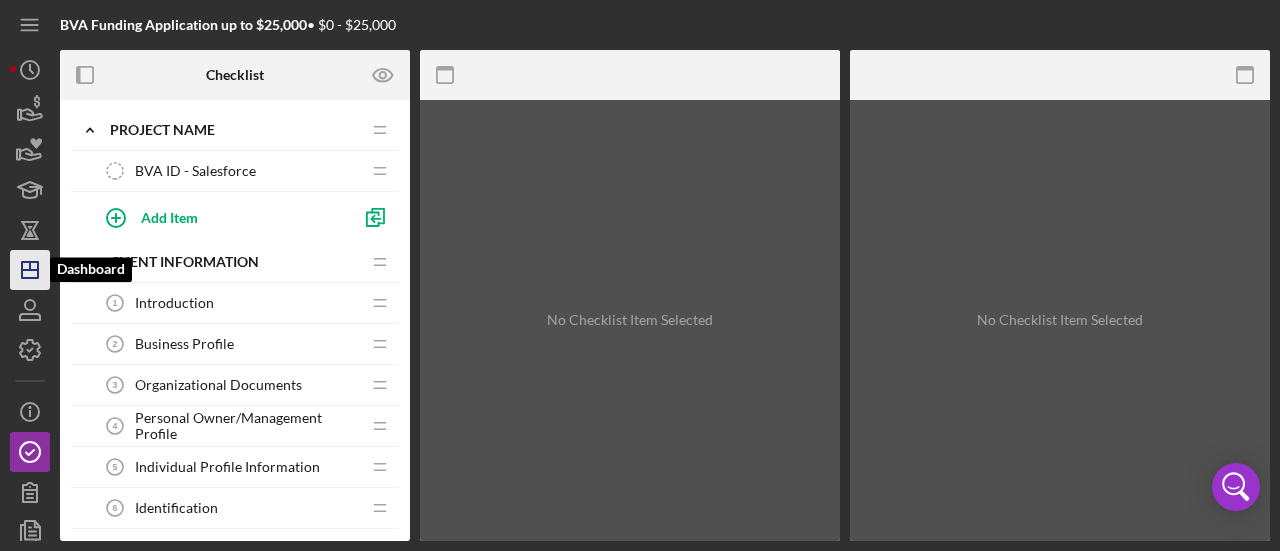 click on "Icon/Dashboard" 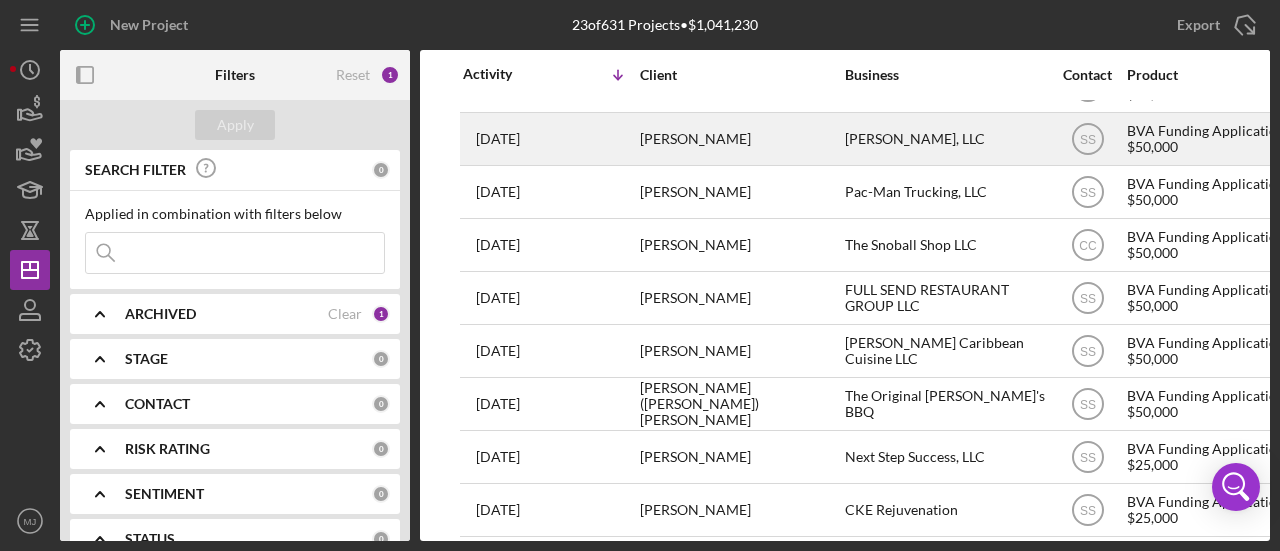 scroll, scrollTop: 0, scrollLeft: 0, axis: both 